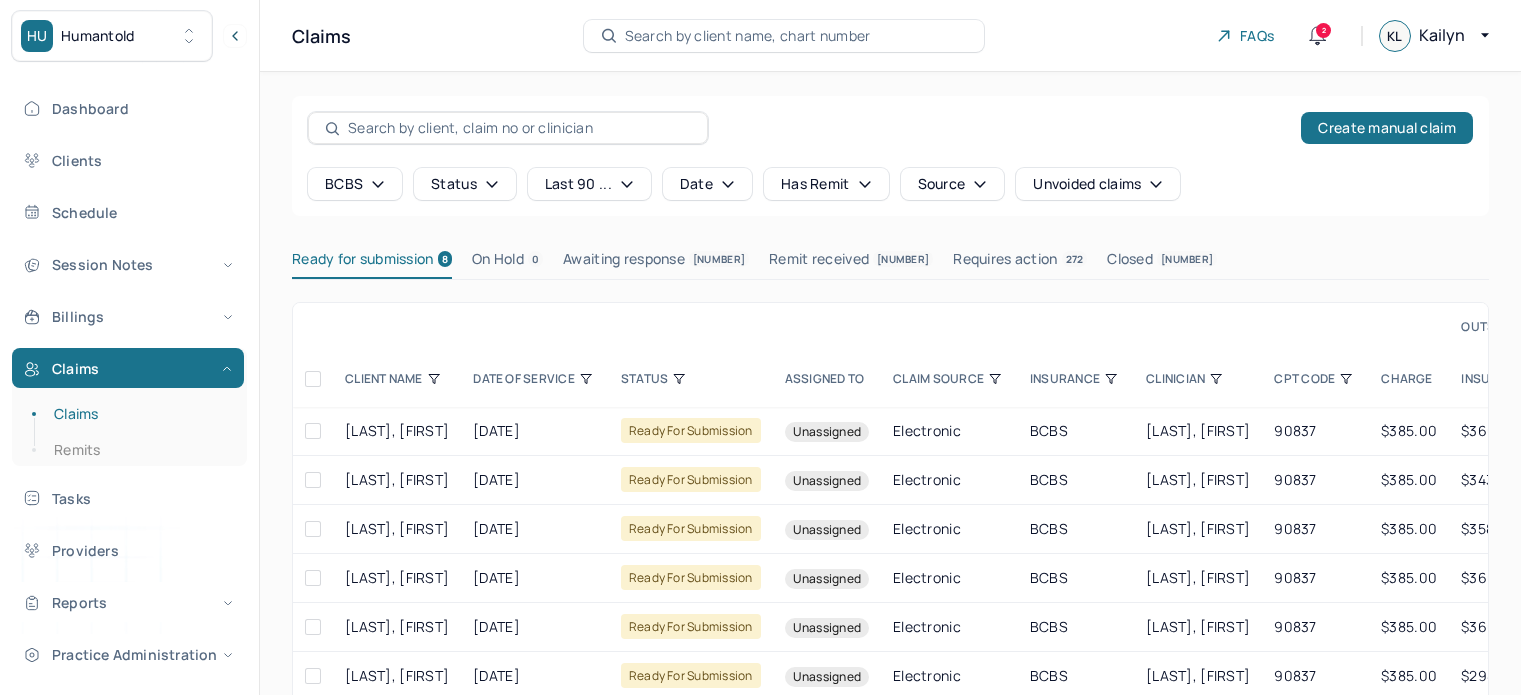 scroll, scrollTop: 0, scrollLeft: 0, axis: both 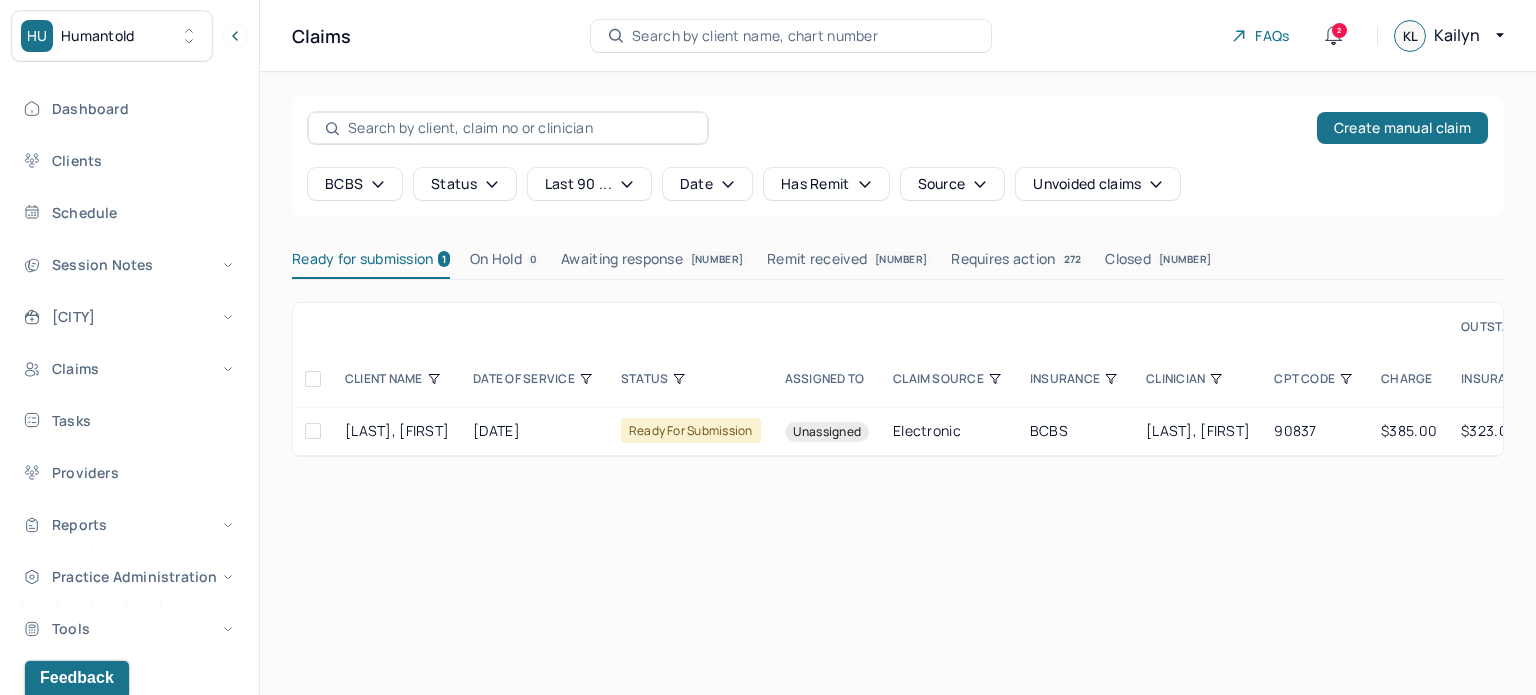 click at bounding box center (313, 379) 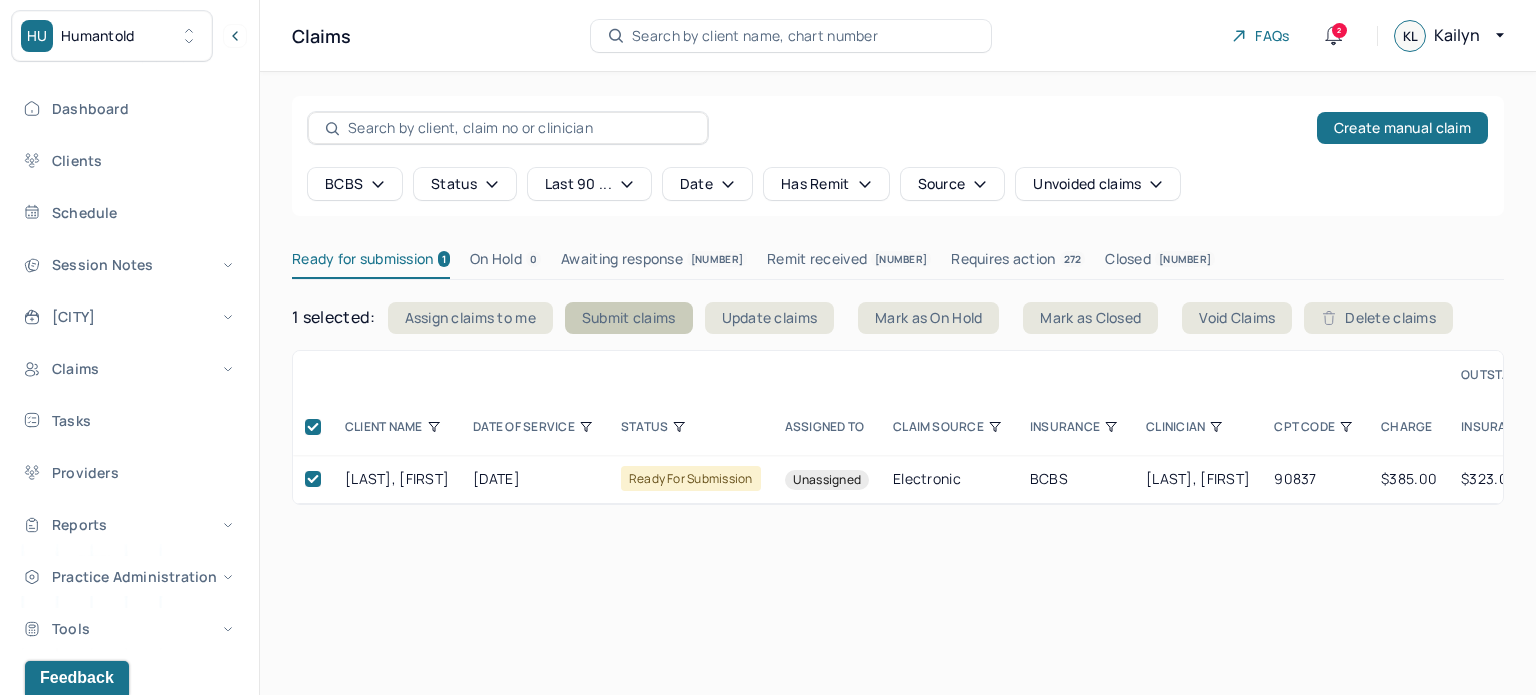 click on "Submit claims" at bounding box center (629, 318) 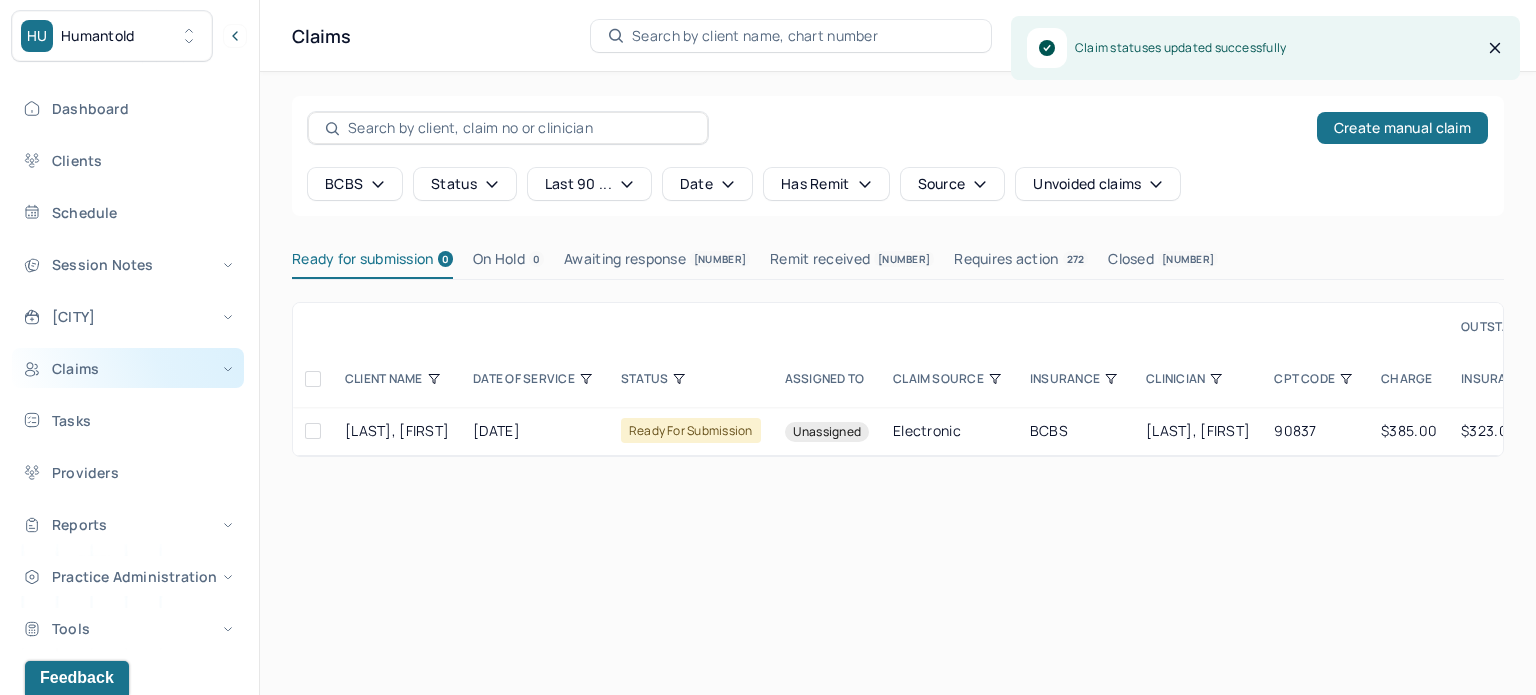 click on "Claims" at bounding box center [128, 368] 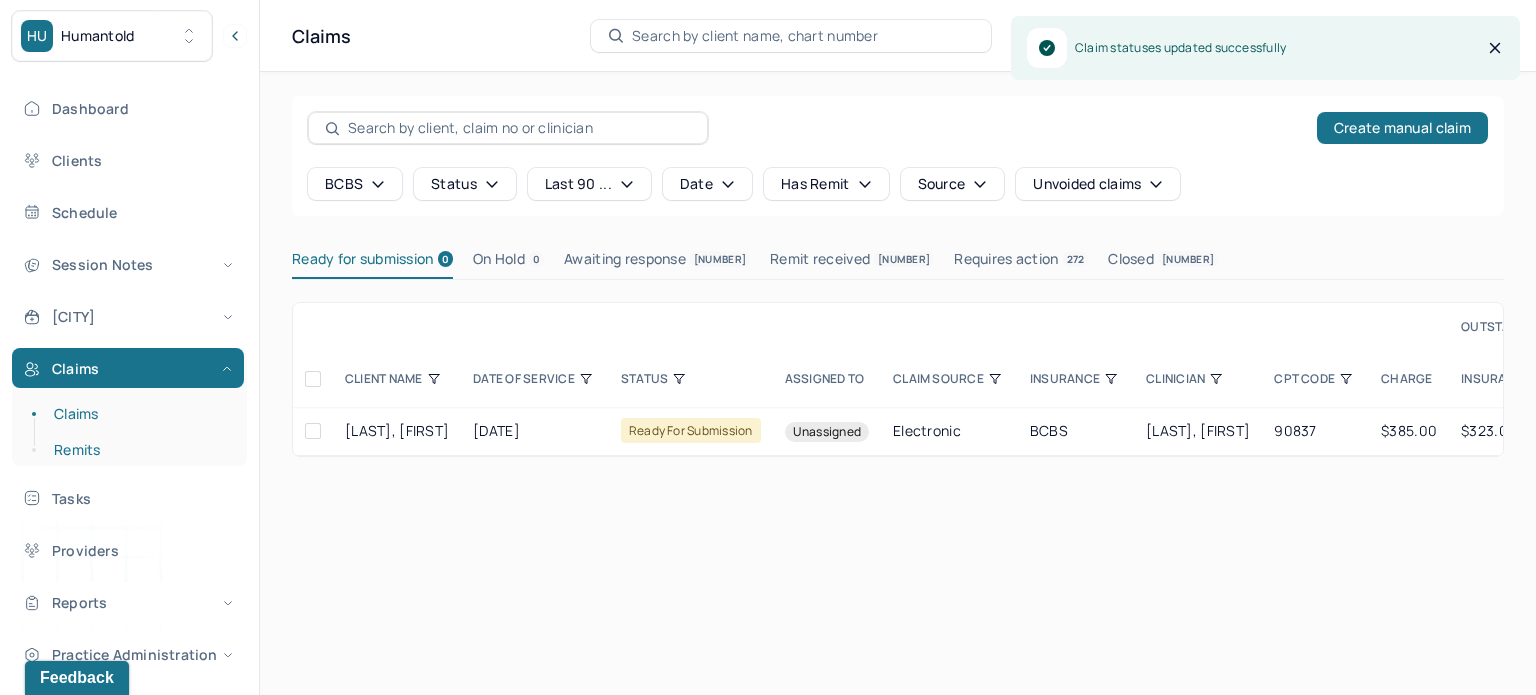 click on "Remits" at bounding box center [139, 450] 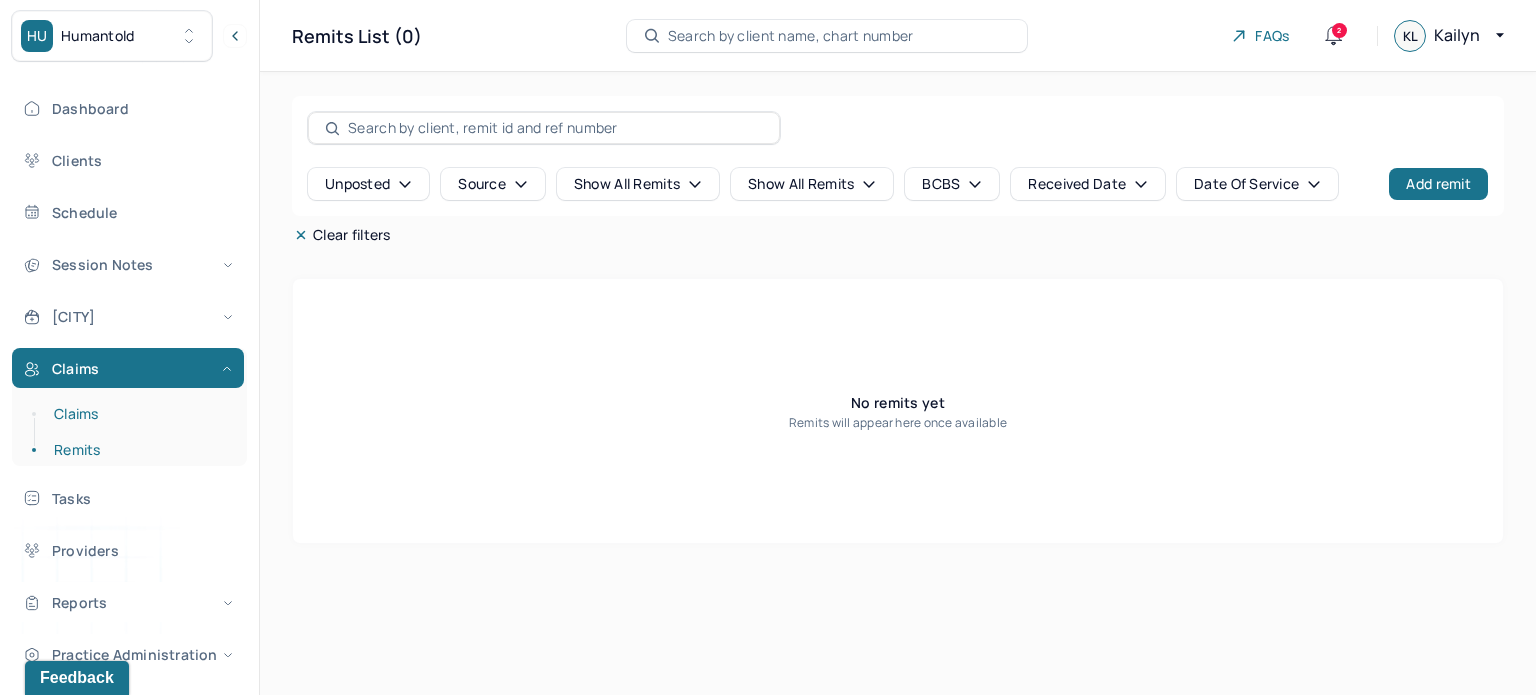 click on "Claims" at bounding box center (139, 414) 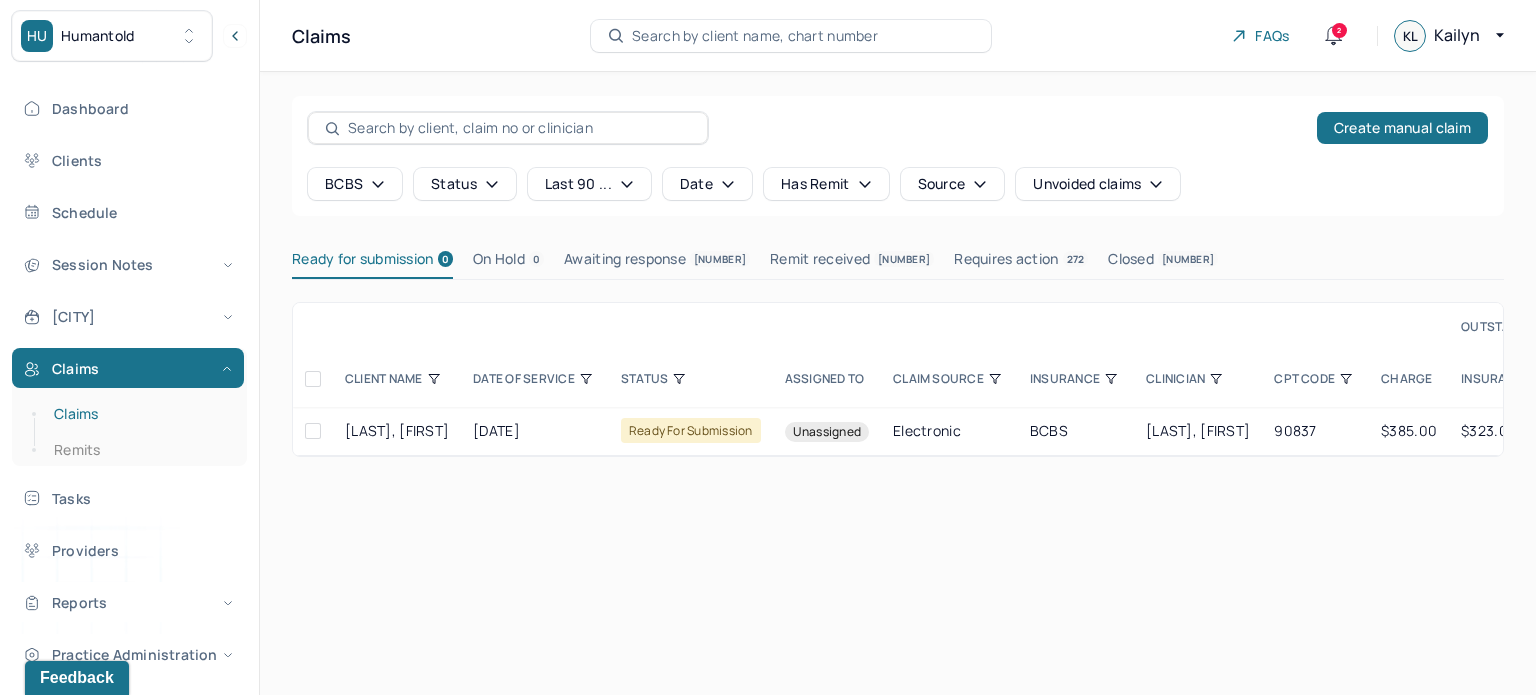 click on "Claims" at bounding box center [139, 414] 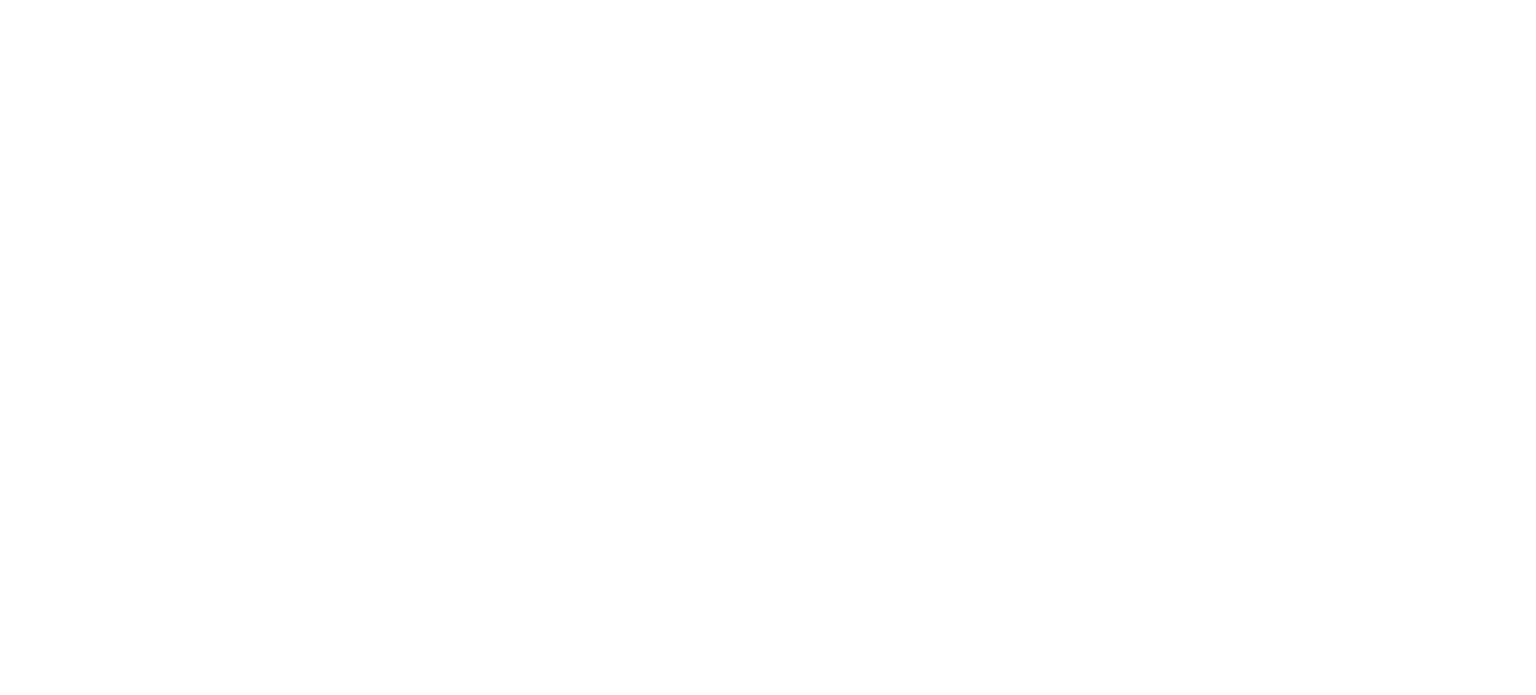scroll, scrollTop: 0, scrollLeft: 0, axis: both 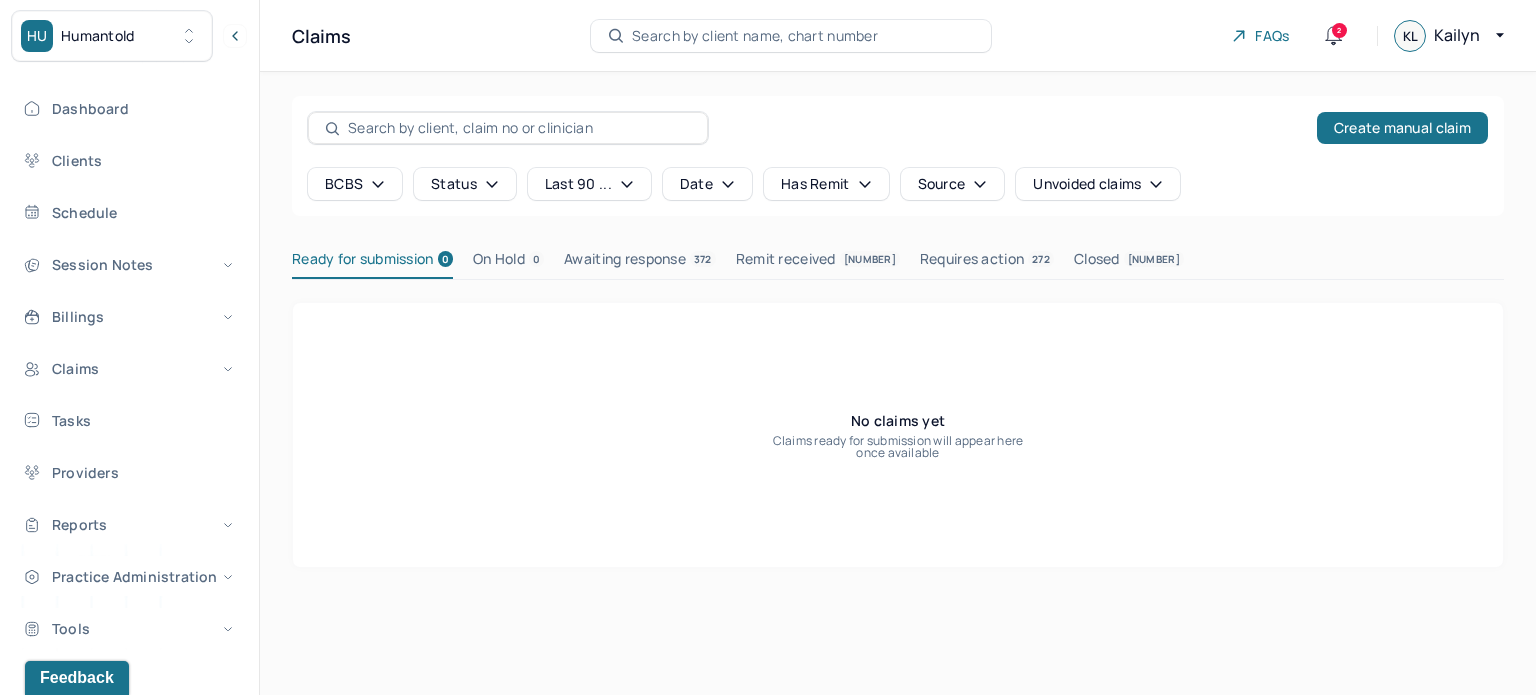click on "Search by client name, chart number" at bounding box center [755, 36] 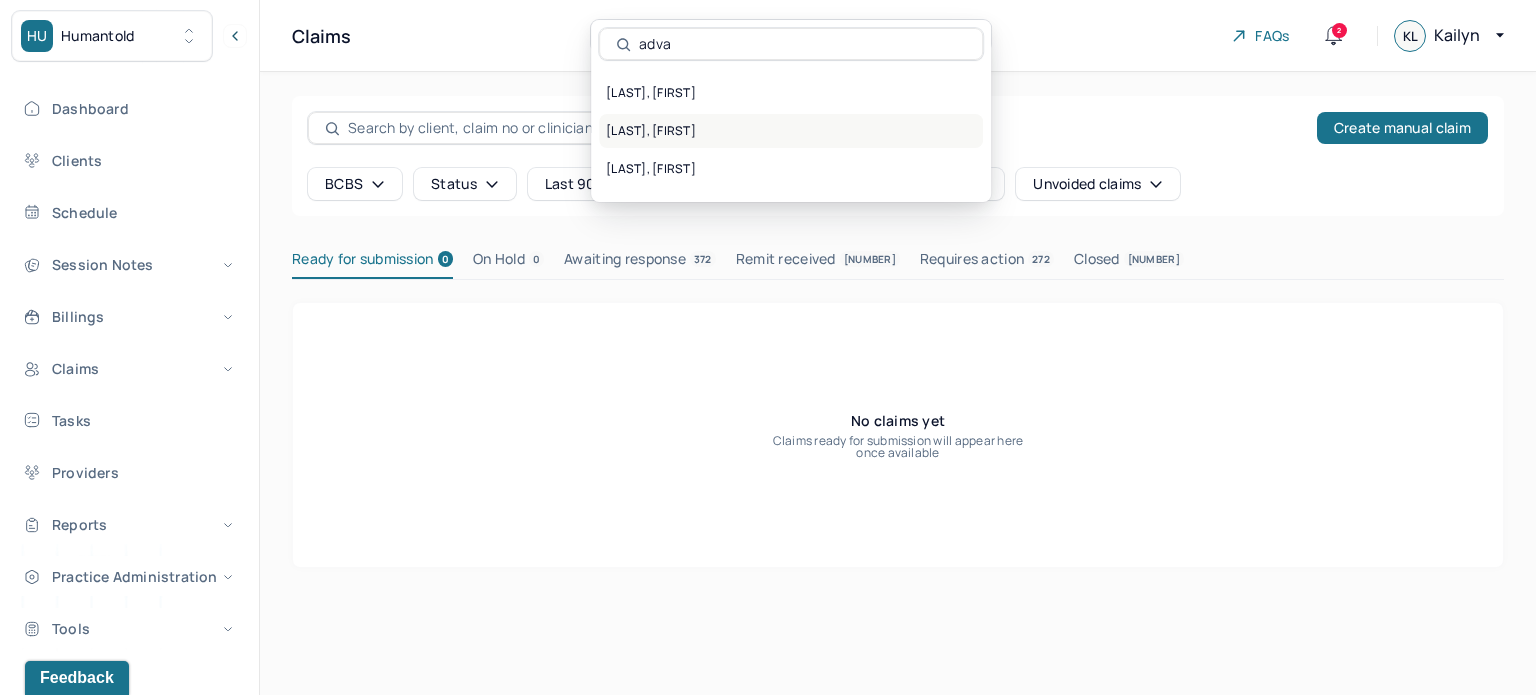 type on "adva" 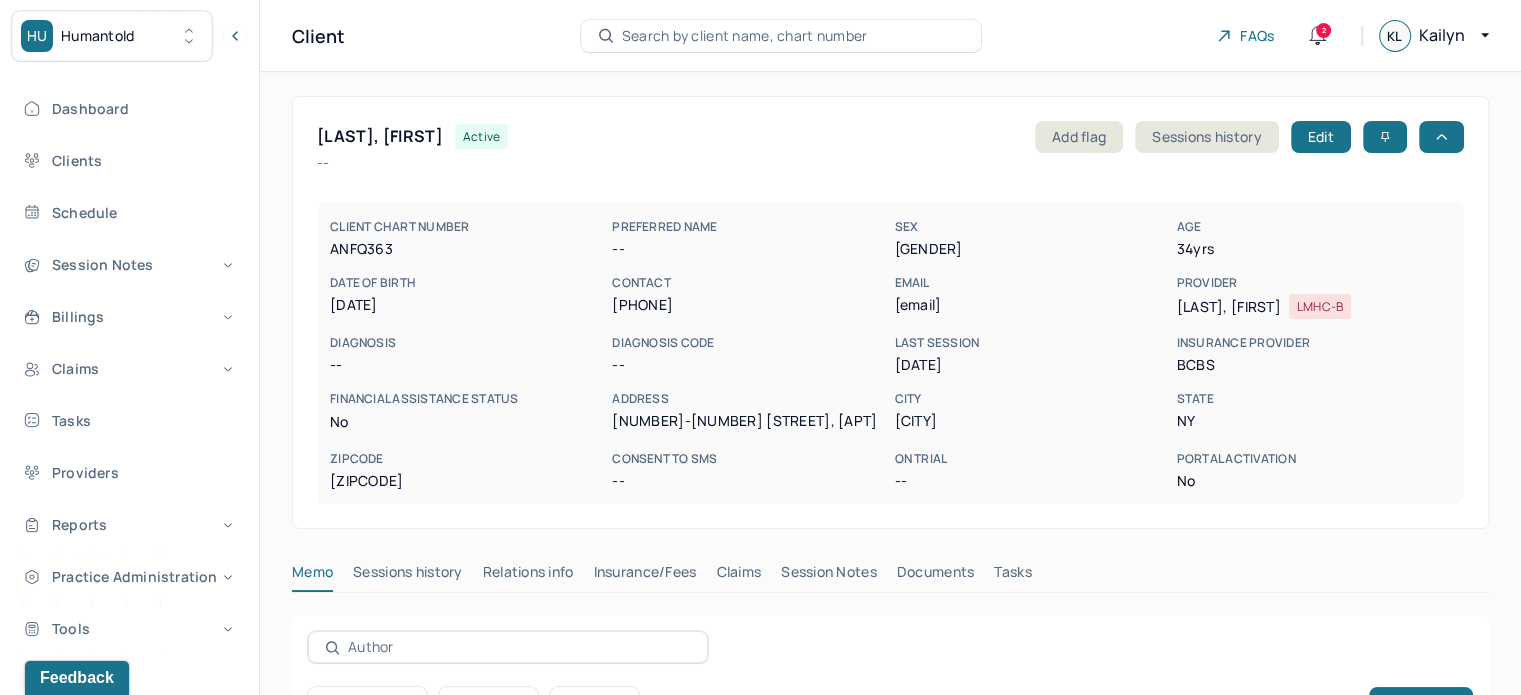 click on "Claims" at bounding box center (738, 576) 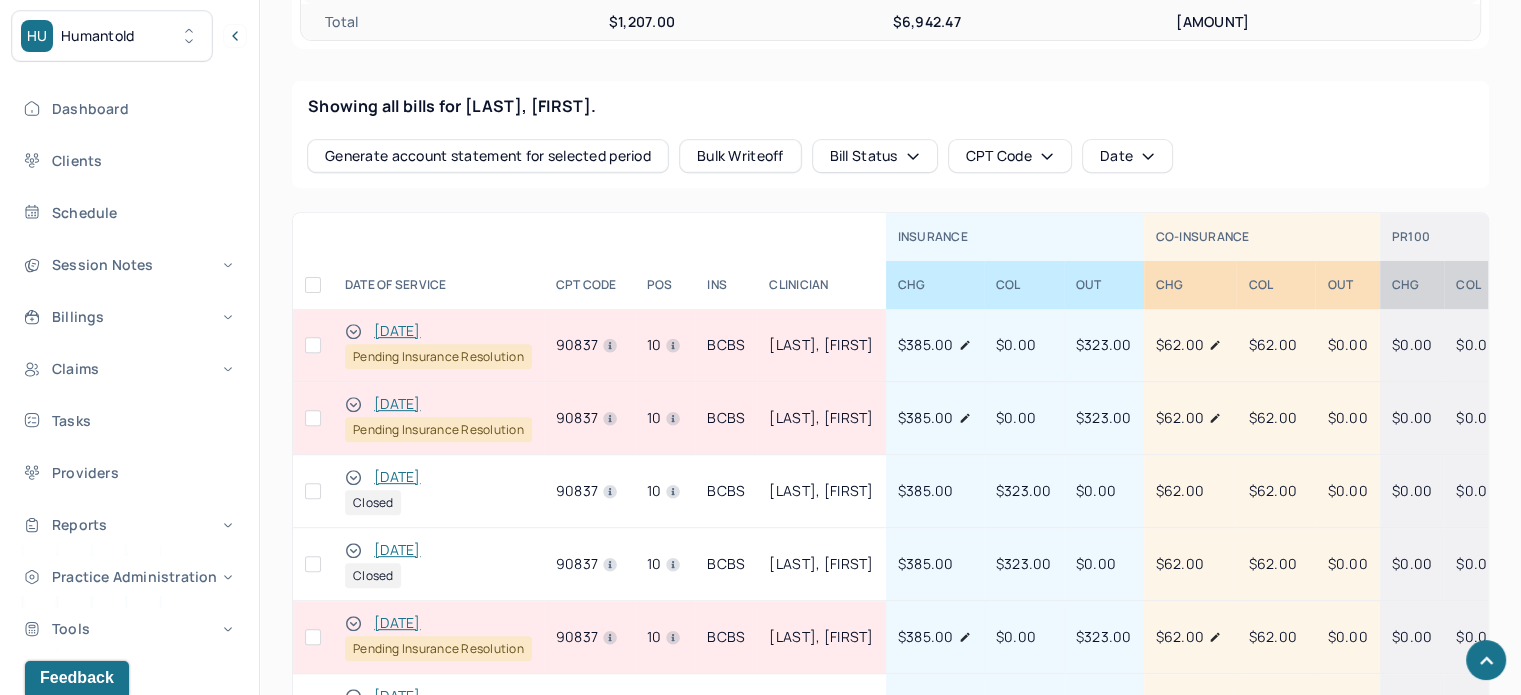 scroll, scrollTop: 841, scrollLeft: 0, axis: vertical 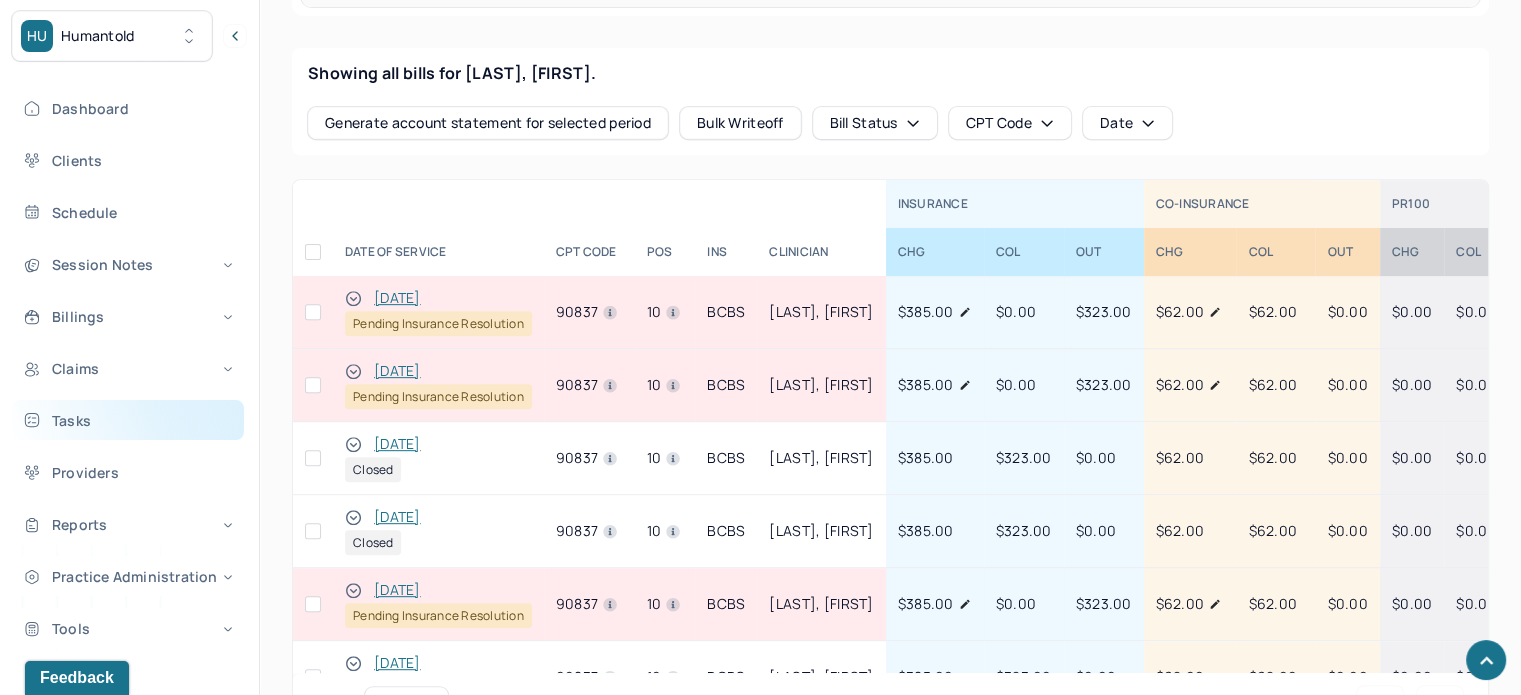 click on "Tasks" at bounding box center (128, 420) 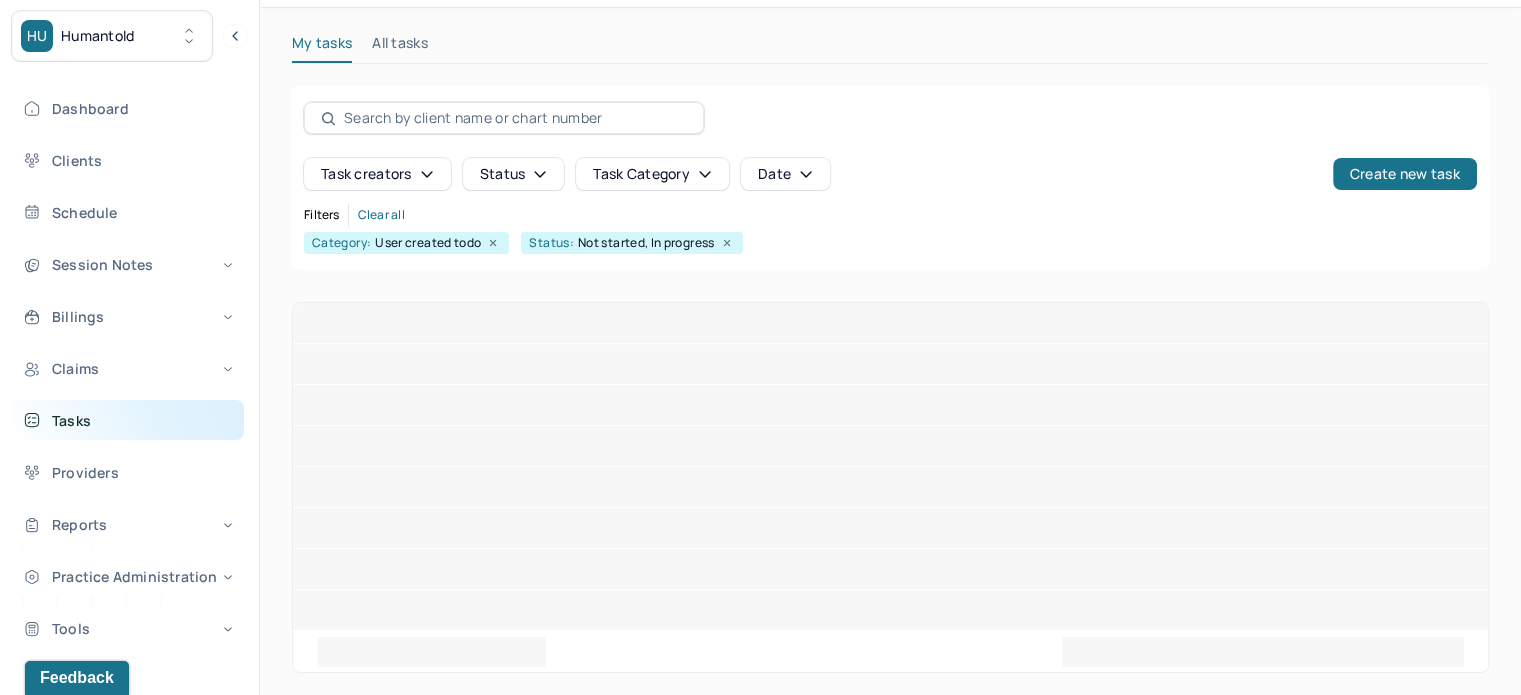 scroll, scrollTop: 0, scrollLeft: 0, axis: both 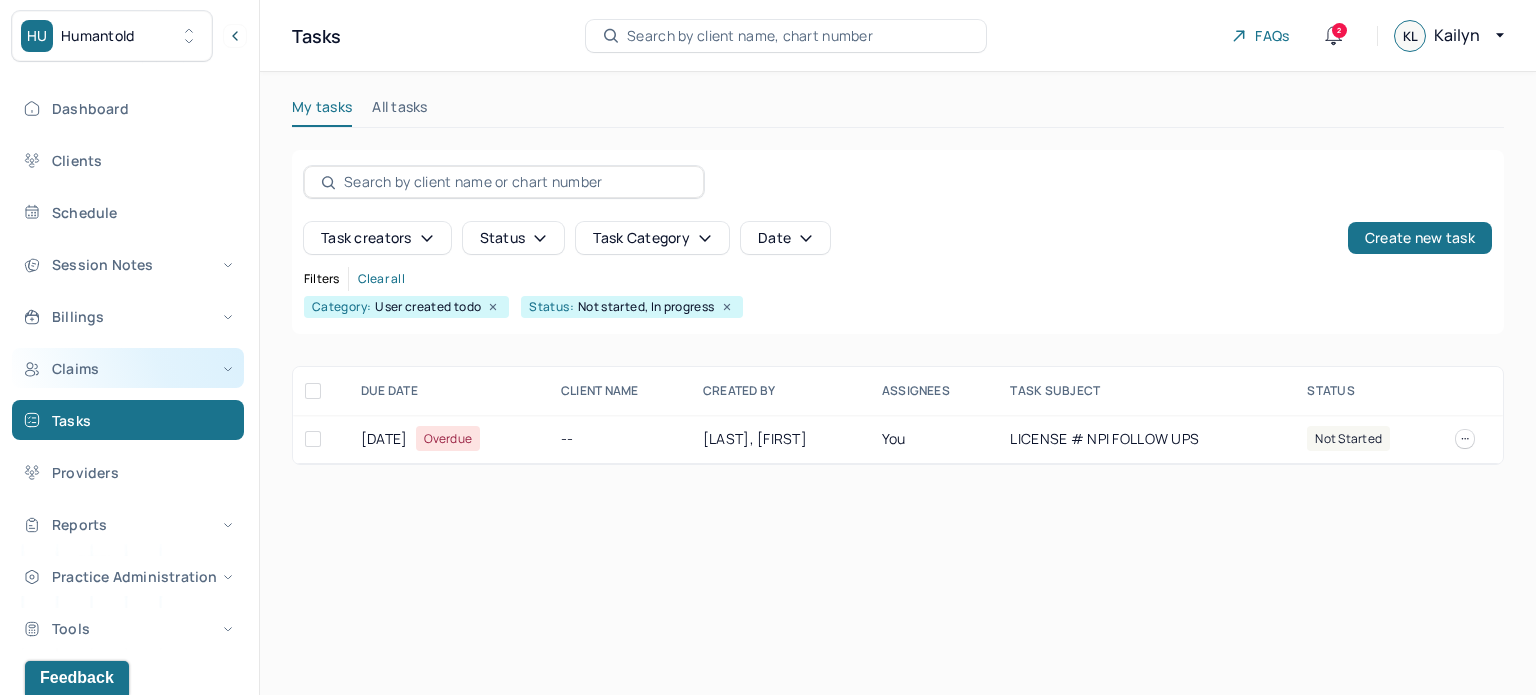 click on "Claims" at bounding box center [128, 368] 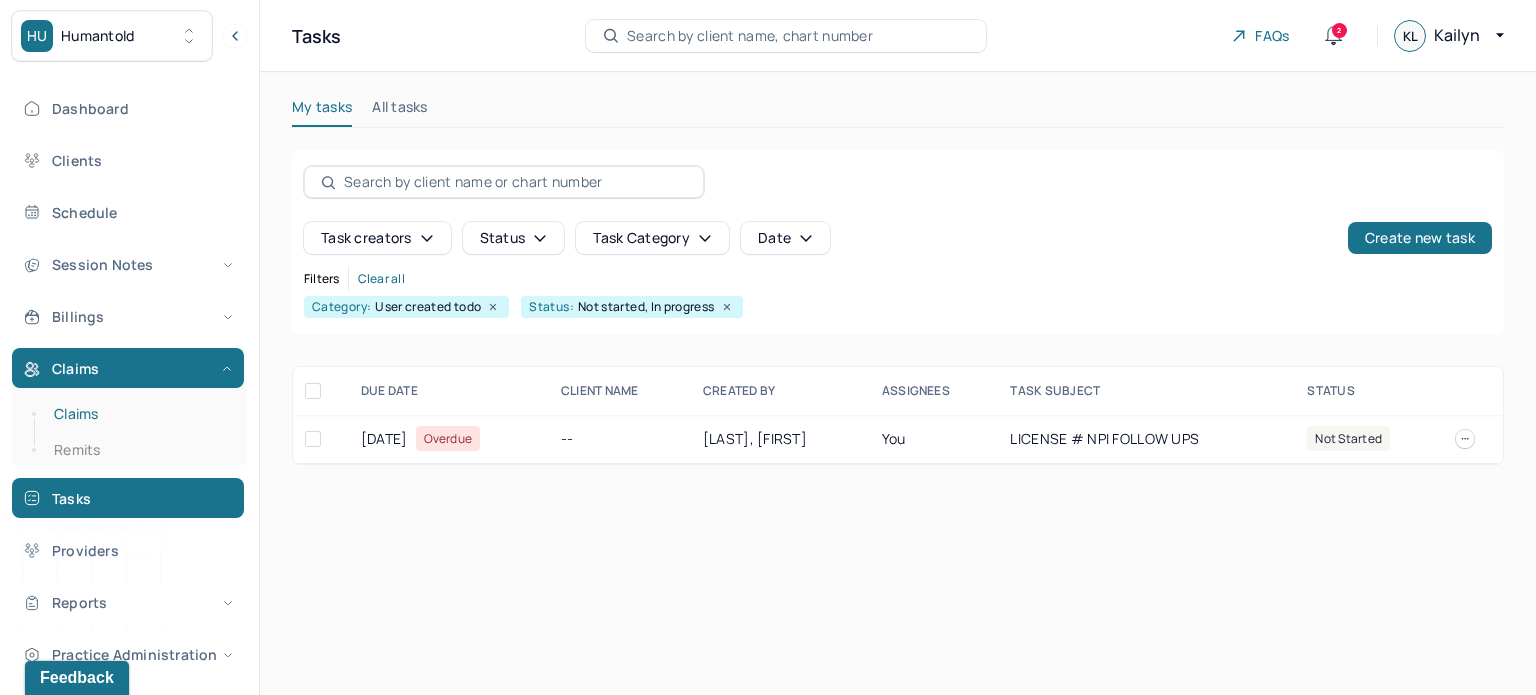 click on "Claims" at bounding box center (139, 414) 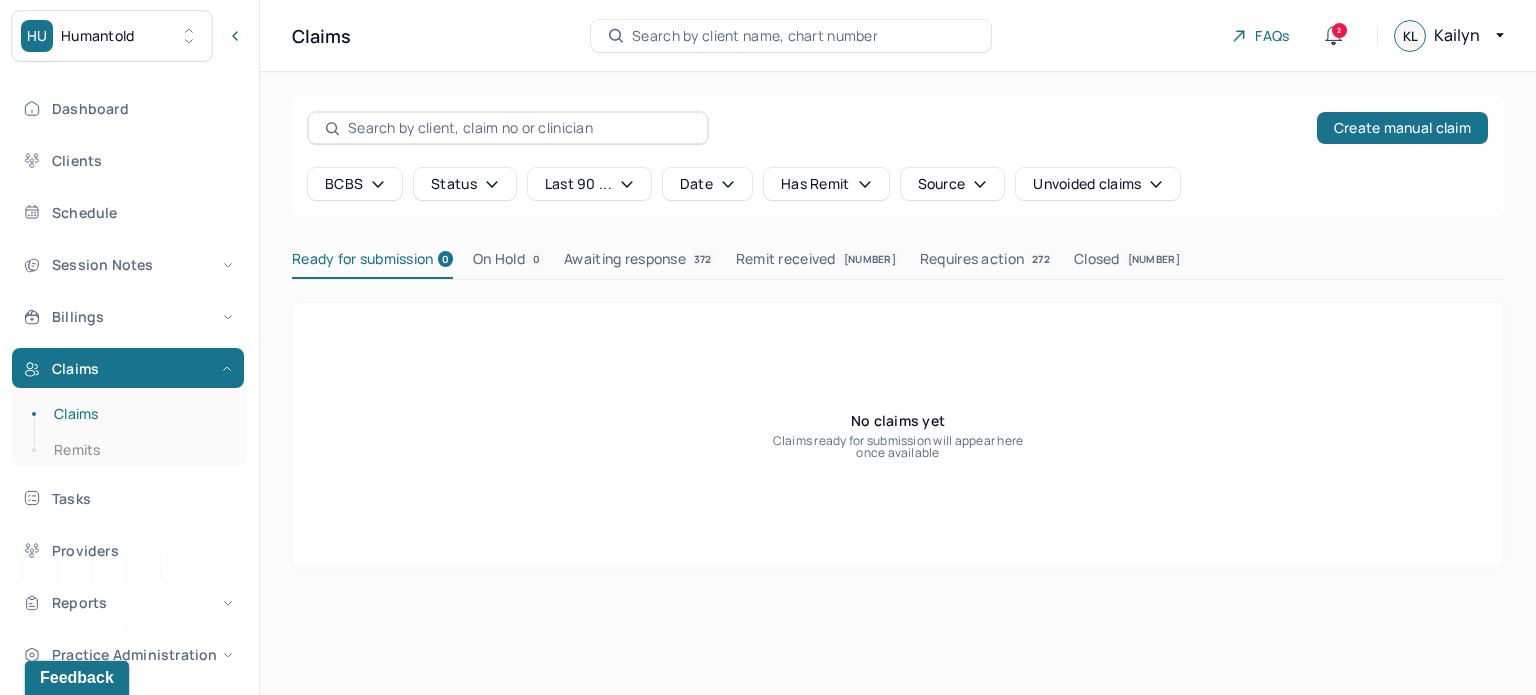 click on "Search by client name, chart number" at bounding box center [755, 36] 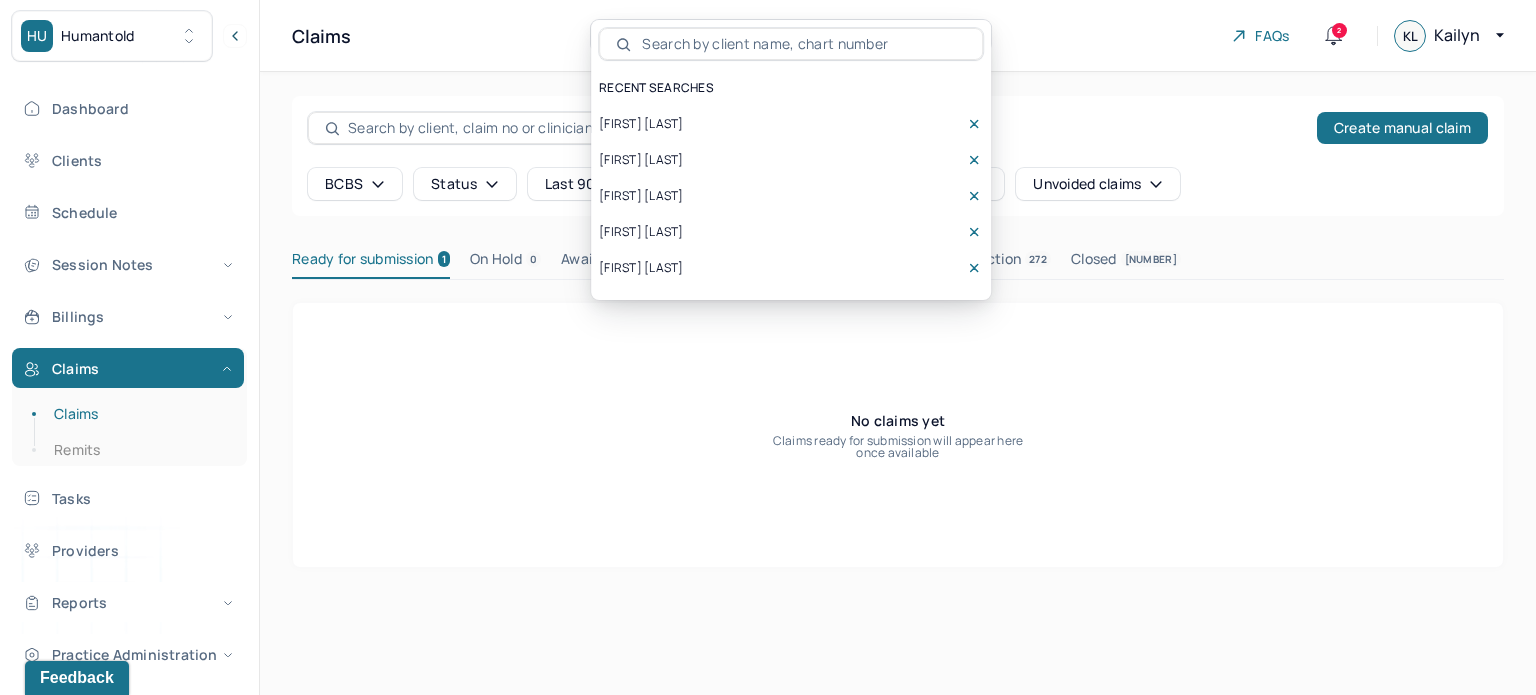 click on "[FIRST] [LAST]" at bounding box center (641, 124) 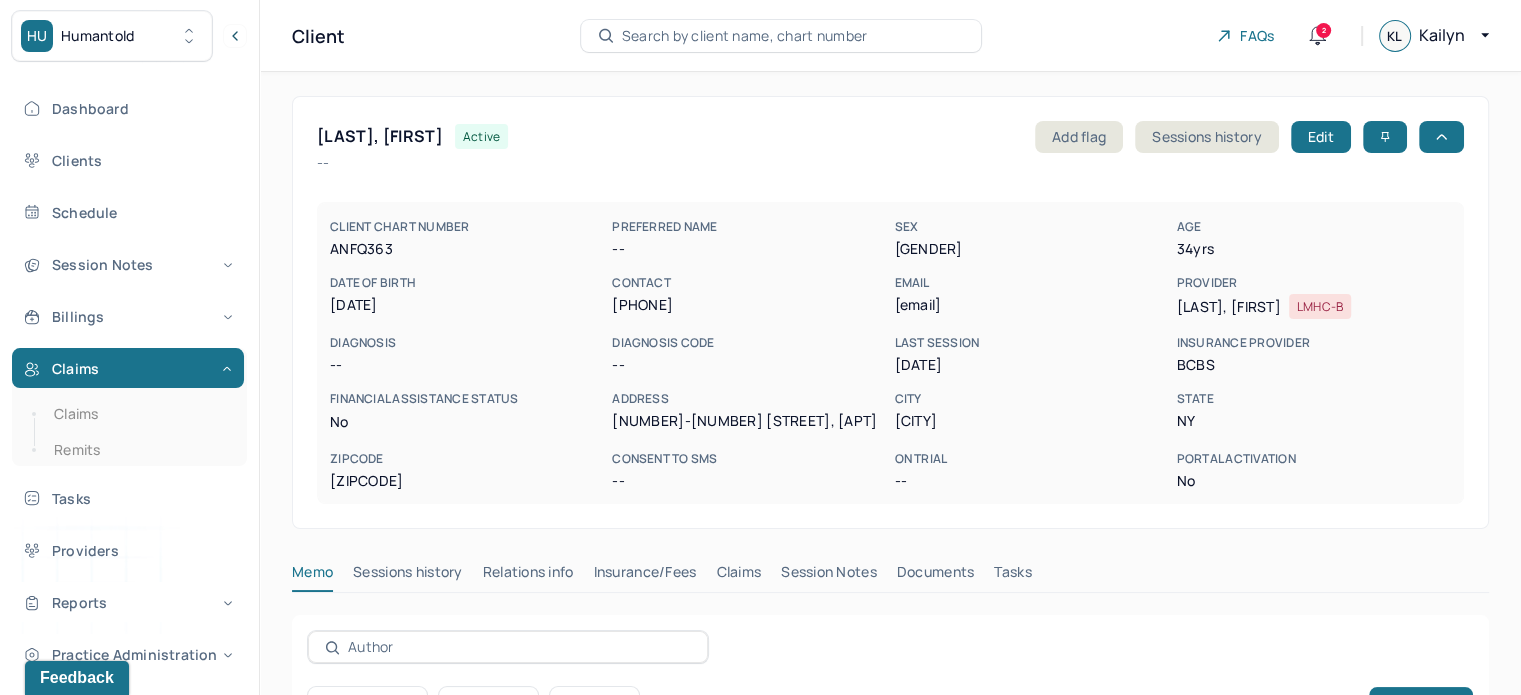 click on "Claims" at bounding box center [738, 576] 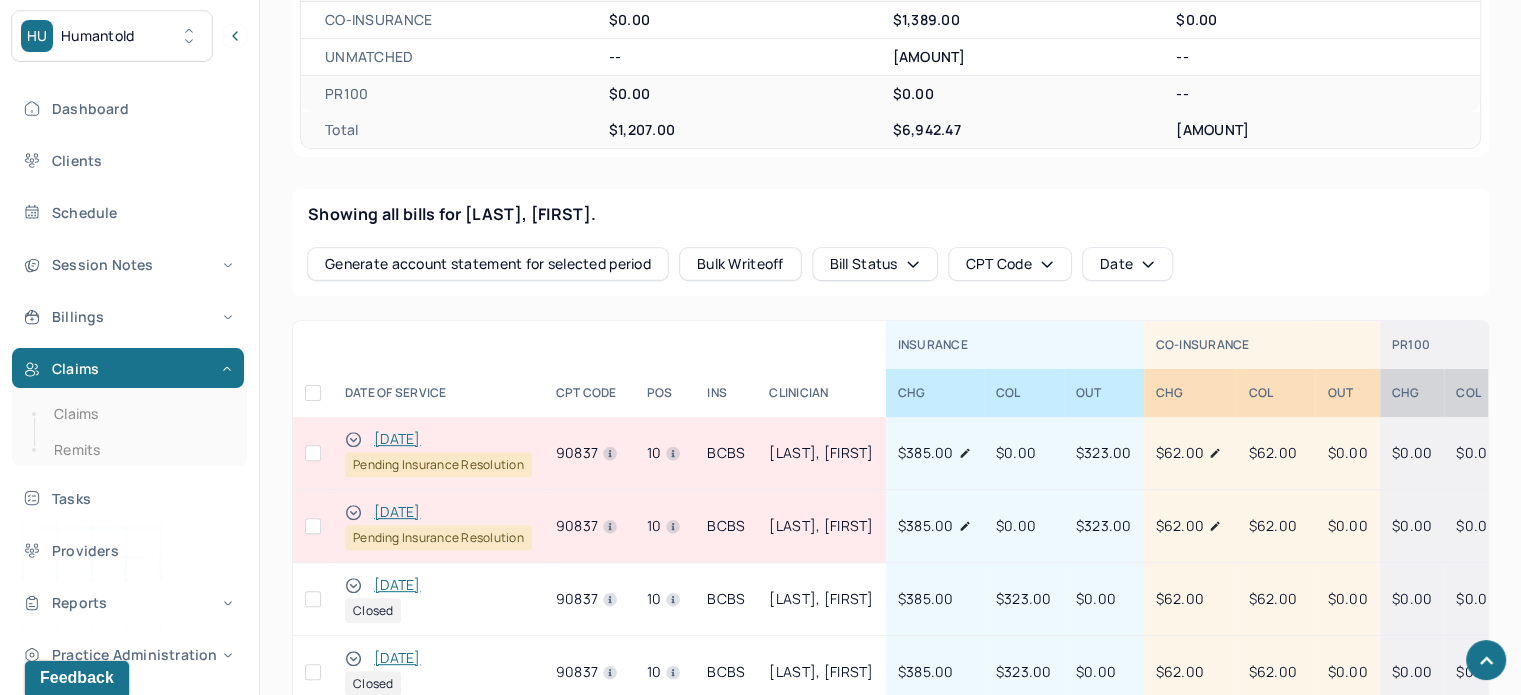 click on "[DATE]" at bounding box center (397, 585) 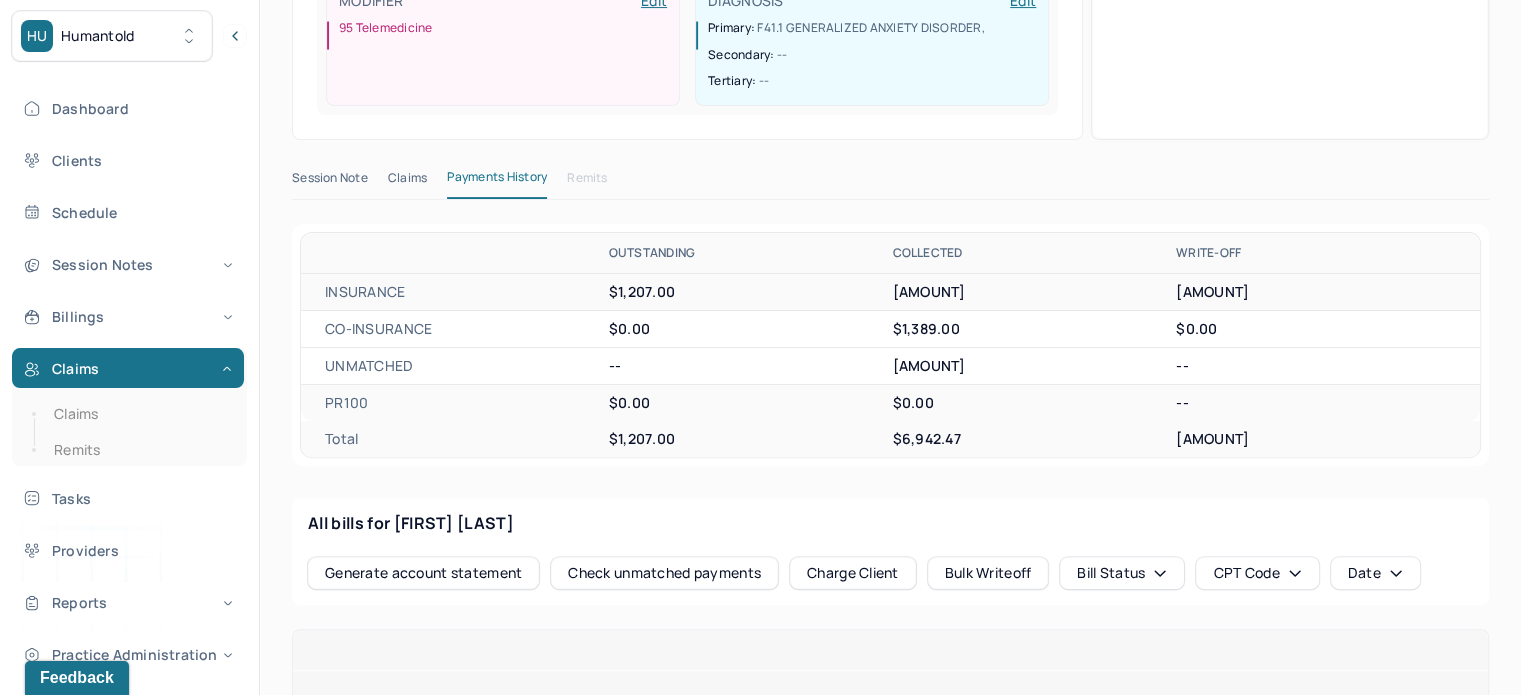 scroll, scrollTop: 534, scrollLeft: 0, axis: vertical 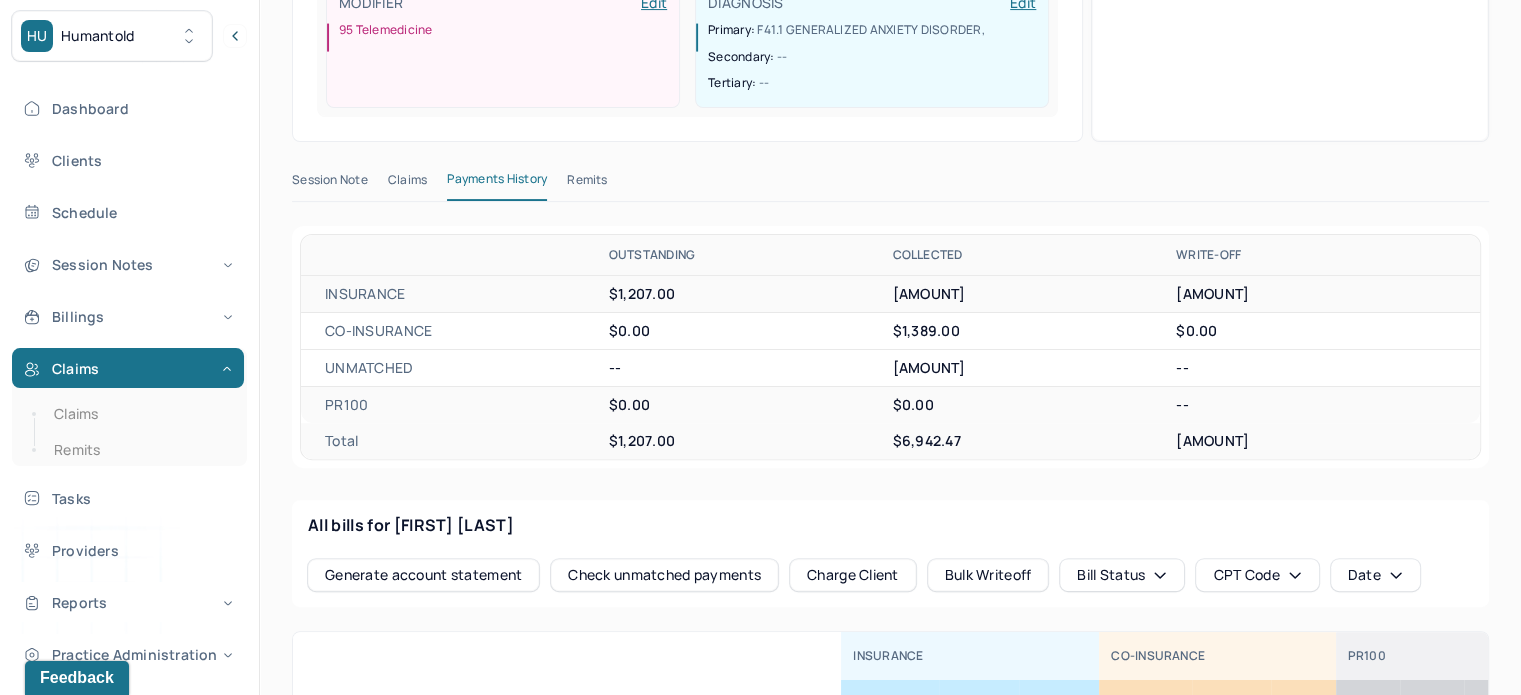 click on "Remits" at bounding box center (587, 184) 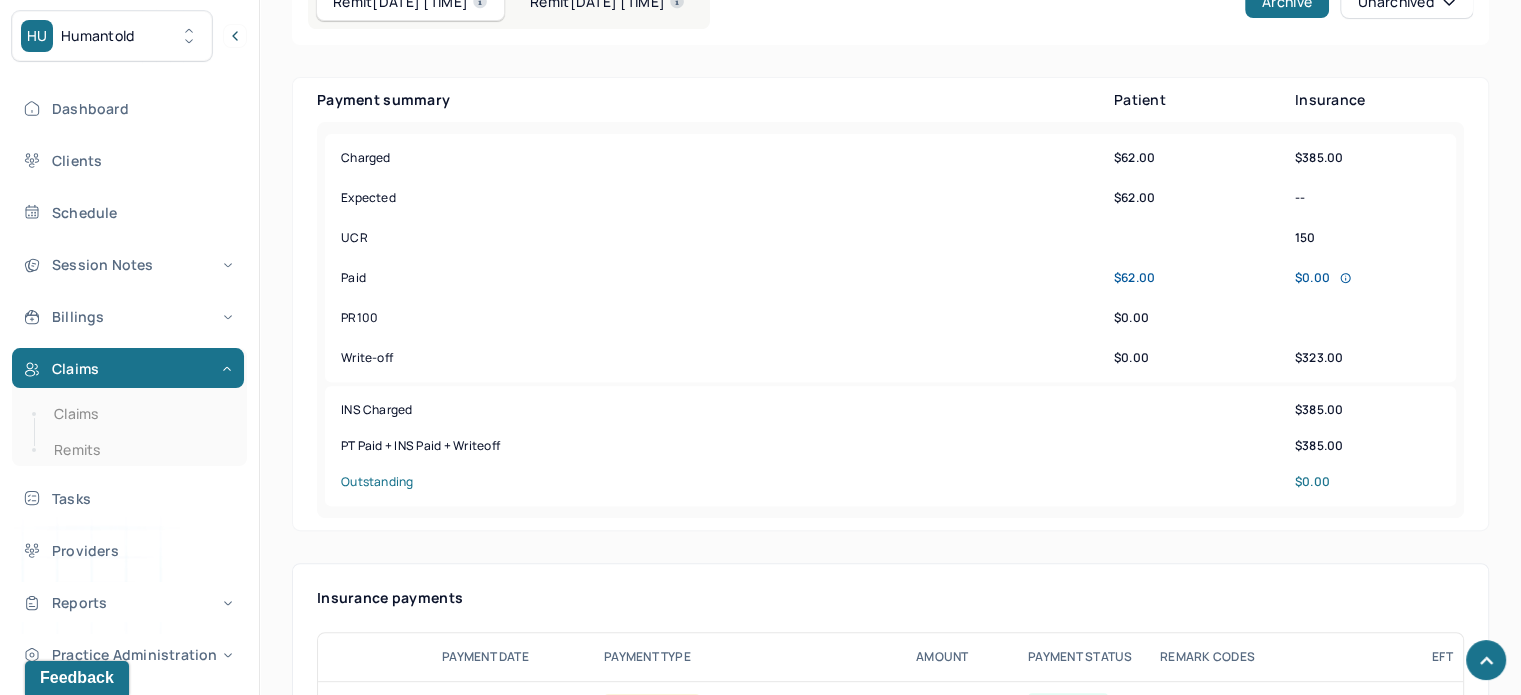 scroll, scrollTop: 1034, scrollLeft: 0, axis: vertical 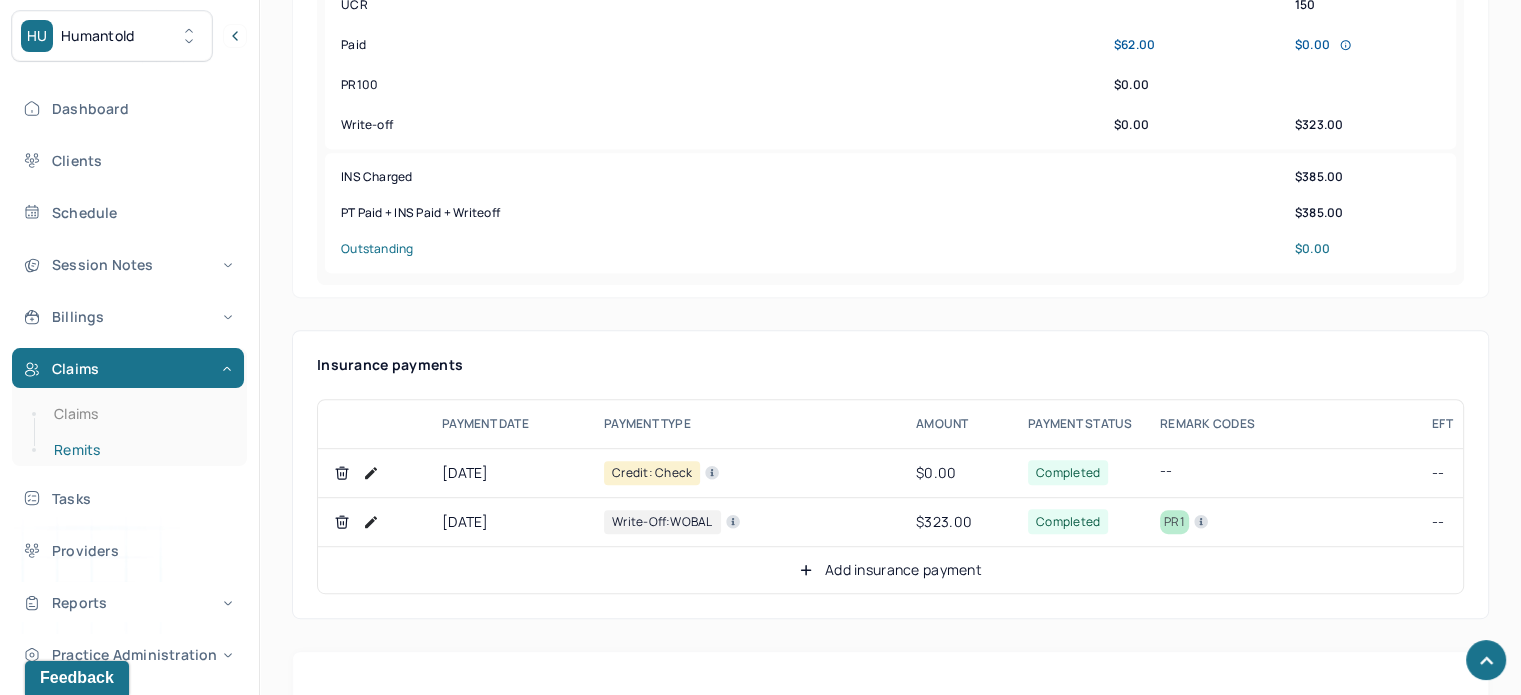 click on "Remits" at bounding box center (139, 450) 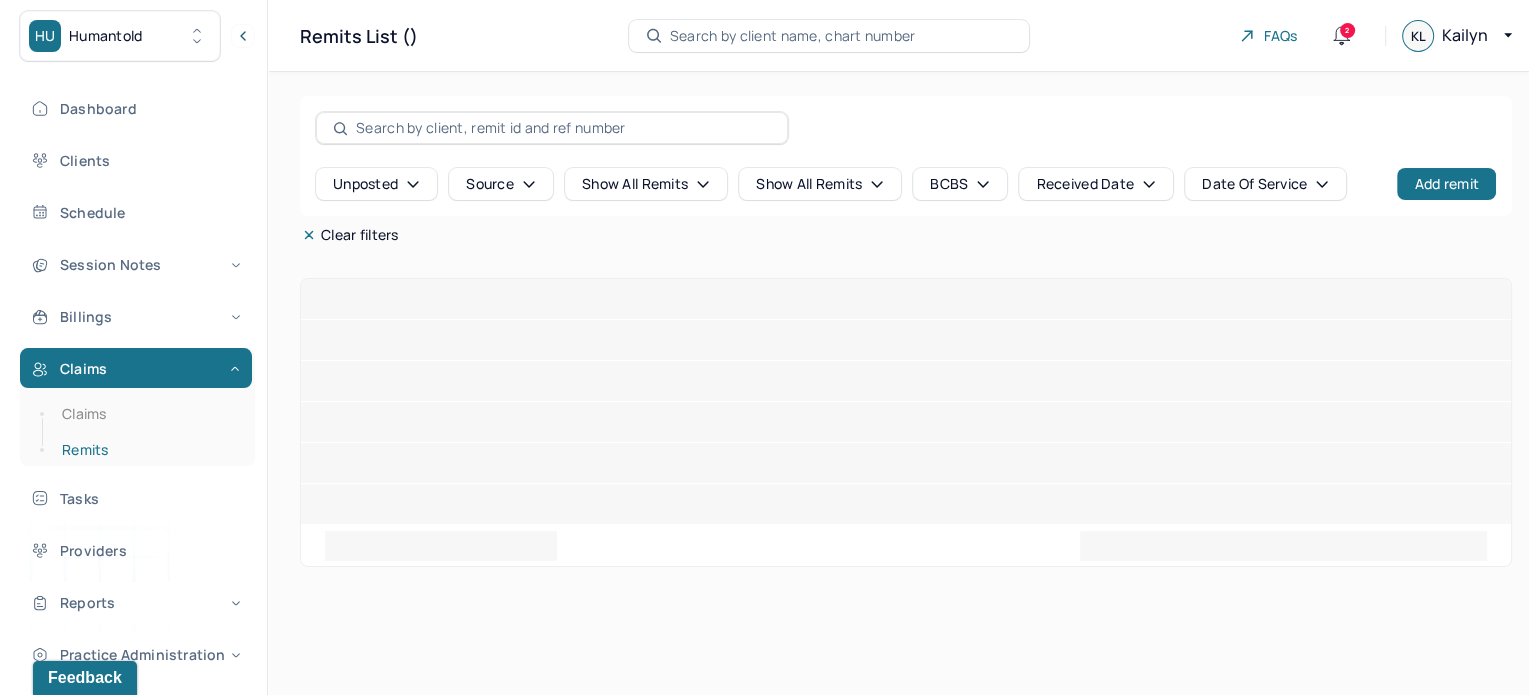 scroll, scrollTop: 0, scrollLeft: 0, axis: both 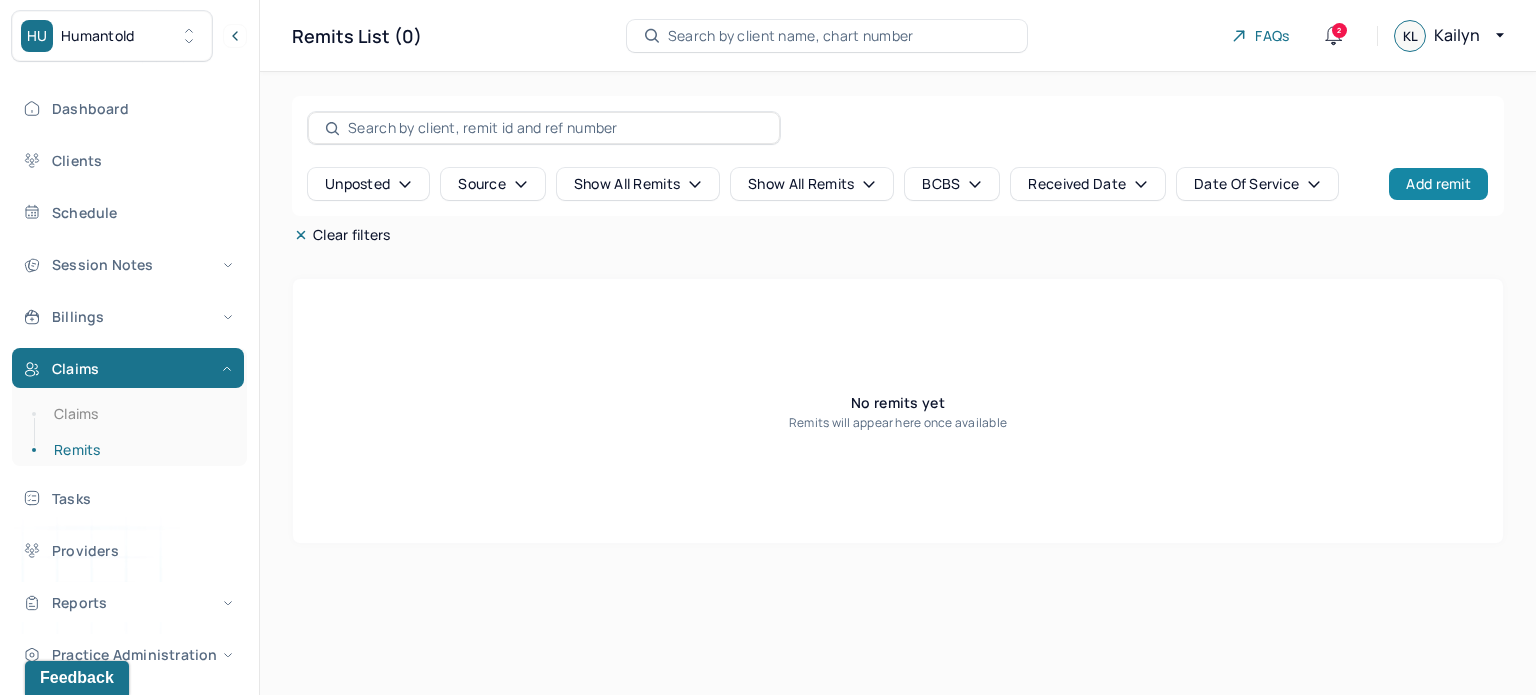 click on "Add remit" at bounding box center [1438, 184] 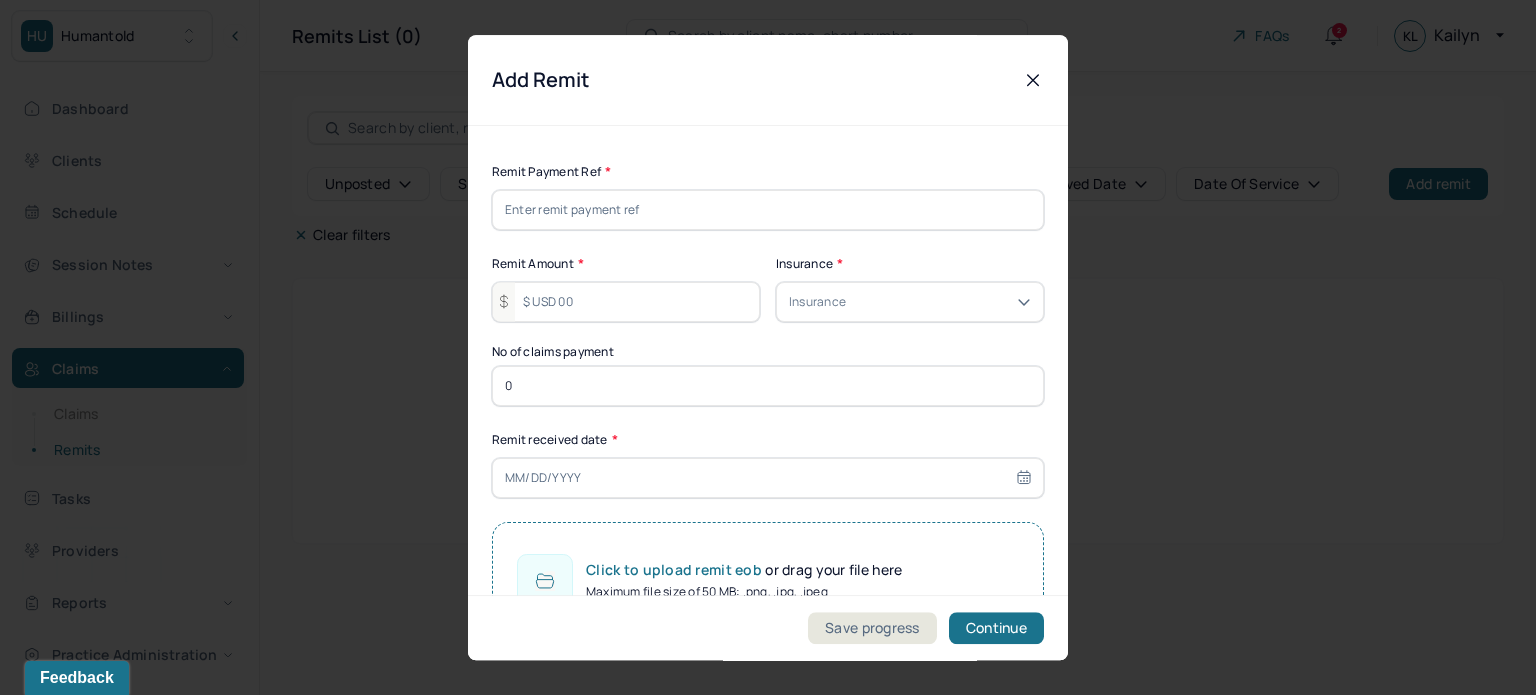 click at bounding box center (768, 210) 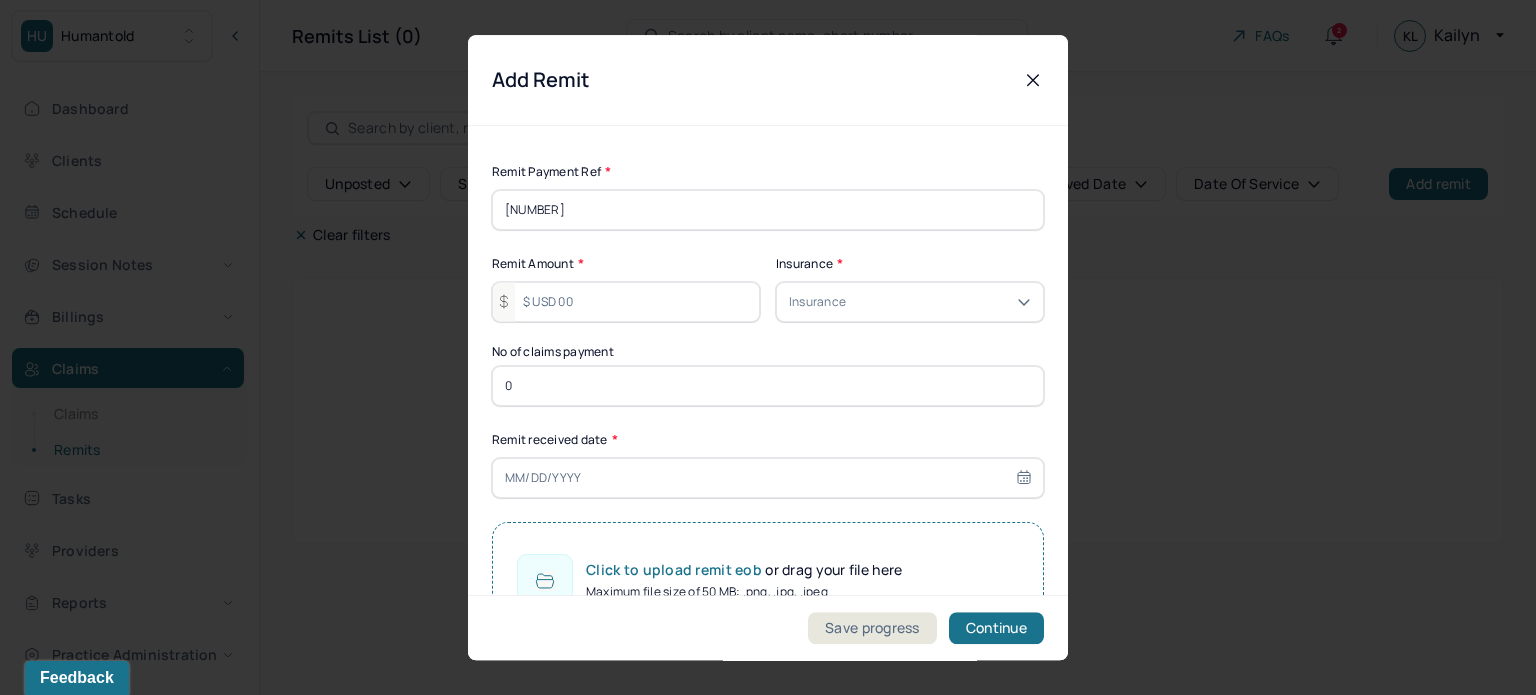 type on "[NUMBER]" 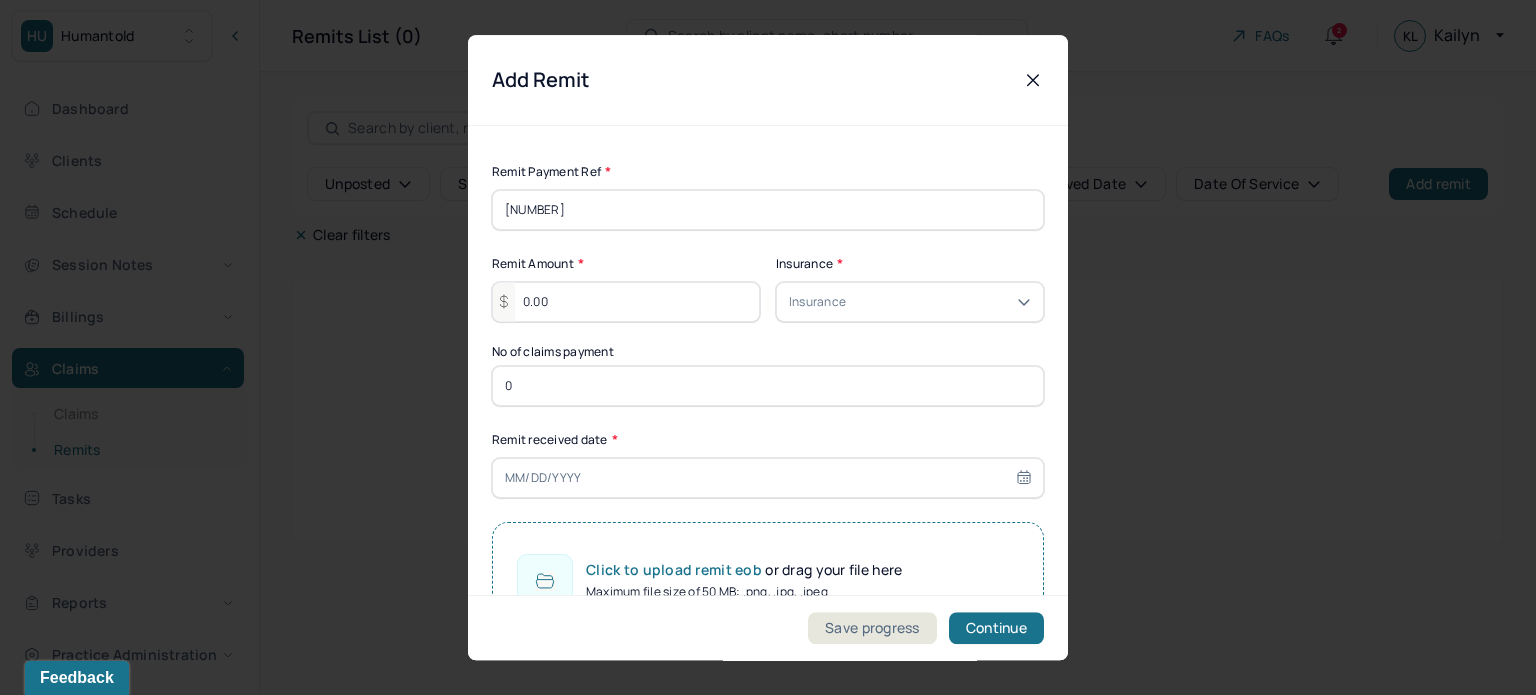 type on "0.00" 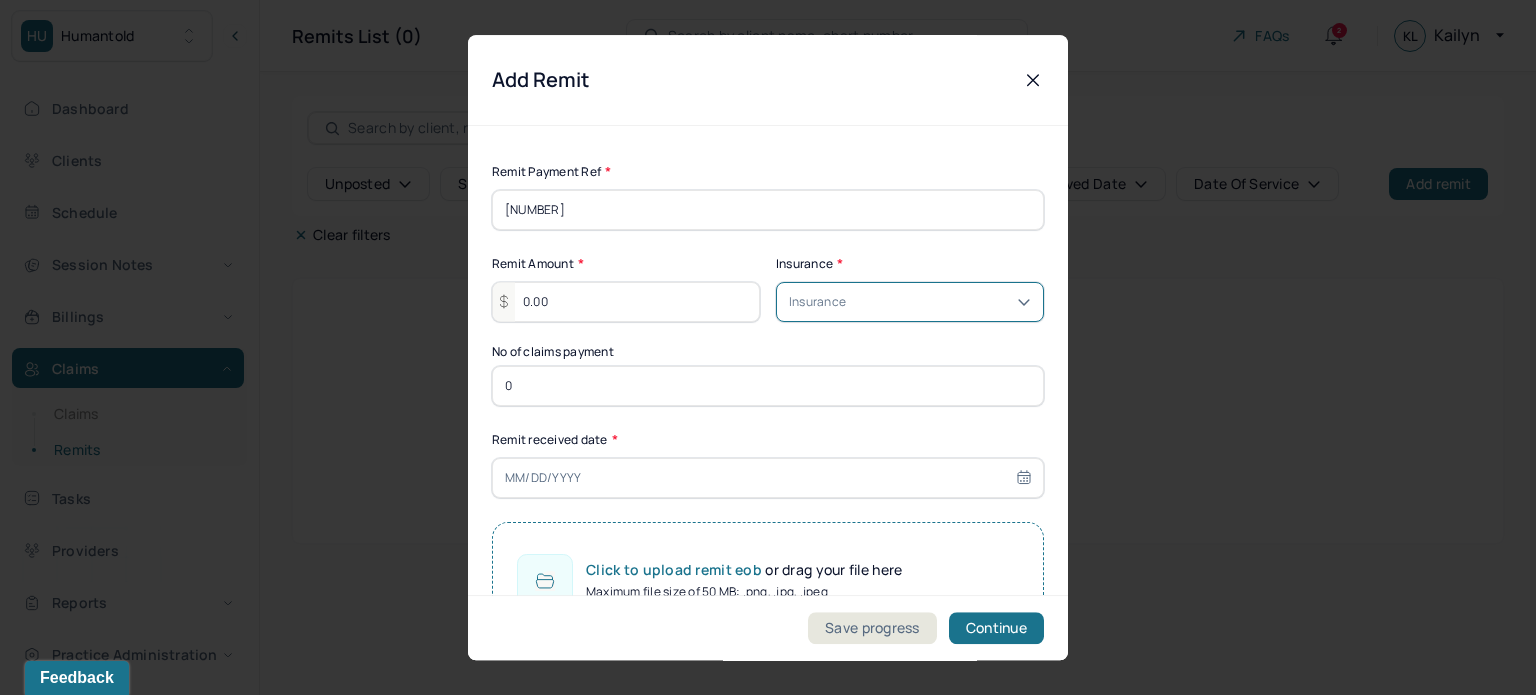 click on "Insurance" at bounding box center [910, 302] 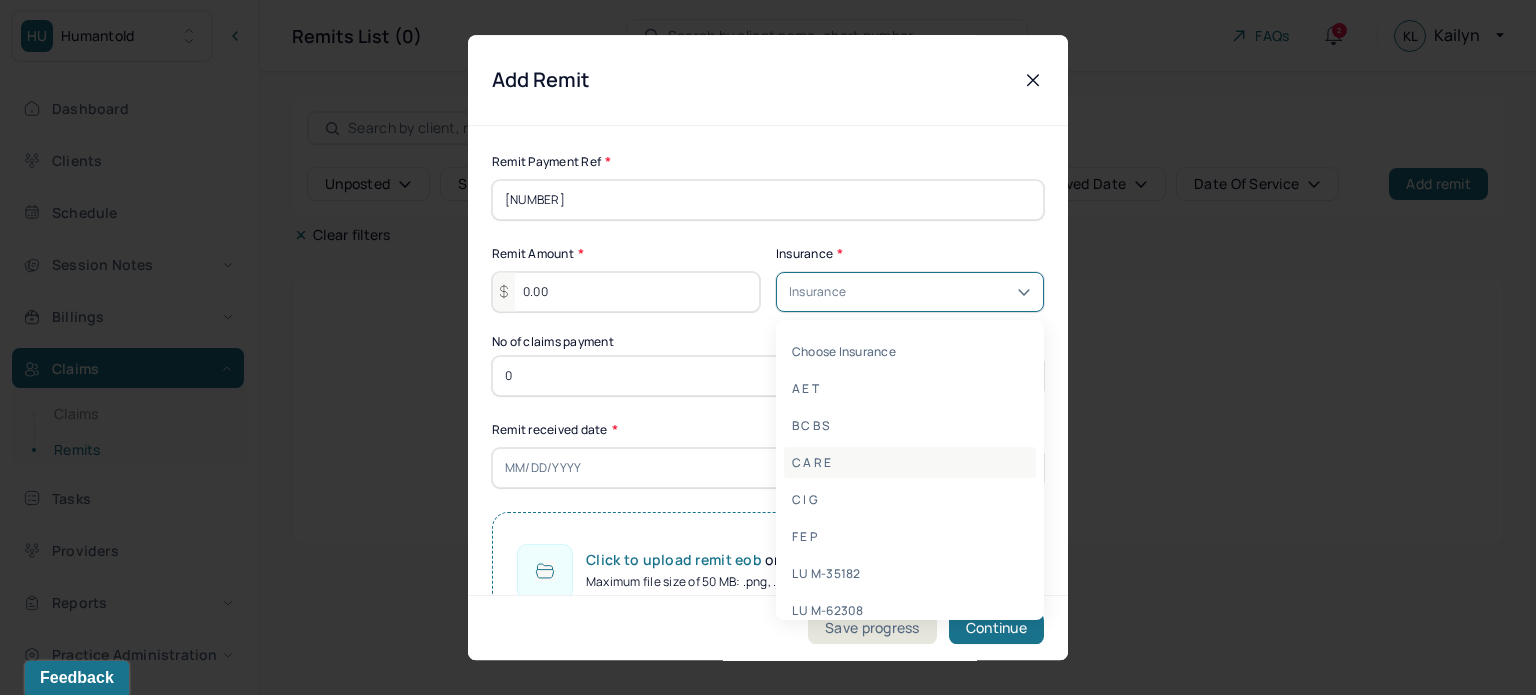 scroll, scrollTop: 12, scrollLeft: 0, axis: vertical 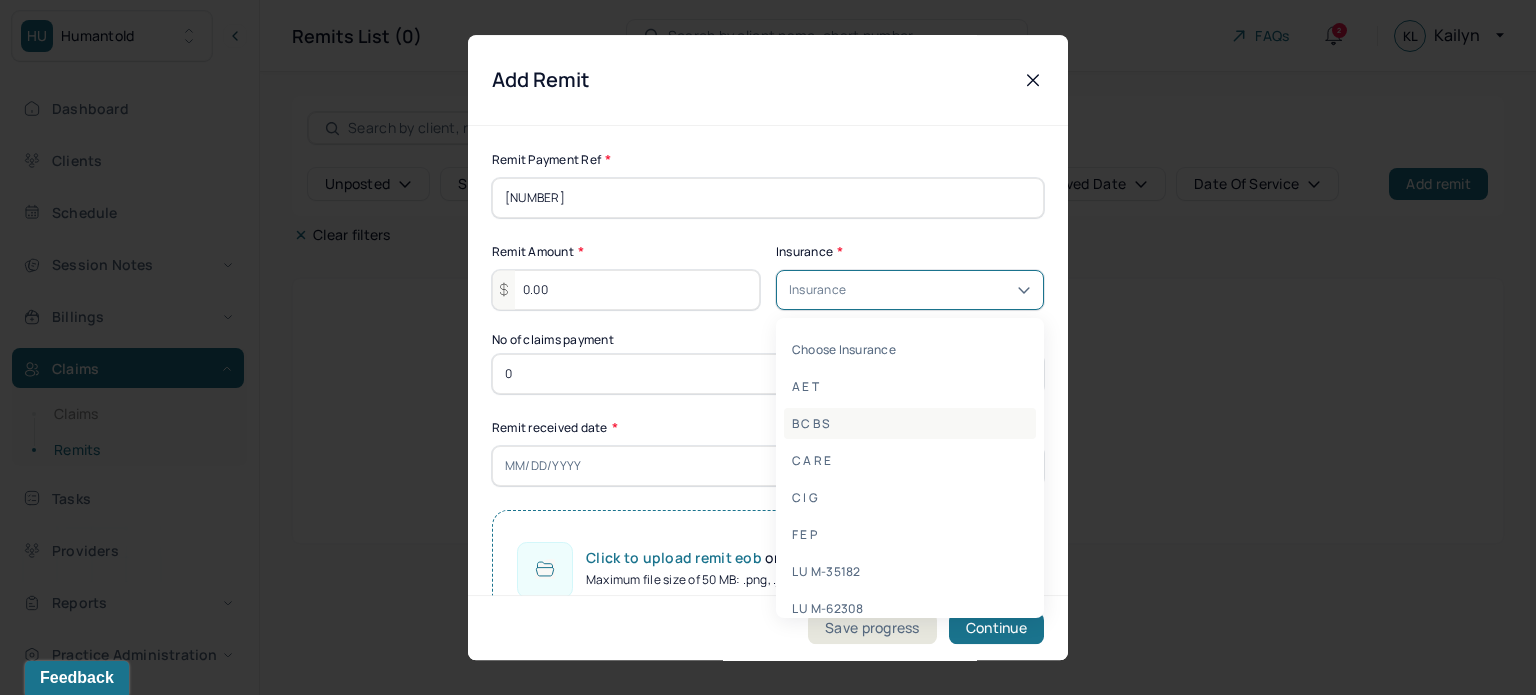 click on "B C B S" at bounding box center (910, 423) 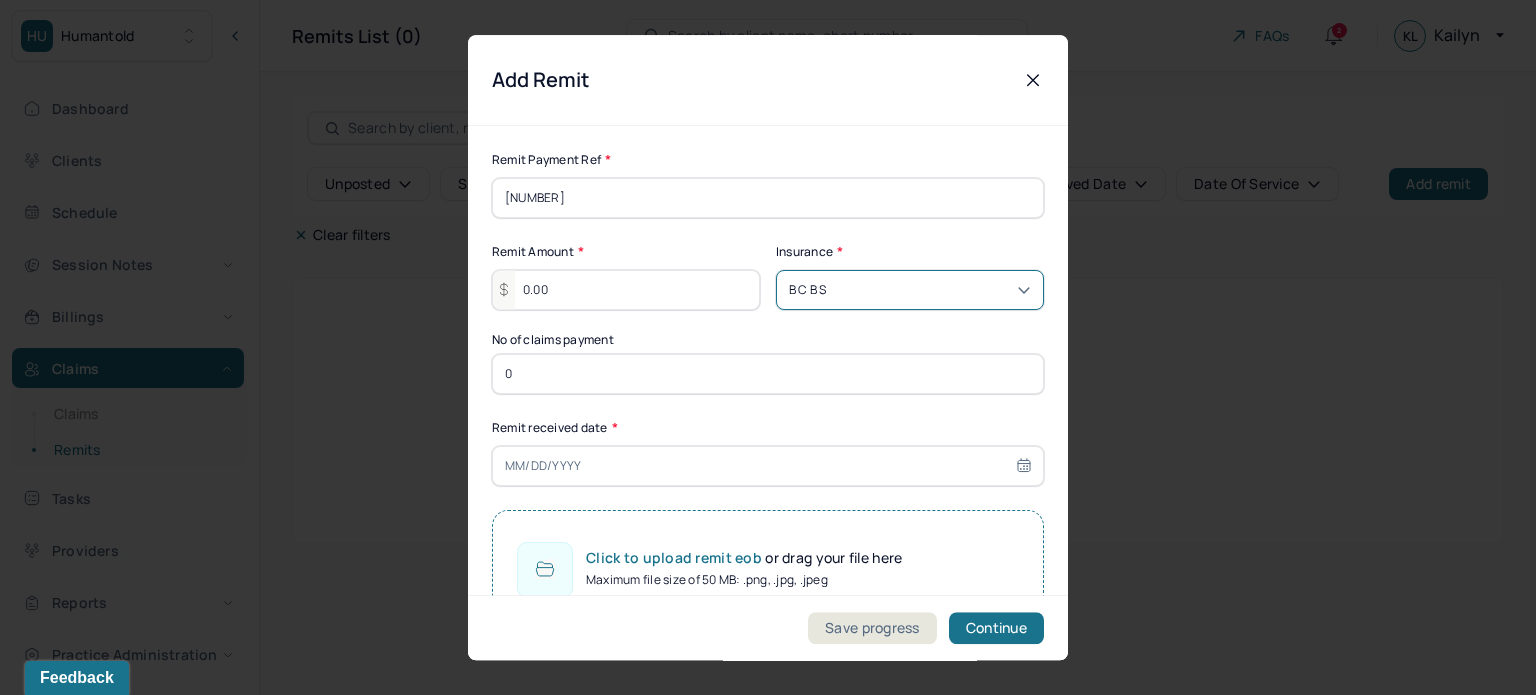 click on "0" at bounding box center [768, 374] 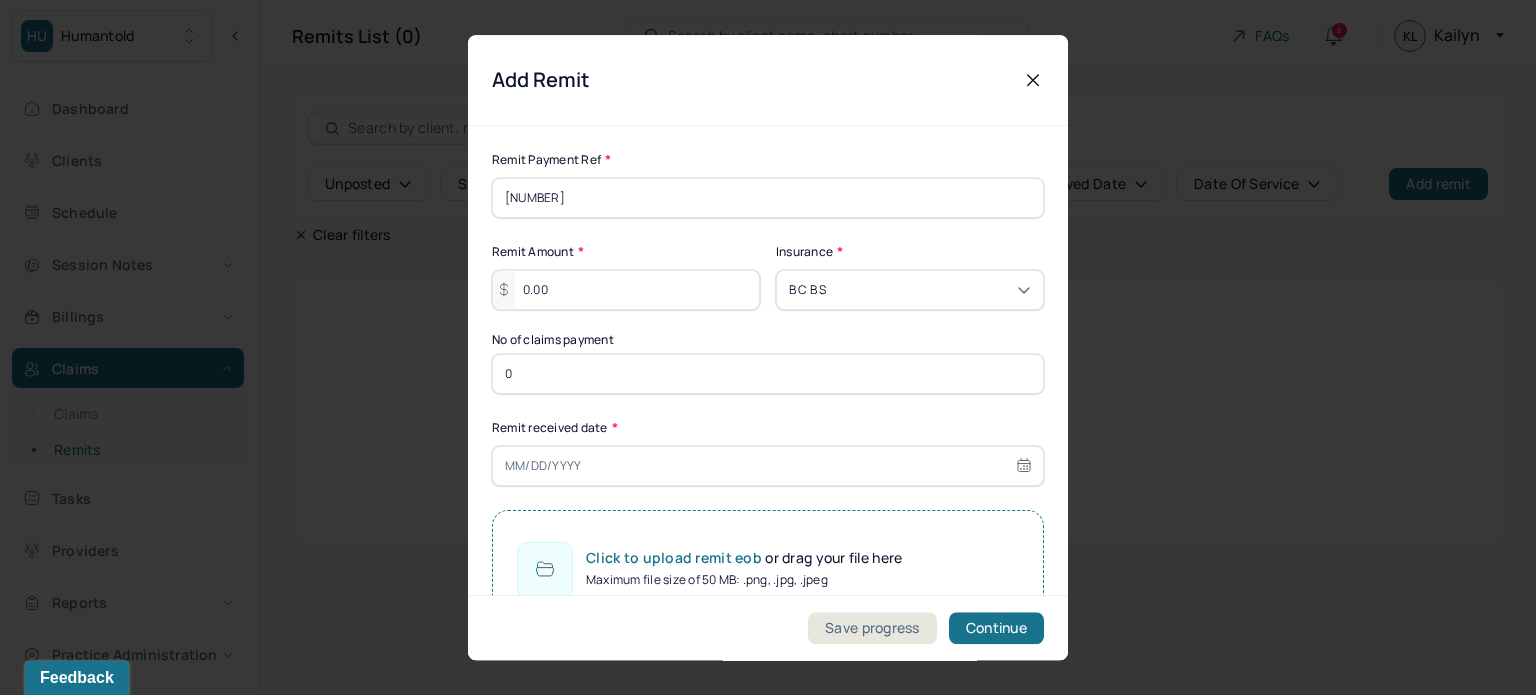 click on "0" at bounding box center [768, 374] 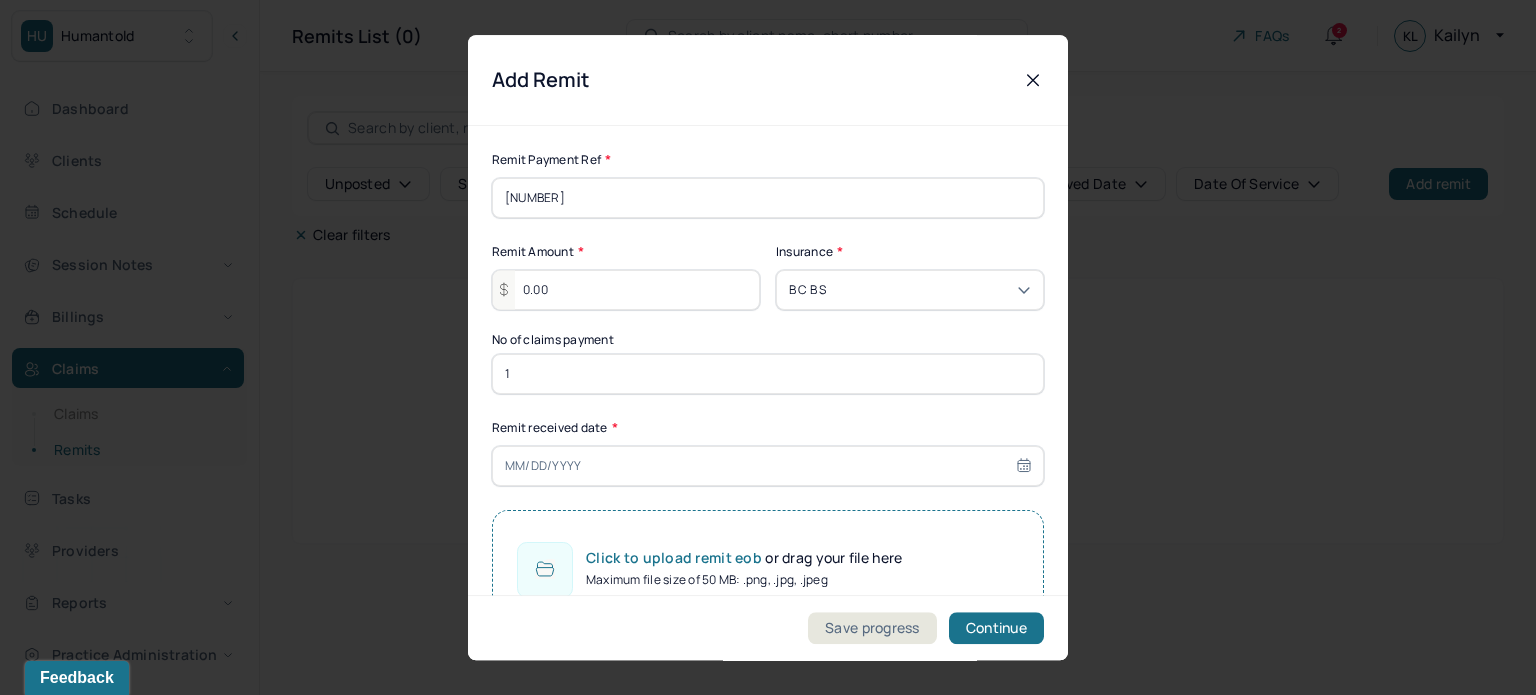 type on "1" 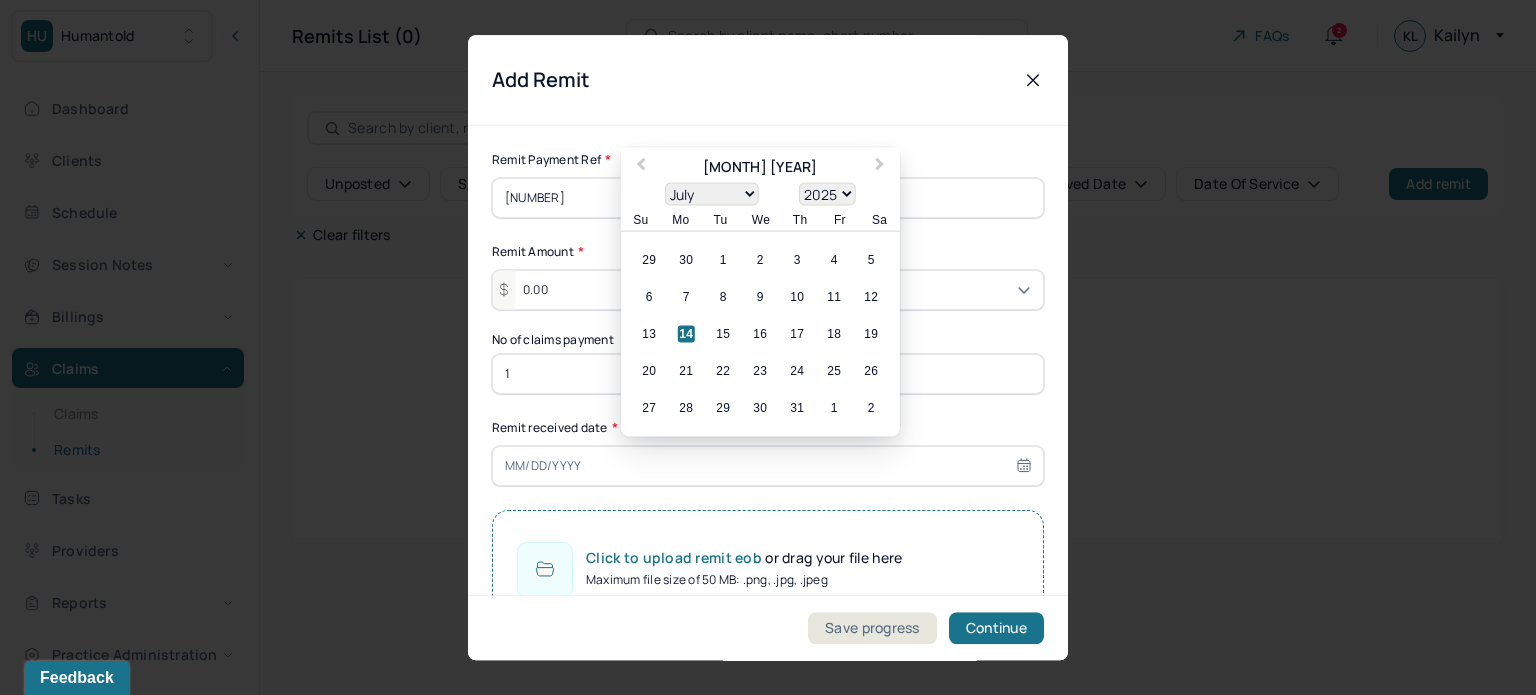 click on "14" at bounding box center (686, 334) 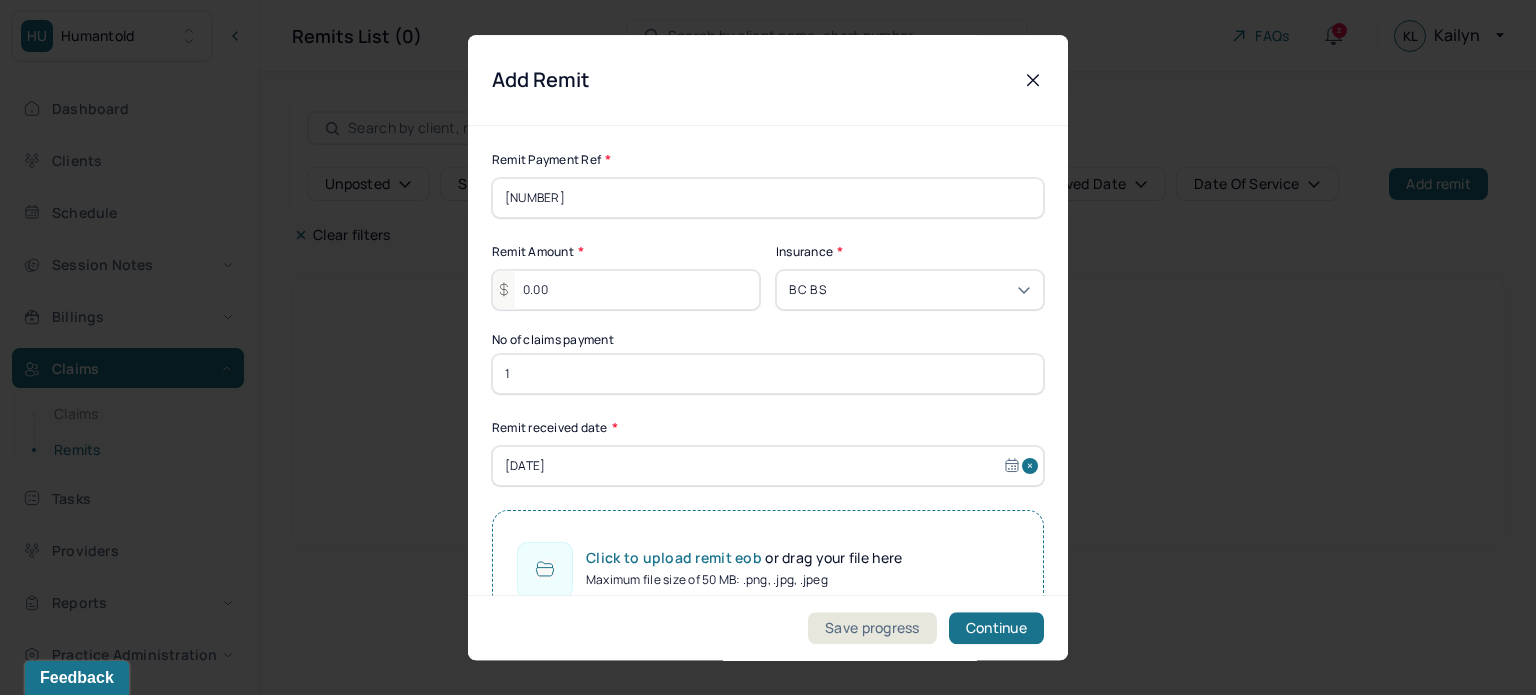 click on "Maximum file size of 50 MB: .png, .jpg, .jpeg" at bounding box center (744, 580) 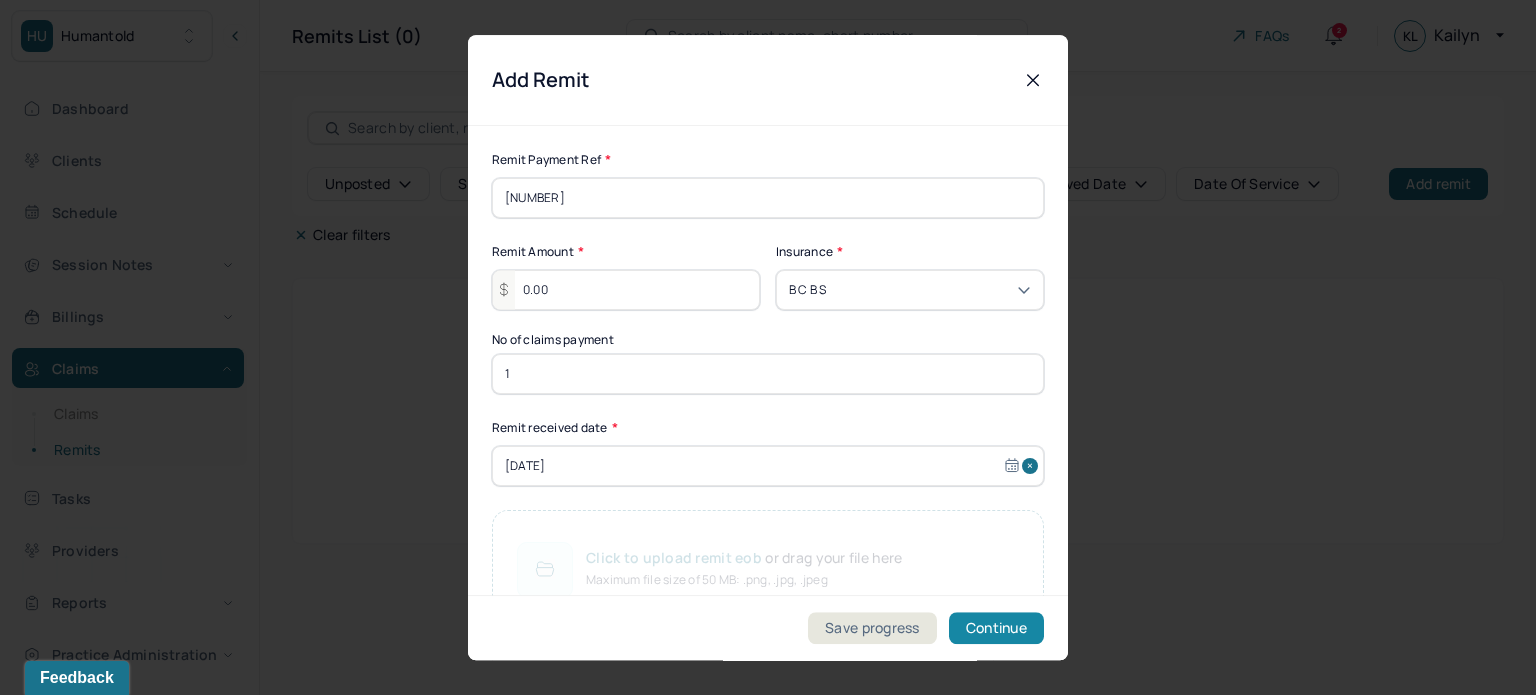 click on "Continue" at bounding box center (996, 628) 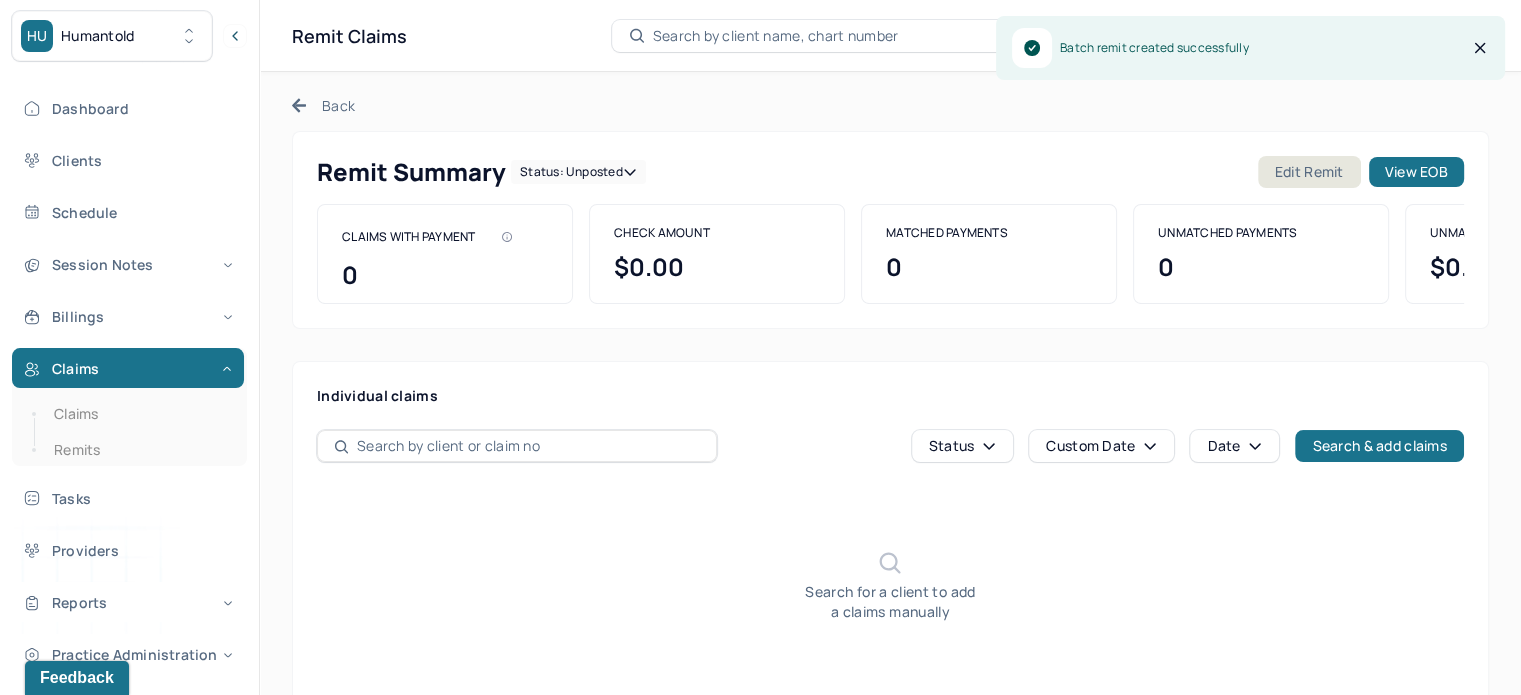 click on "View EOB" at bounding box center (1416, 172) 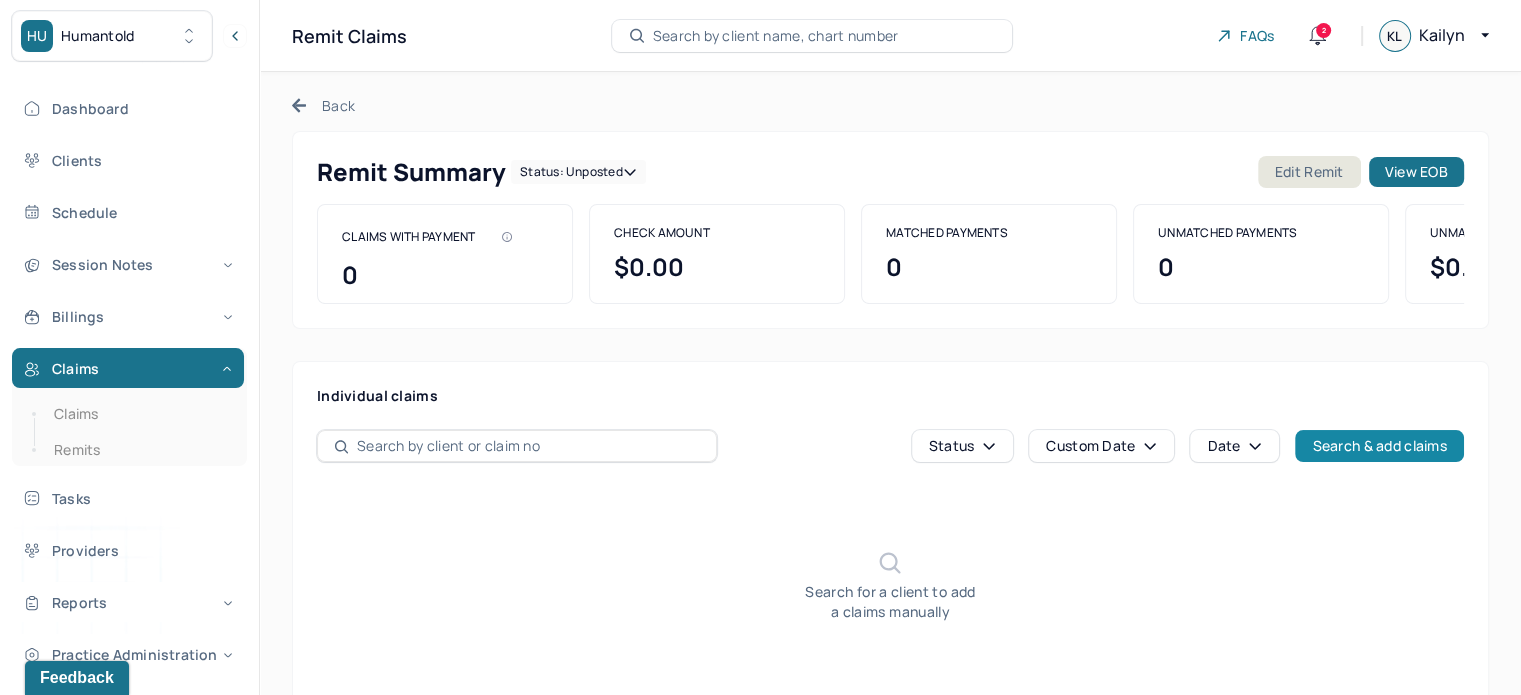 click on "Search & add claims" at bounding box center (1379, 446) 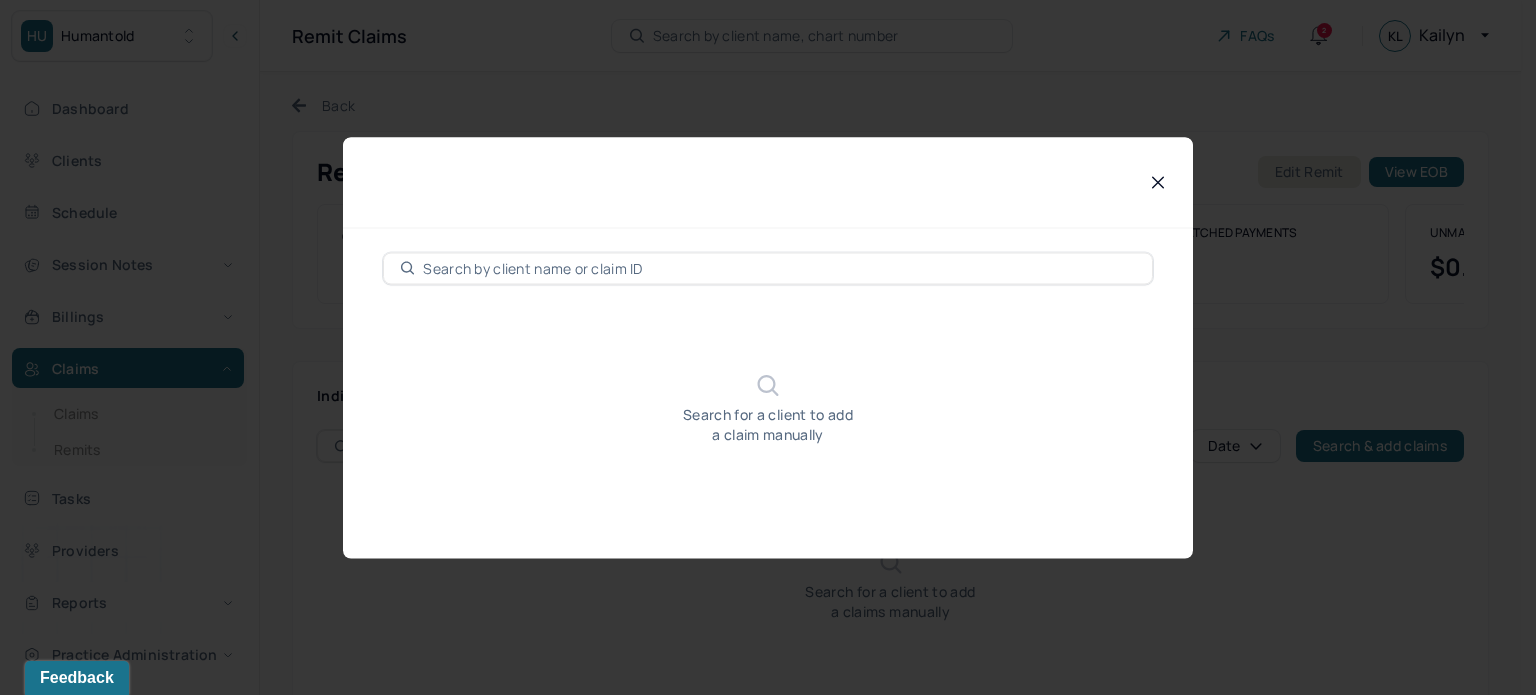 click at bounding box center (779, 268) 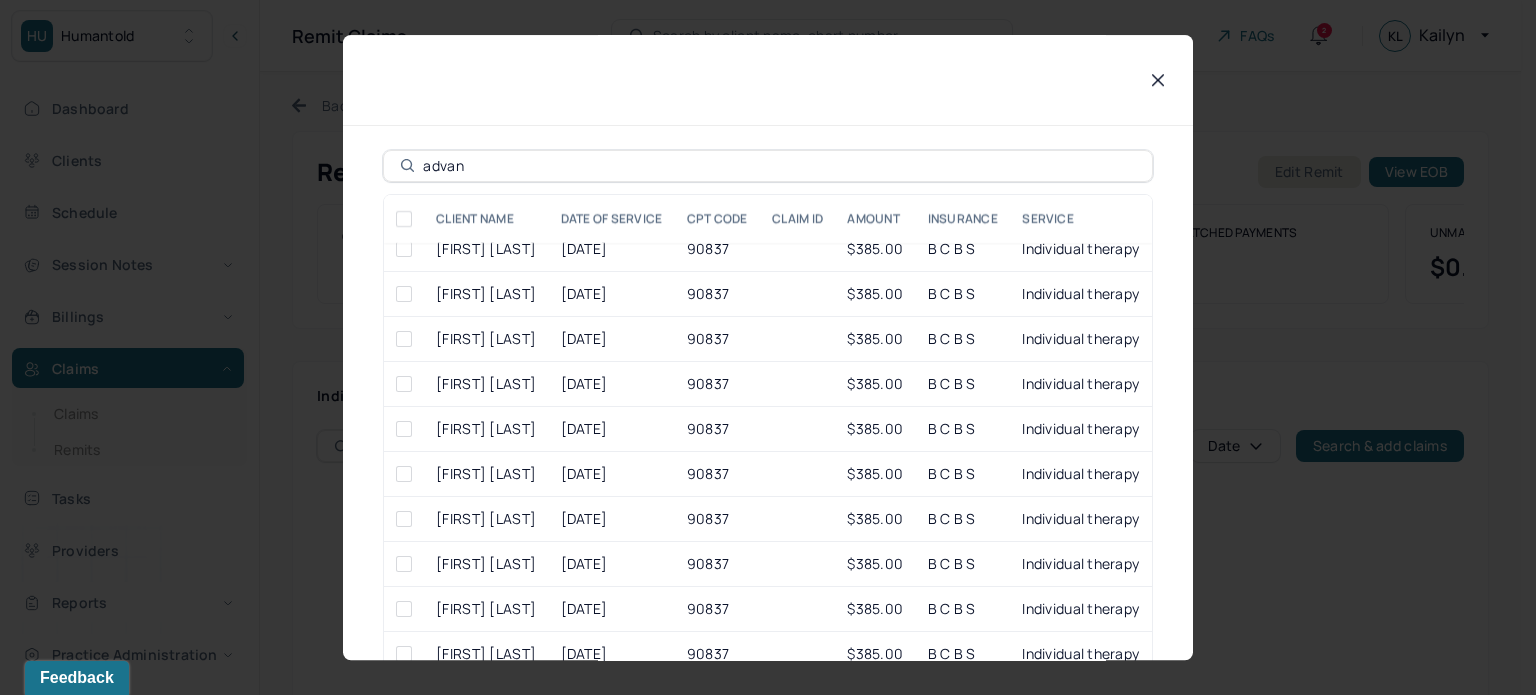 scroll, scrollTop: 270, scrollLeft: 0, axis: vertical 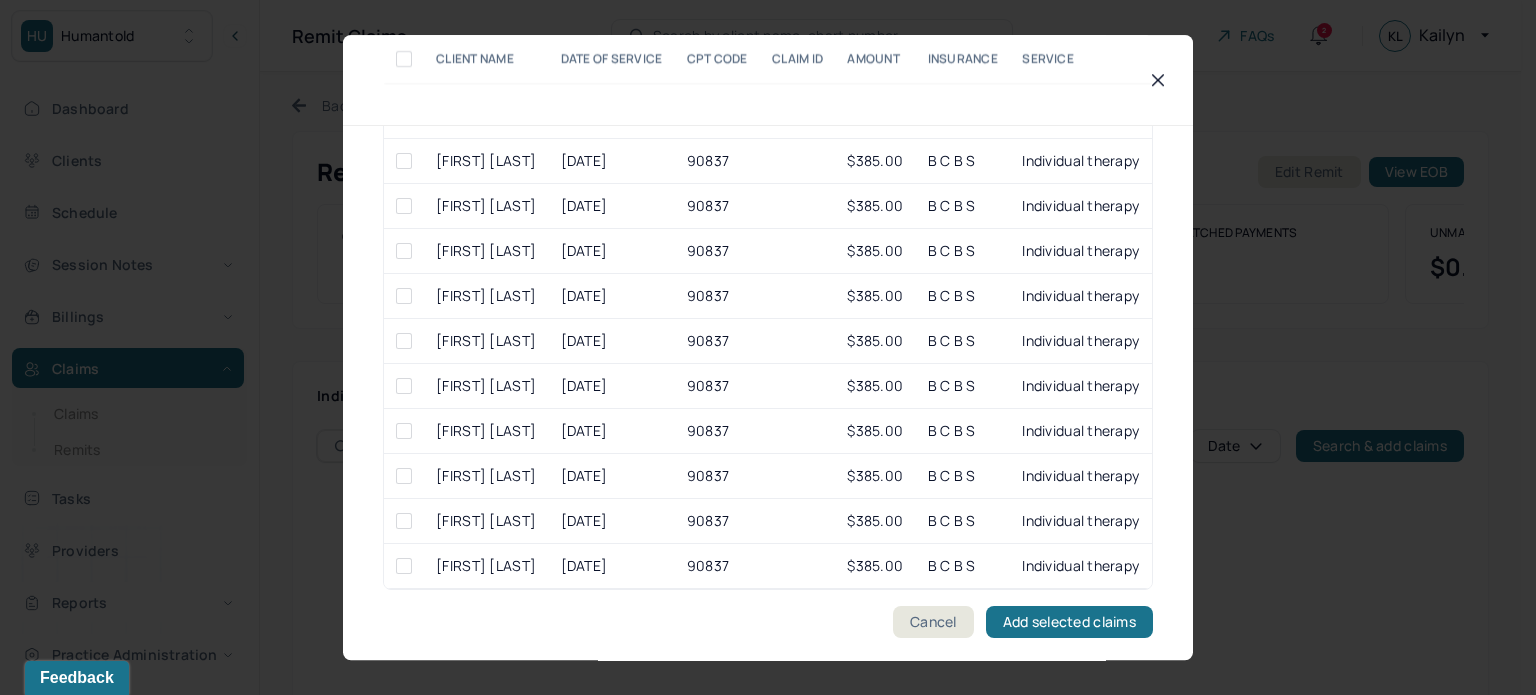 type on "advan" 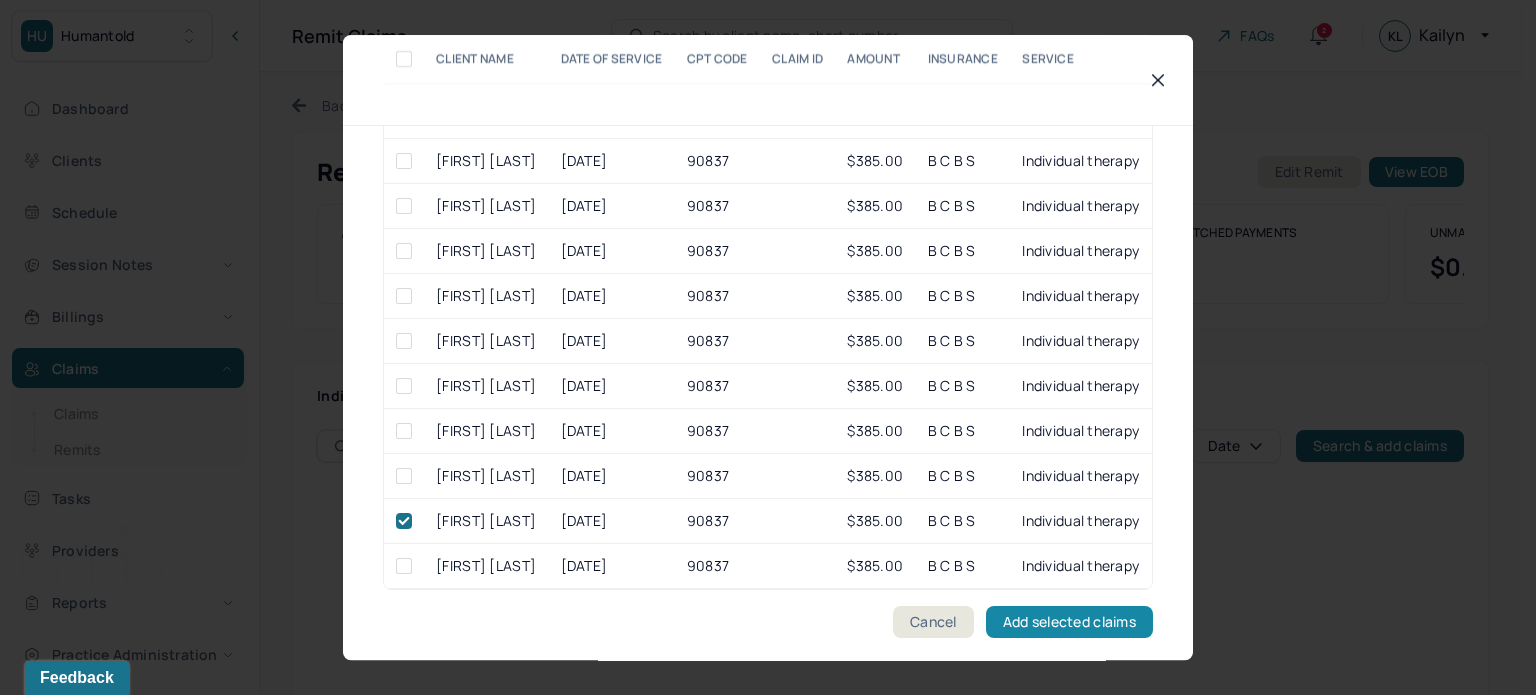 click on "Add selected claims" at bounding box center [1069, 622] 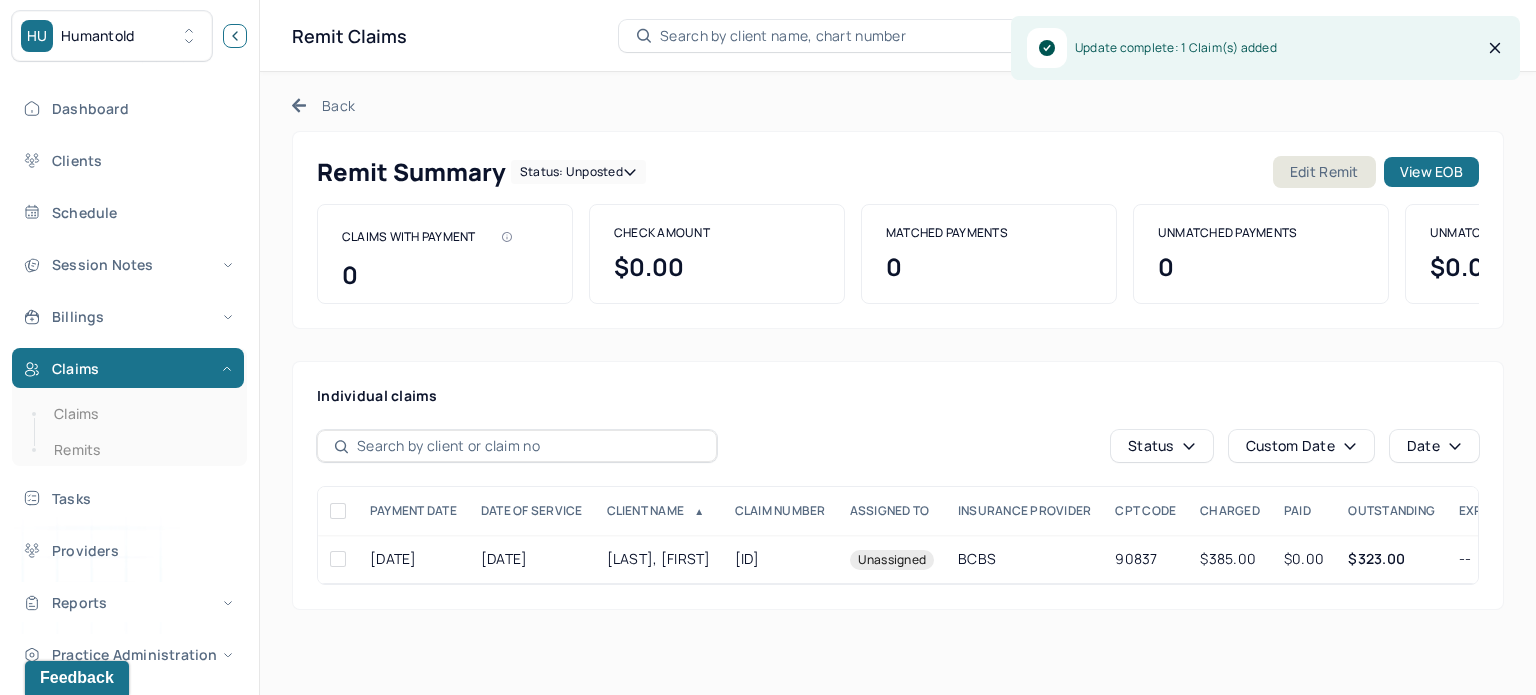 click at bounding box center [235, 36] 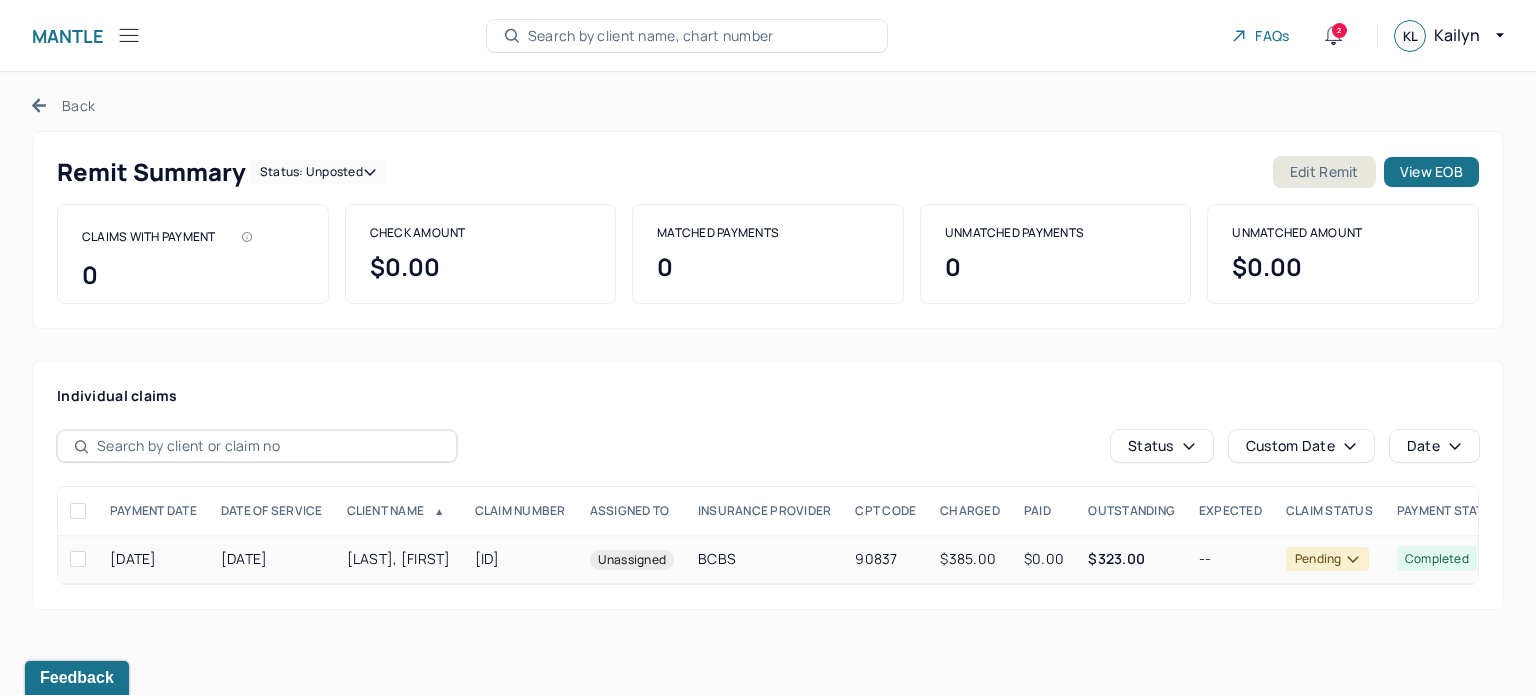 click on "$0.00" at bounding box center [1044, 559] 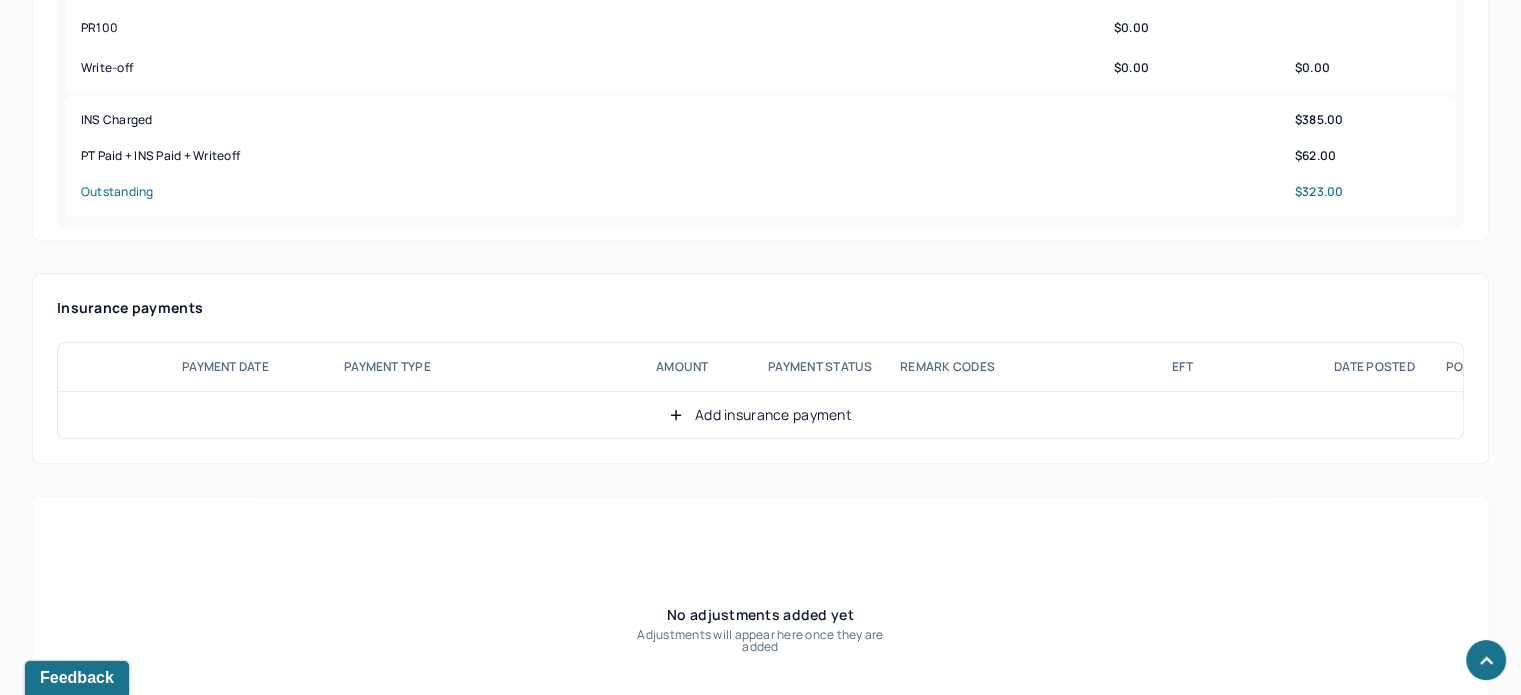 scroll, scrollTop: 1000, scrollLeft: 0, axis: vertical 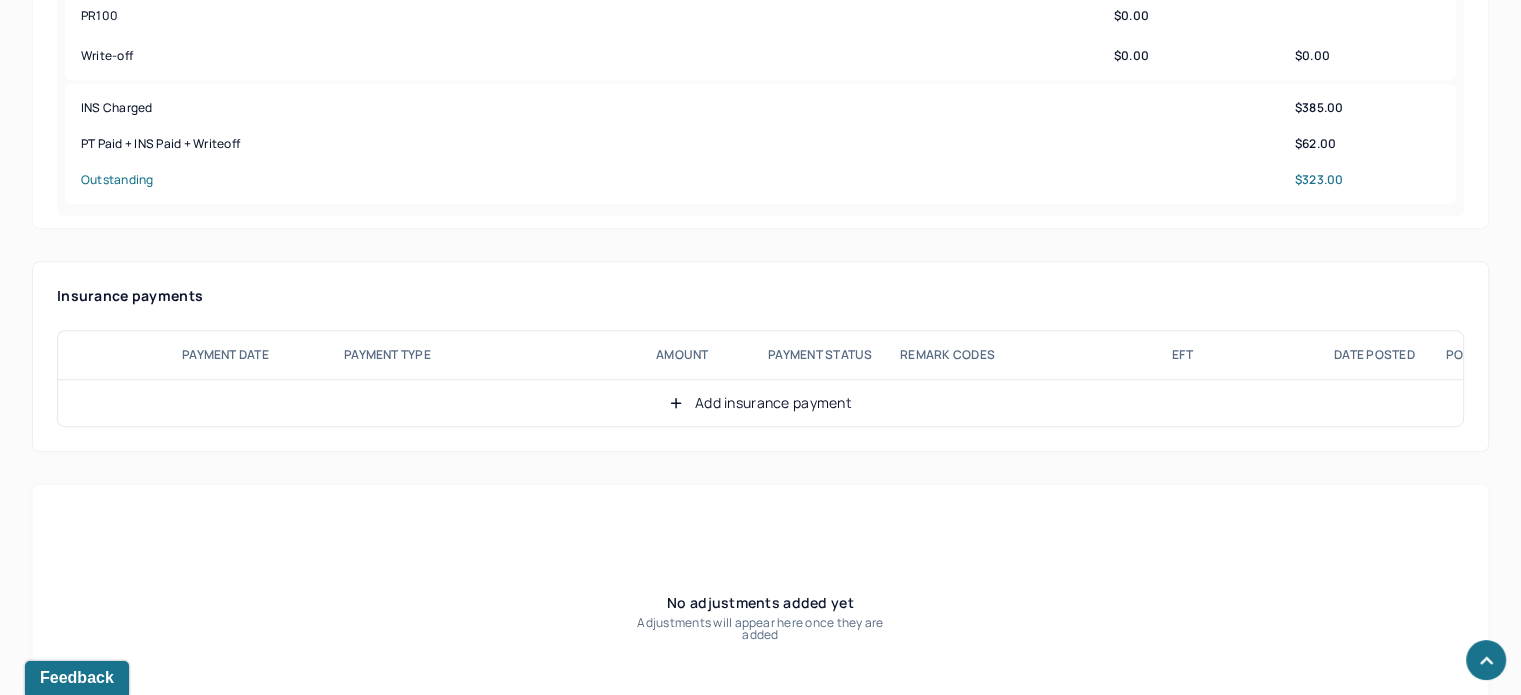 click on "Add insurance payment" at bounding box center [760, 403] 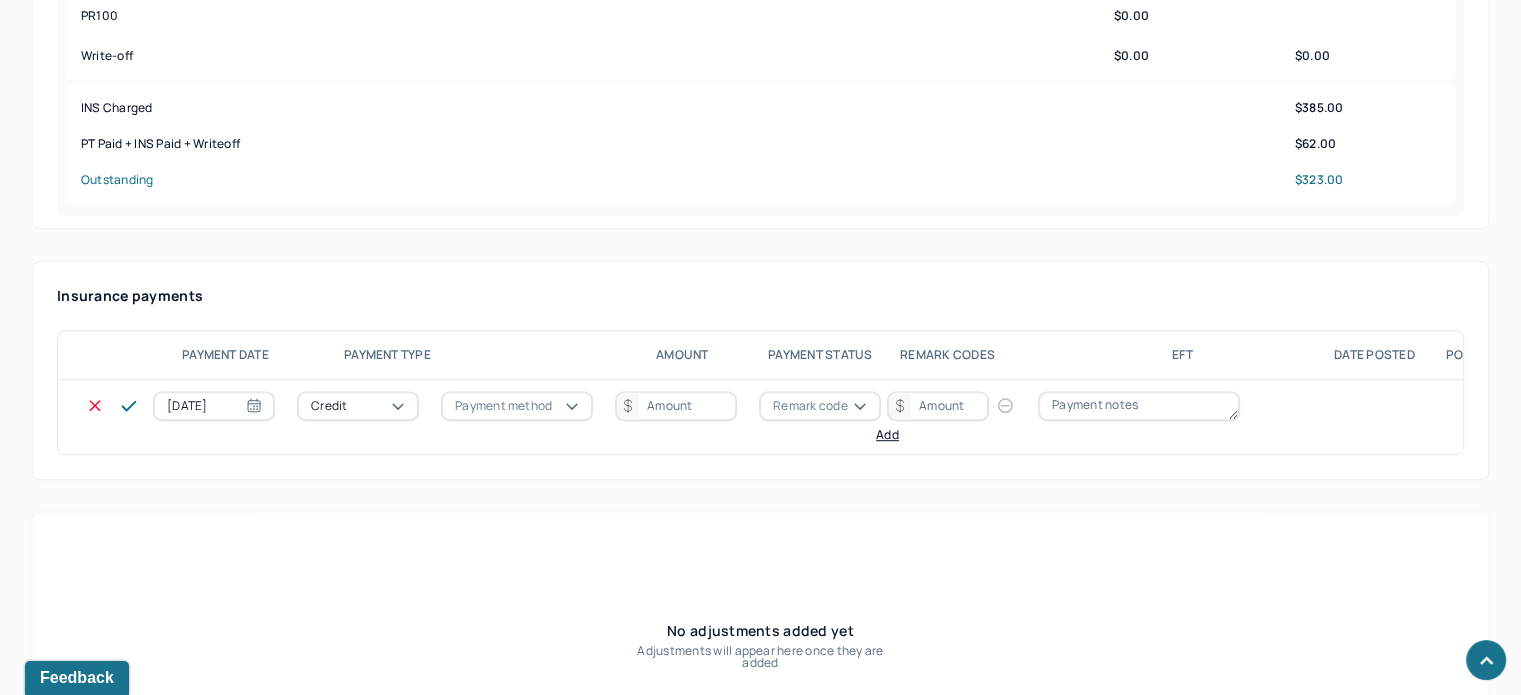 click on "Payment method" at bounding box center (503, 406) 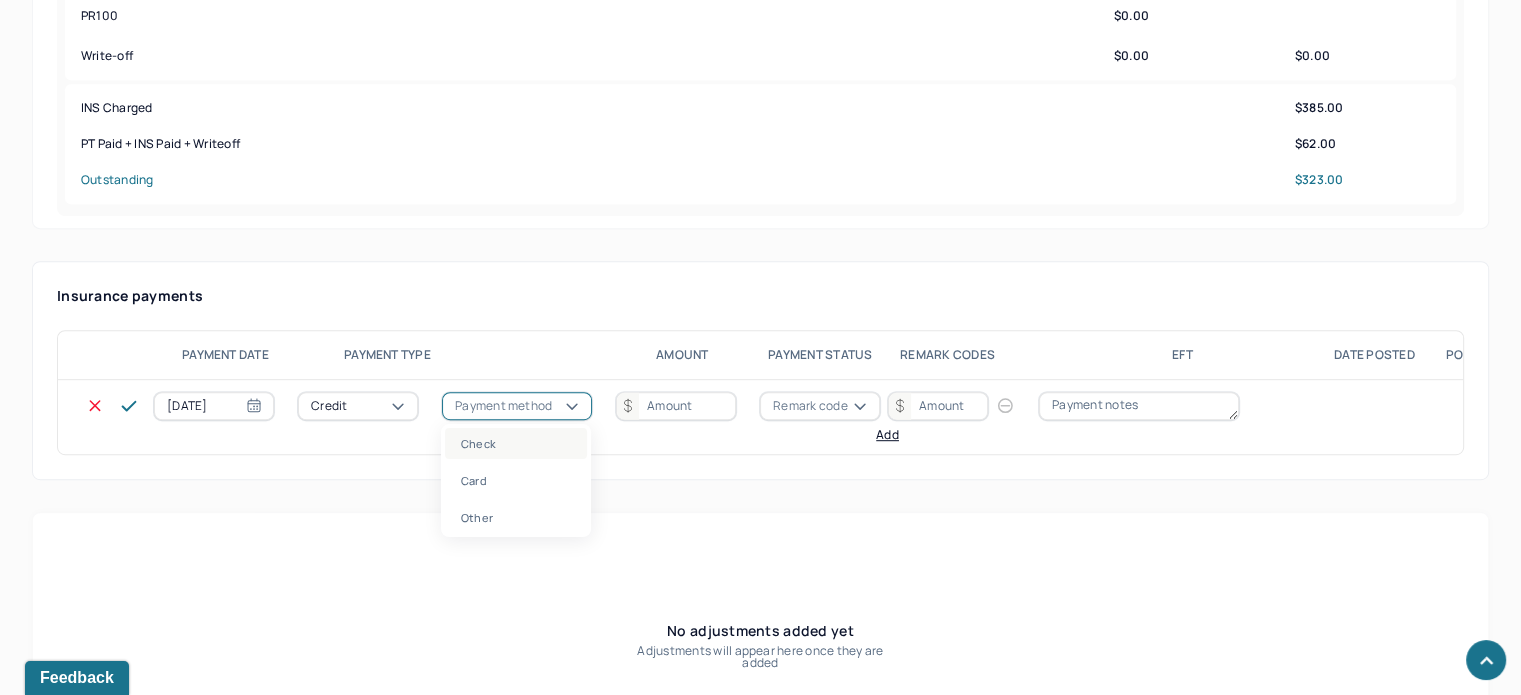 click on "Check" at bounding box center [516, 443] 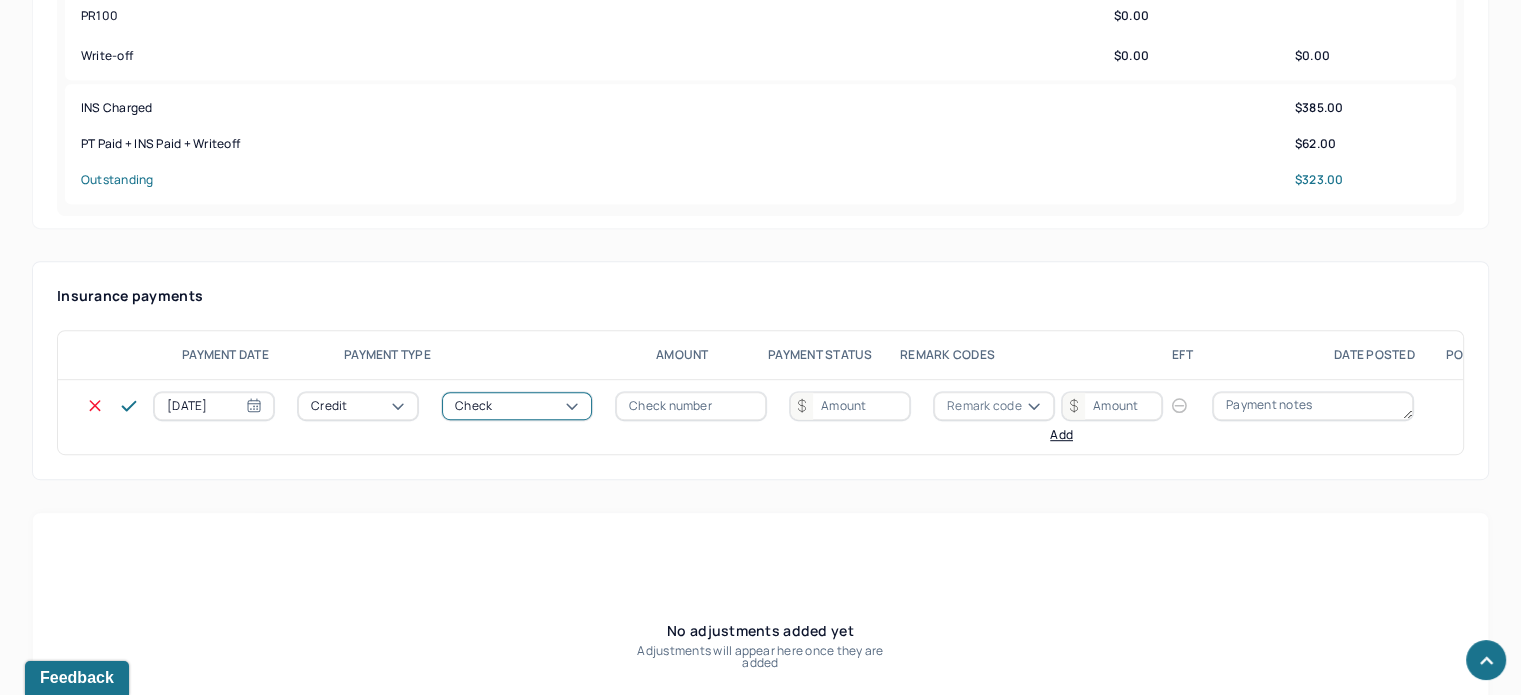 click at bounding box center (691, 406) 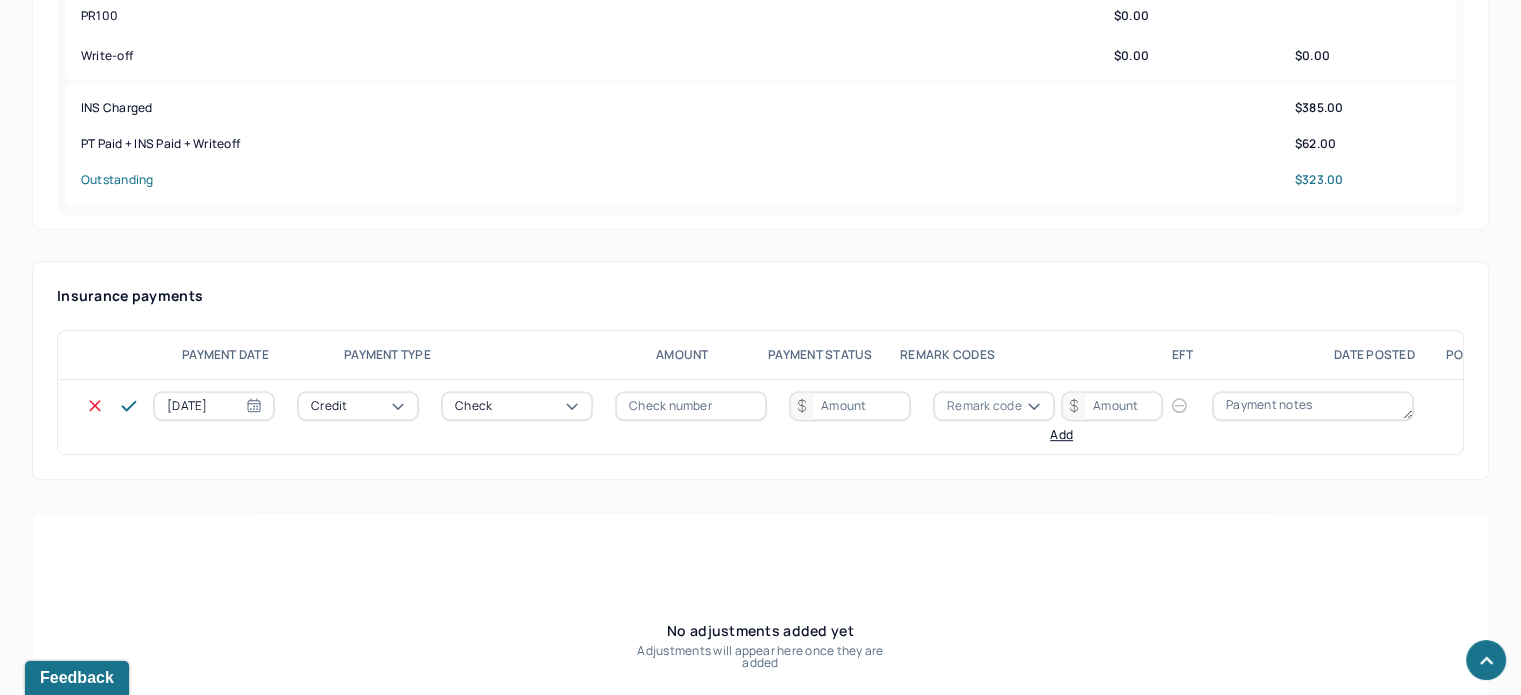 type on "N/A" 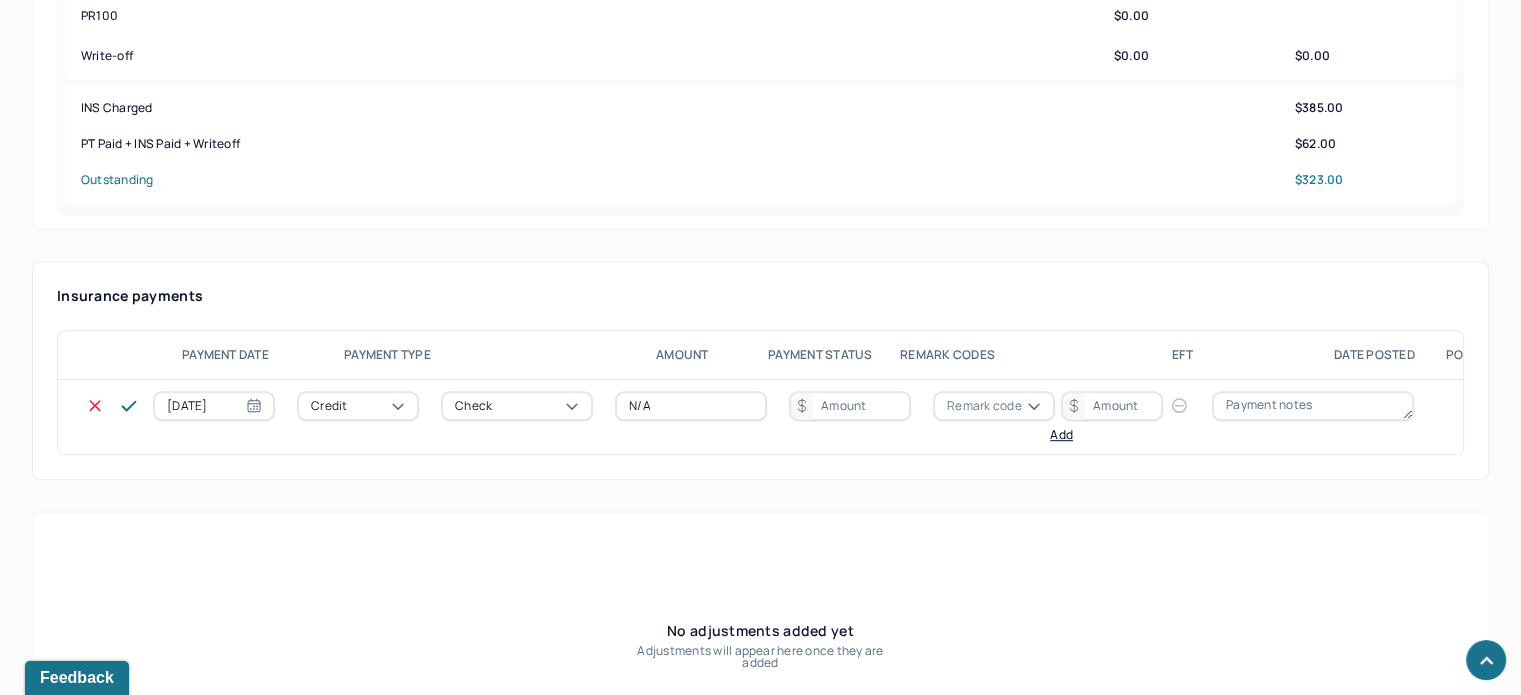 click at bounding box center (850, 406) 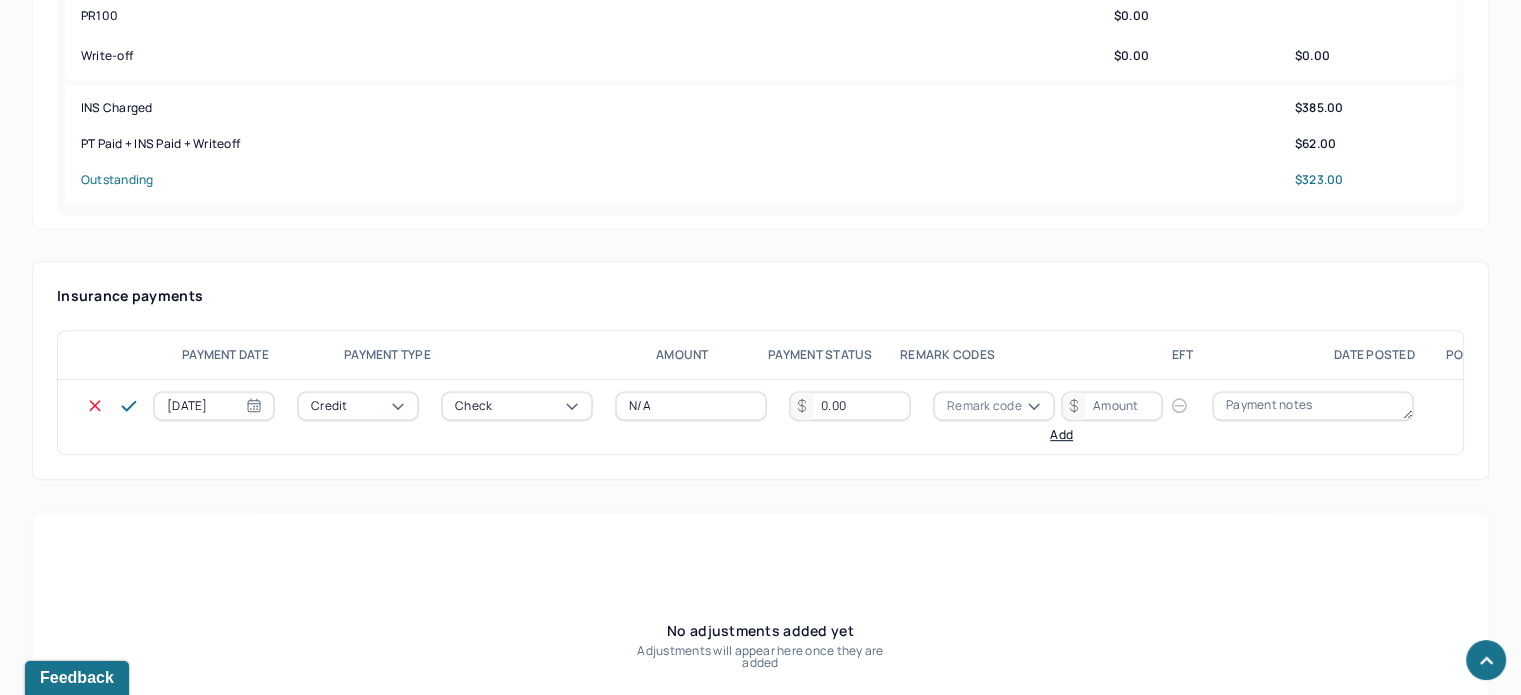 type on "0.00" 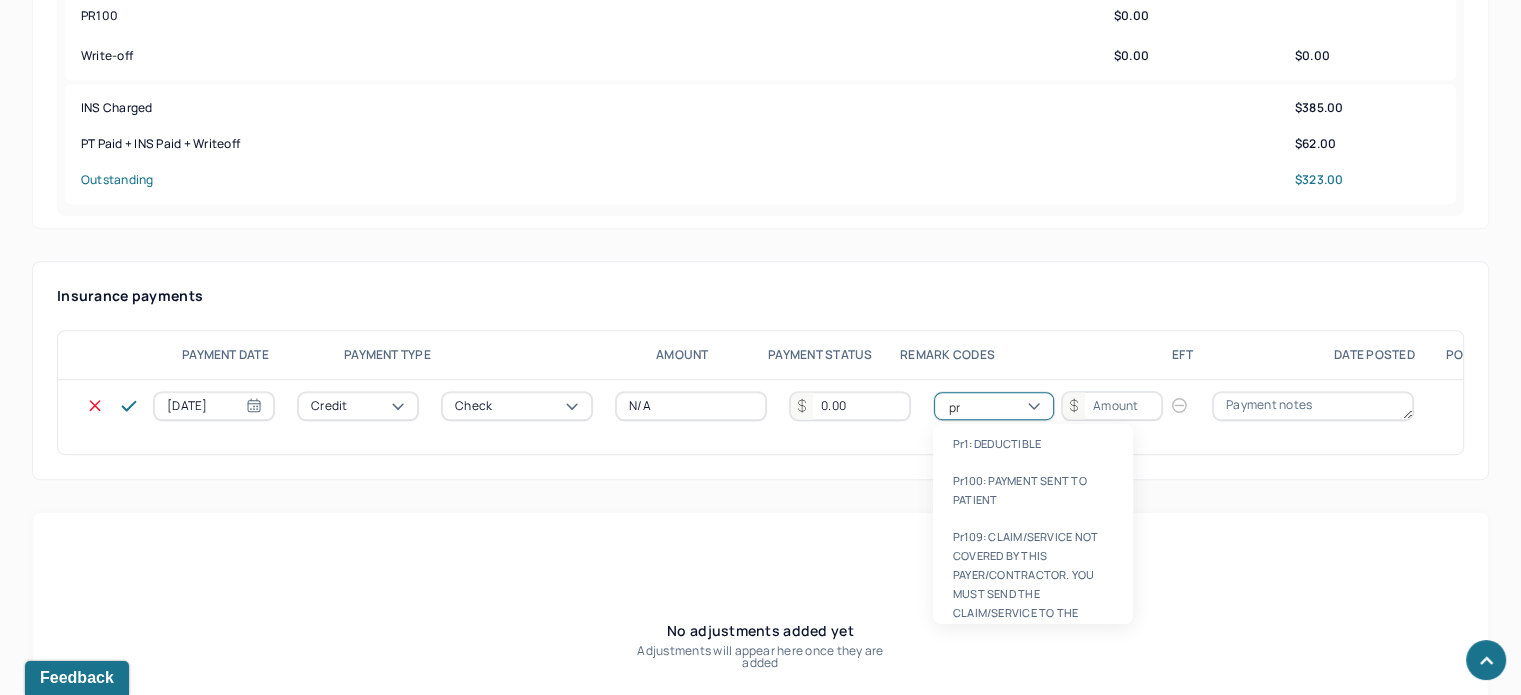 type on "pr1" 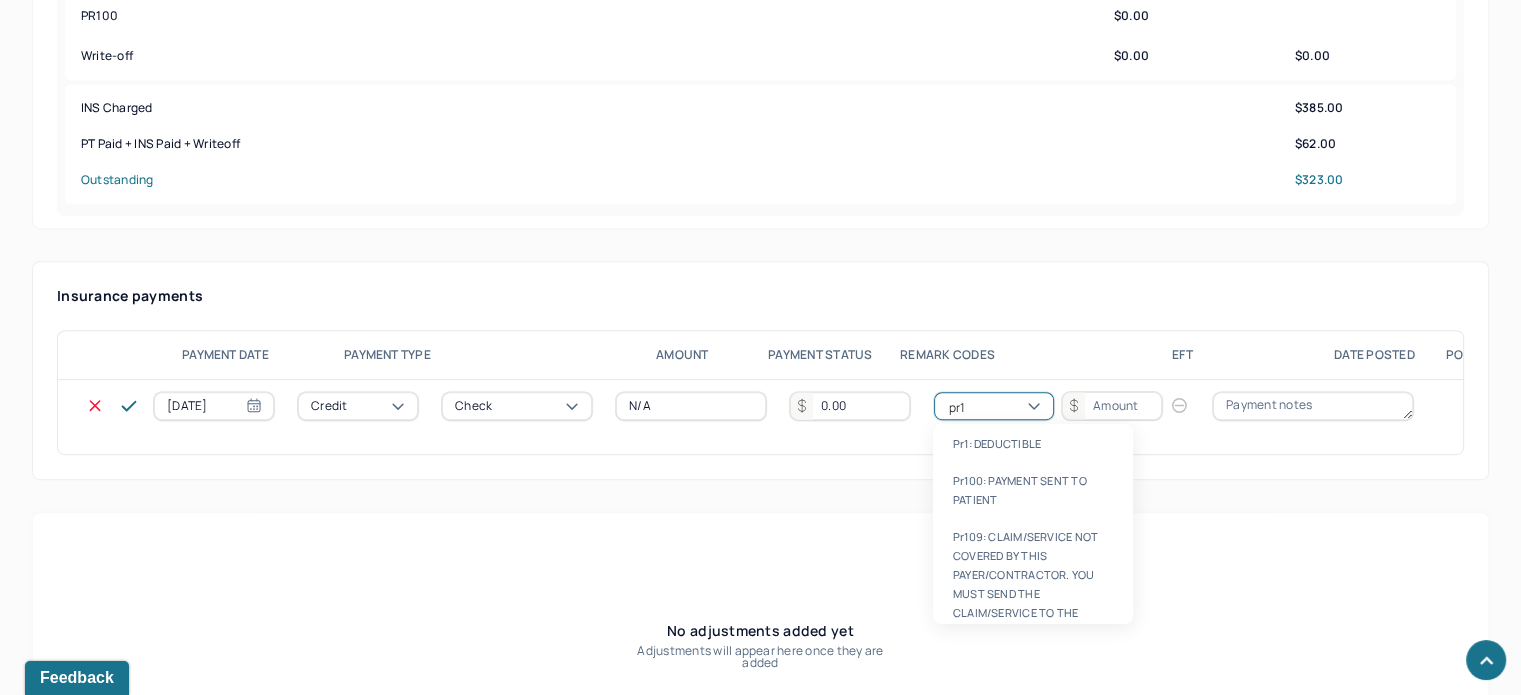 type 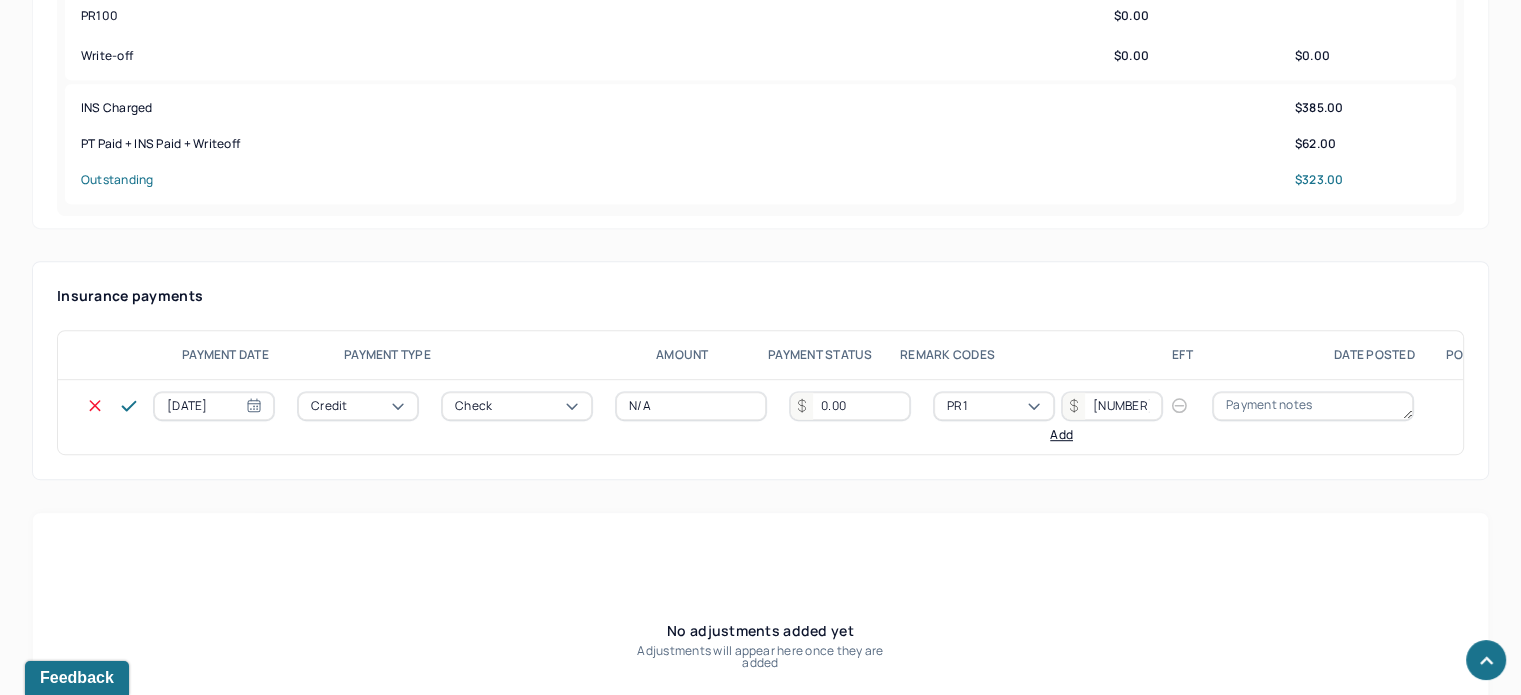 type on "[NUMBER]" 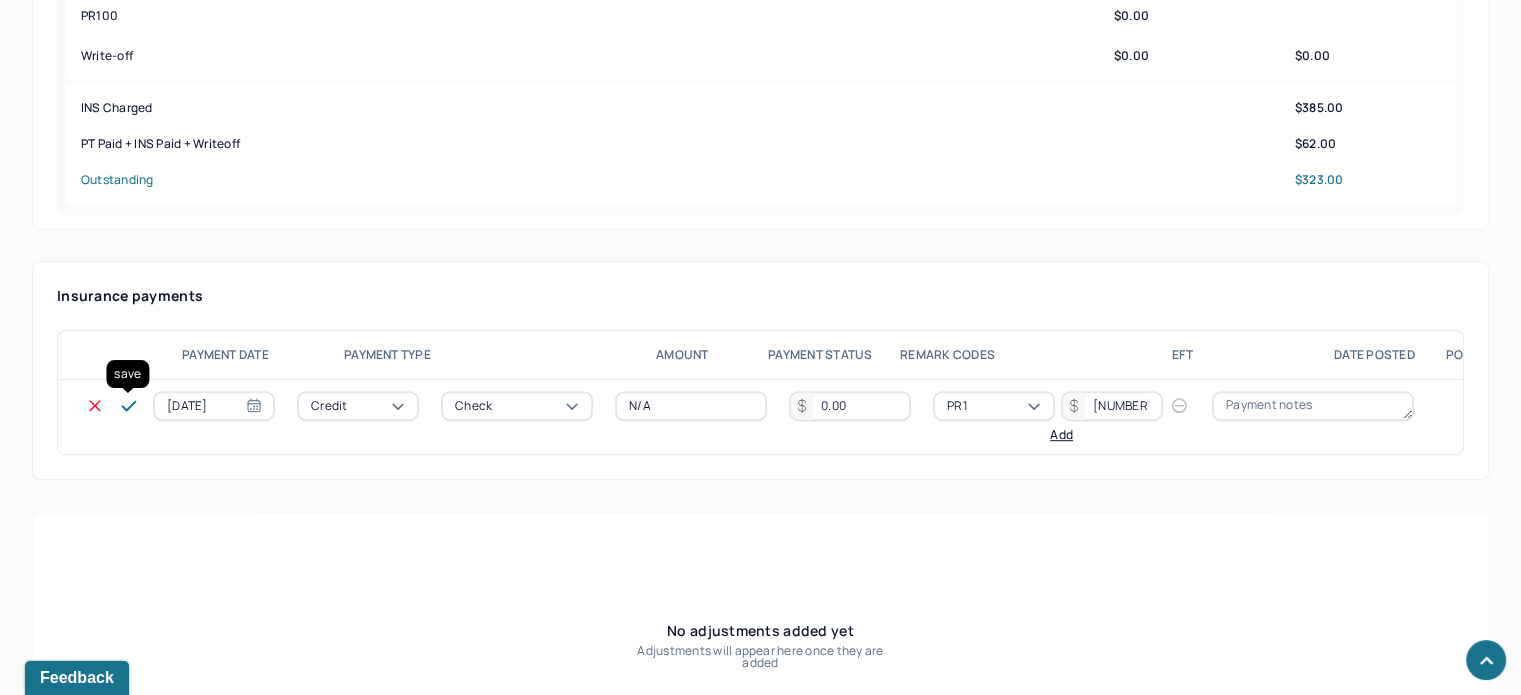 click 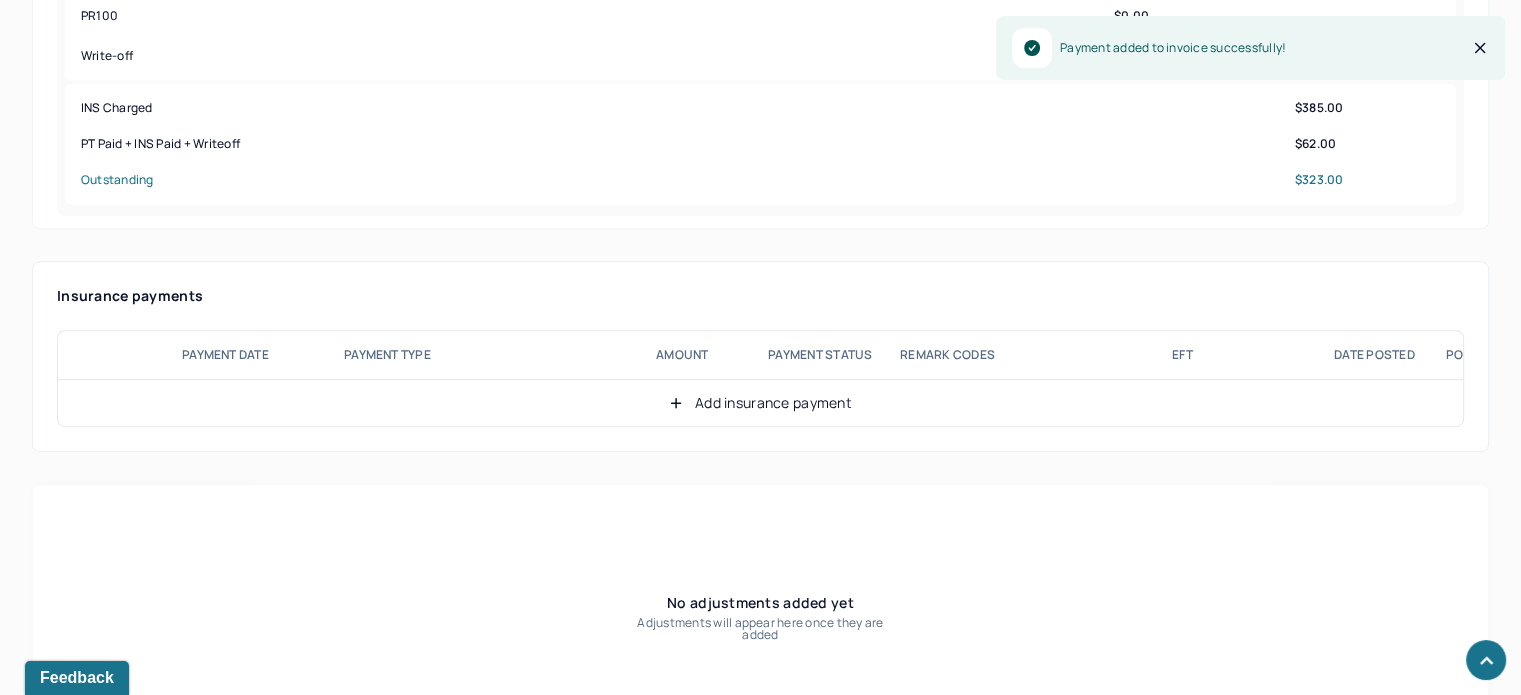 click on "Add insurance payment" at bounding box center (760, 403) 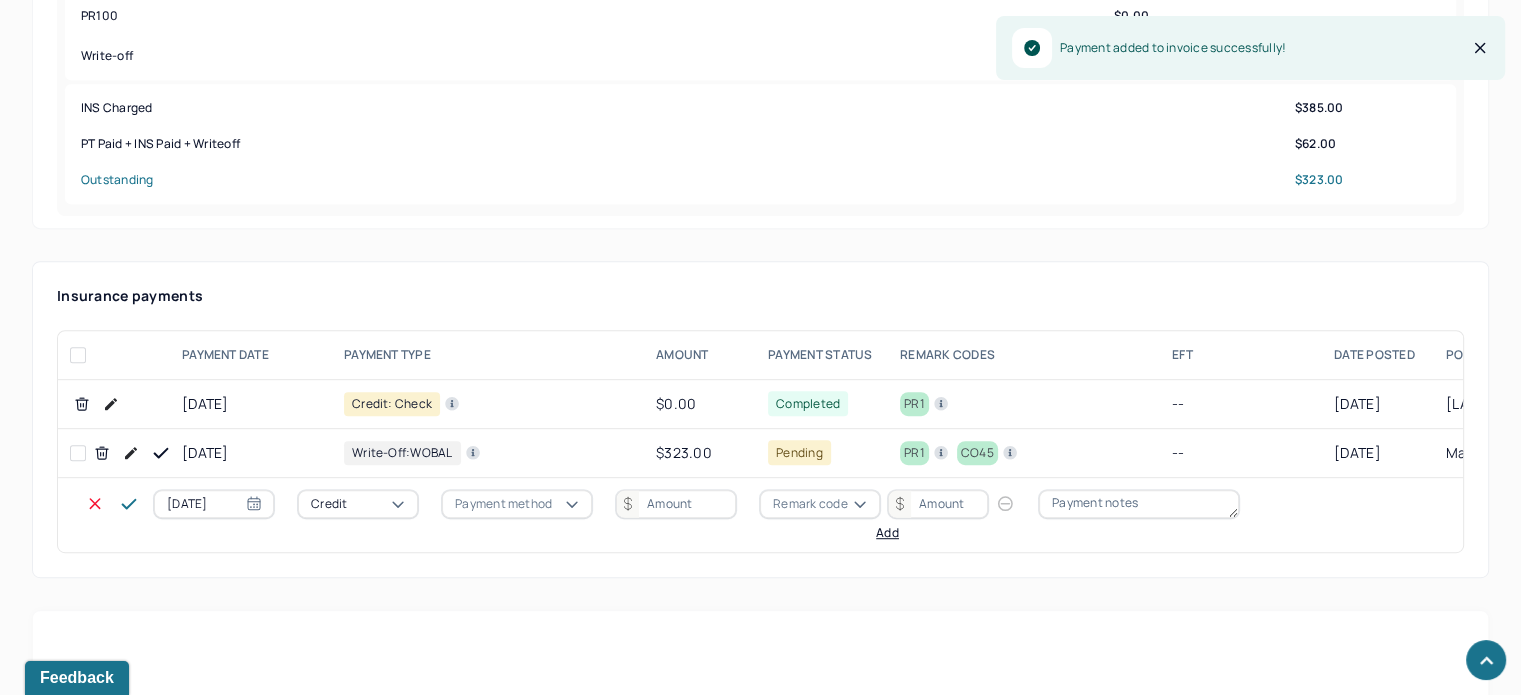 click 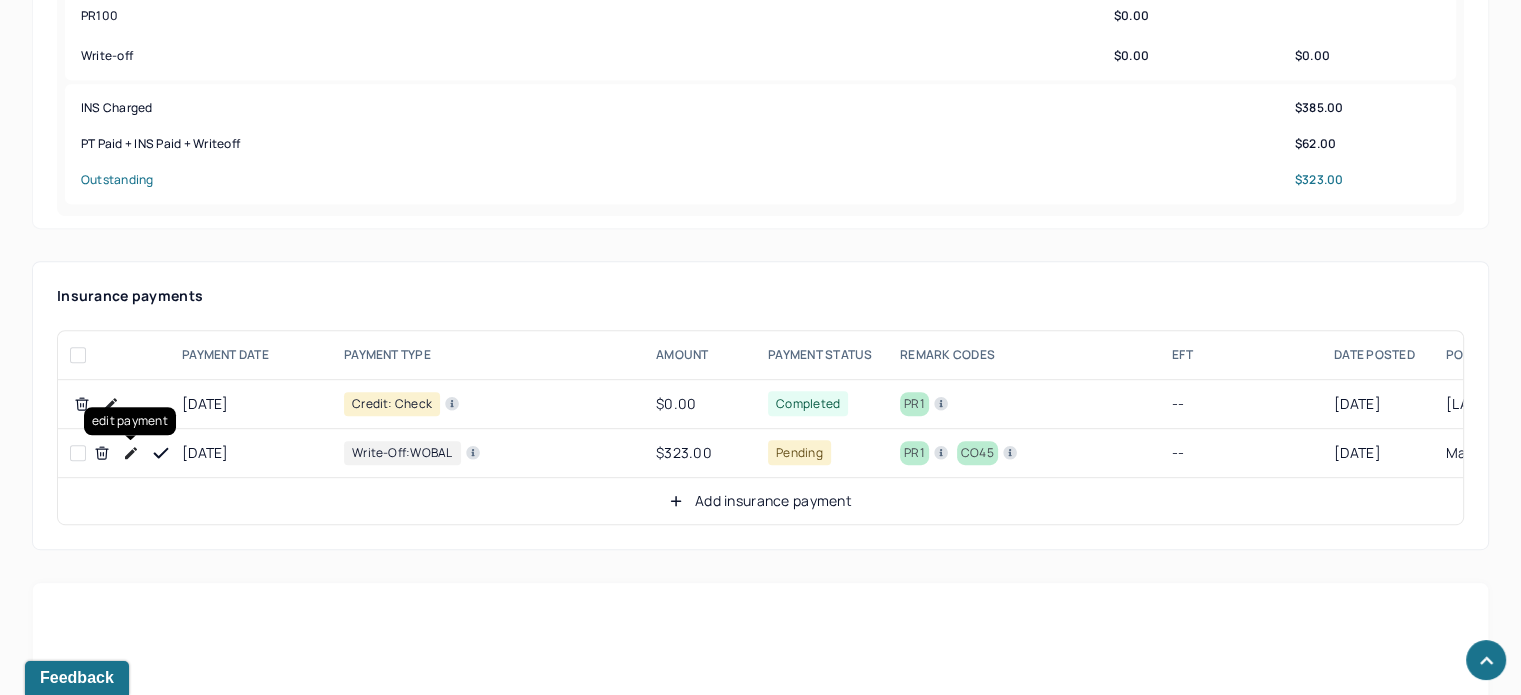 click 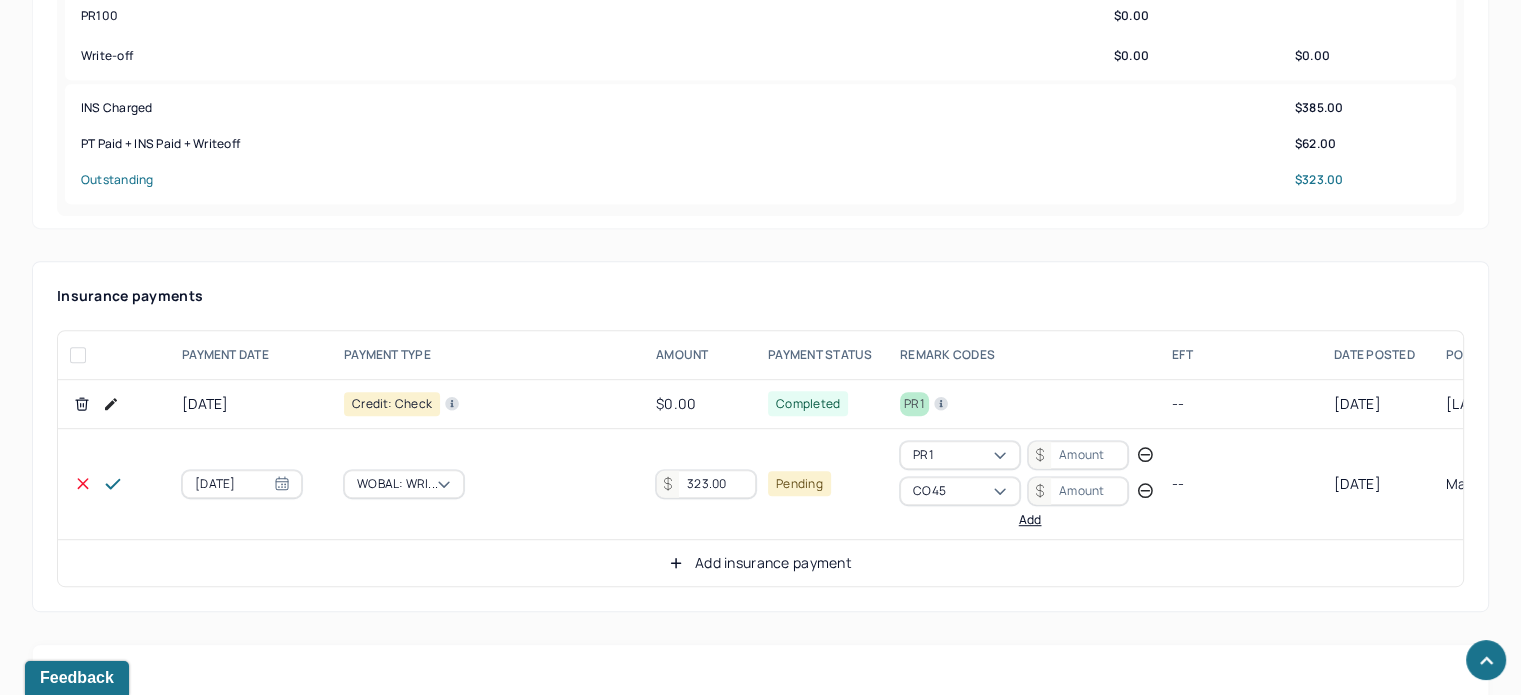 click at bounding box center (1078, 455) 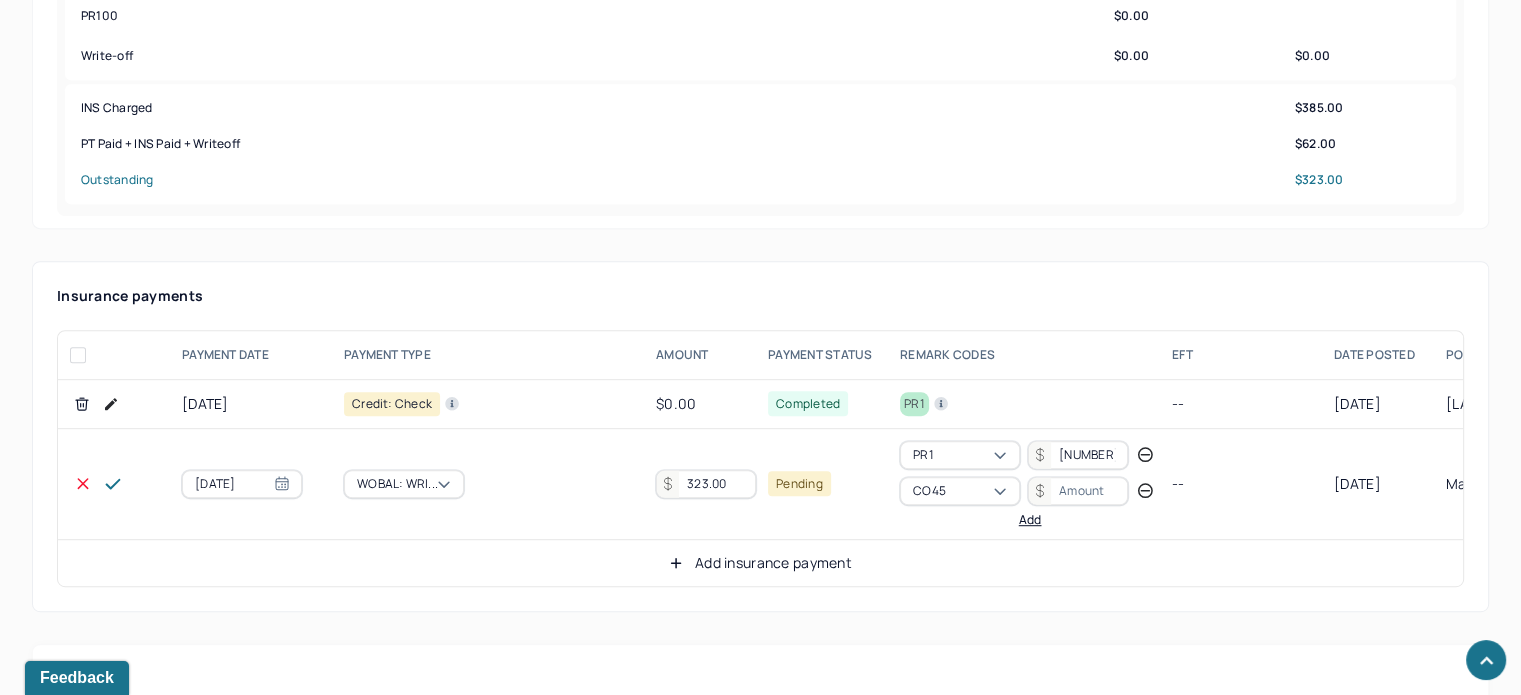 type on "[NUMBER]" 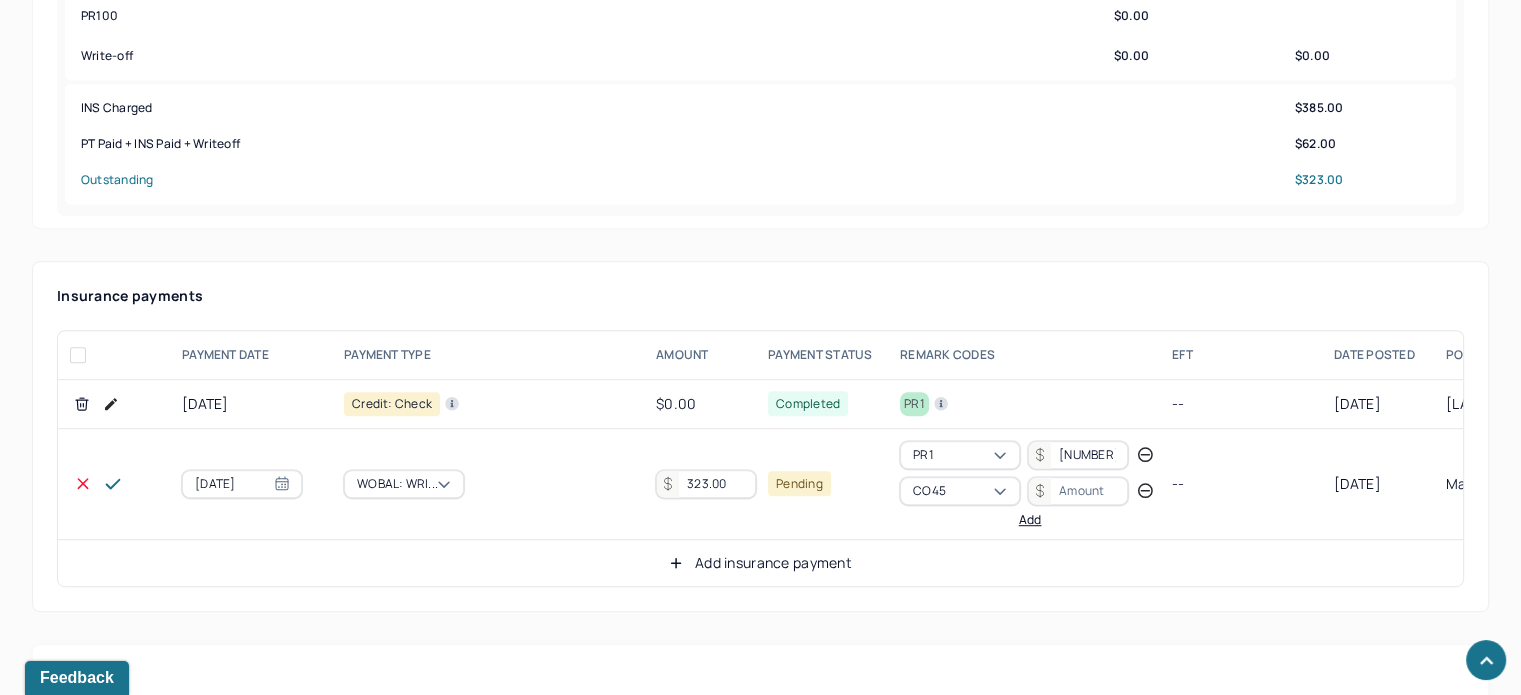 click on "[DATE] Credit: check [AMOUNT] Completed [CLAIM_REF] -- [DATE] [LAST], [FIRST] --" at bounding box center (914, 404) 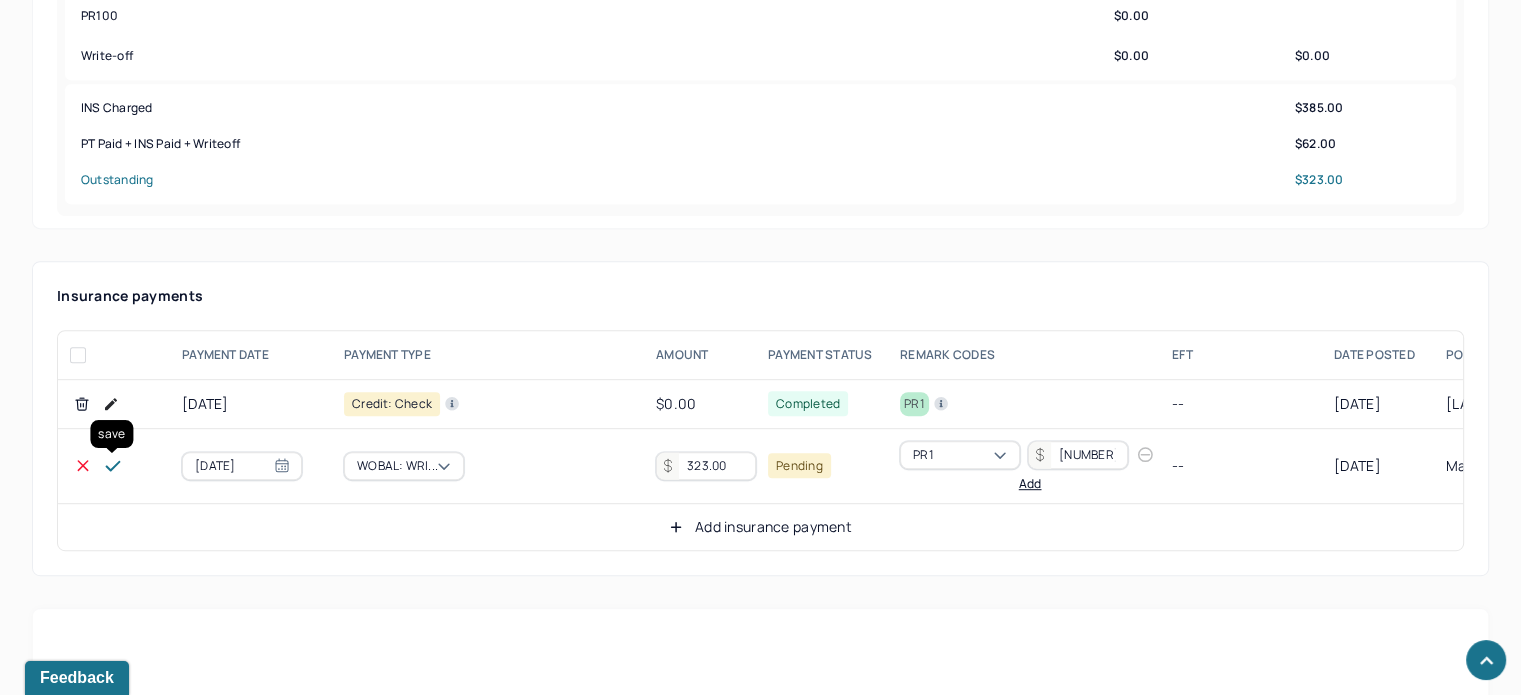 click 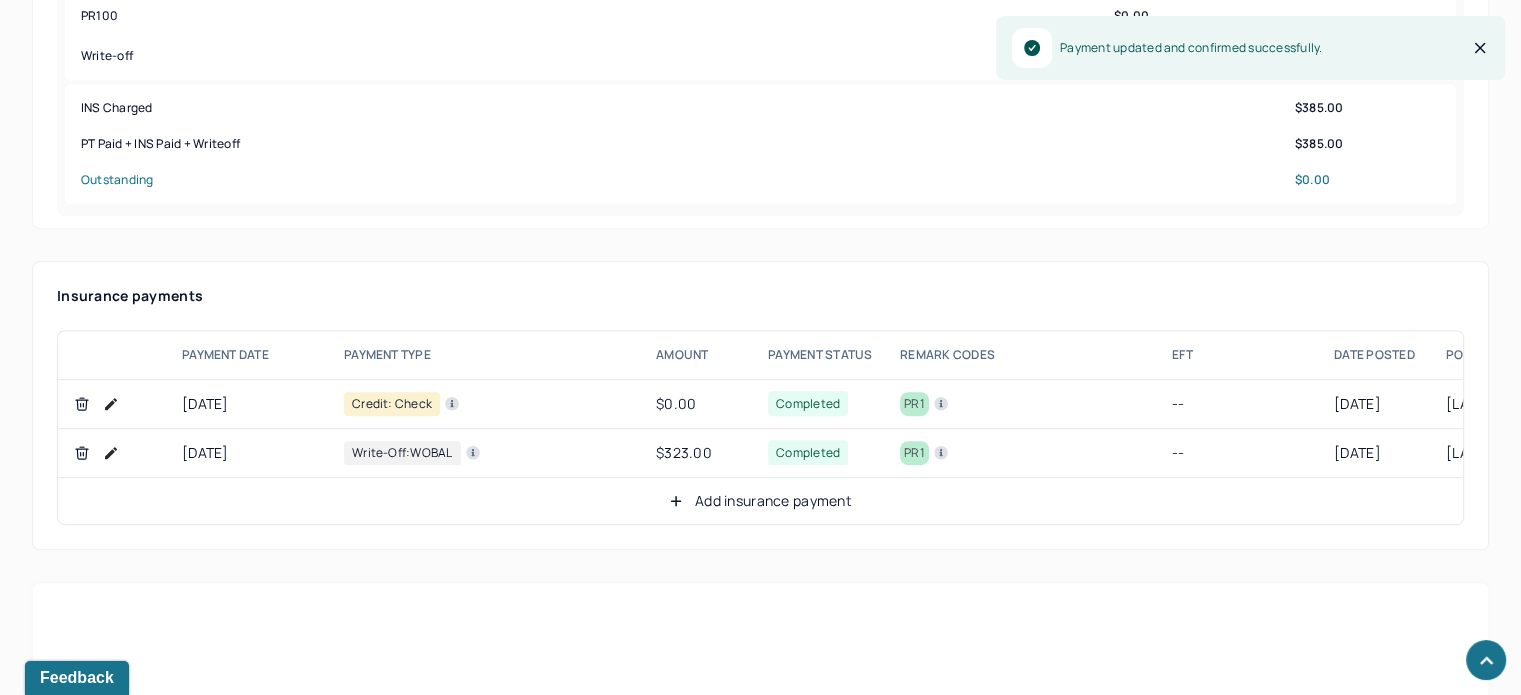 click at bounding box center (111, 404) 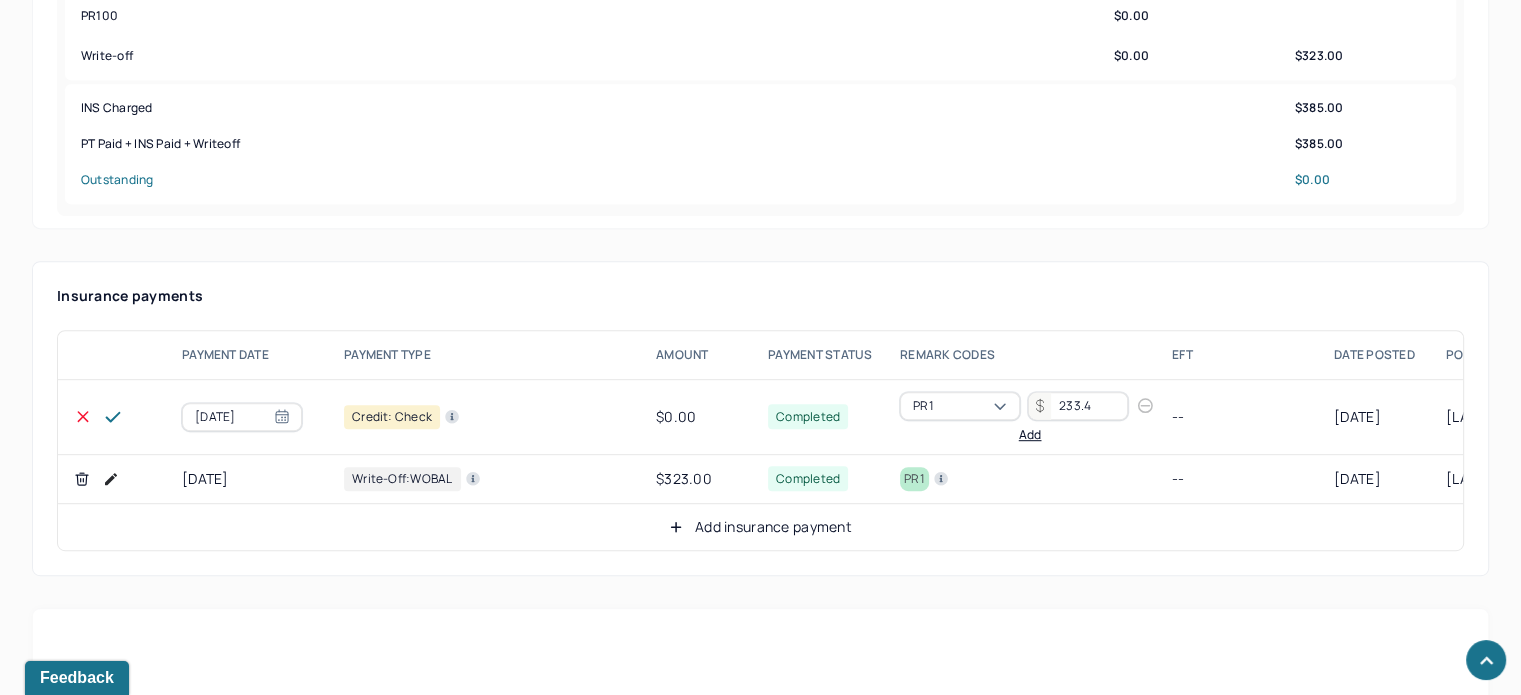 drag, startPoint x: 1080, startPoint y: 407, endPoint x: 965, endPoint y: 407, distance: 115 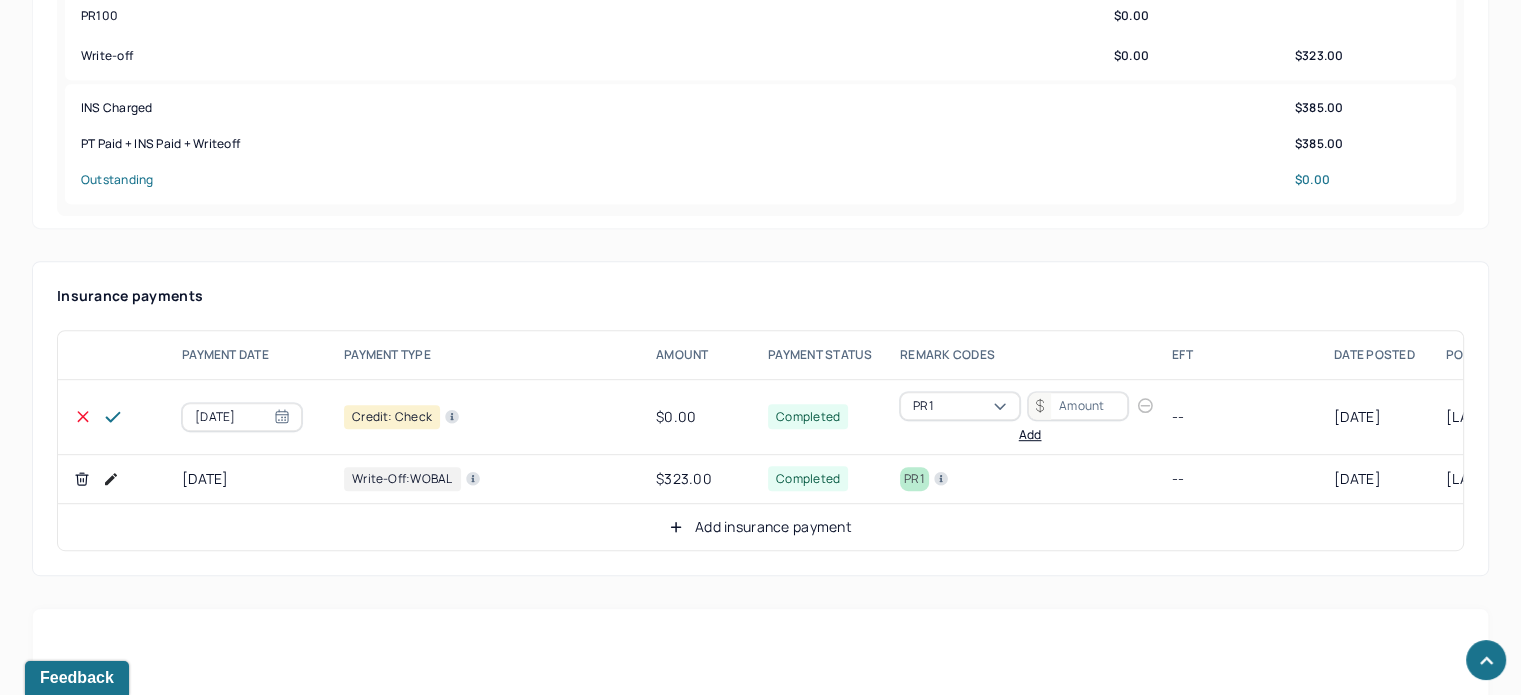 type 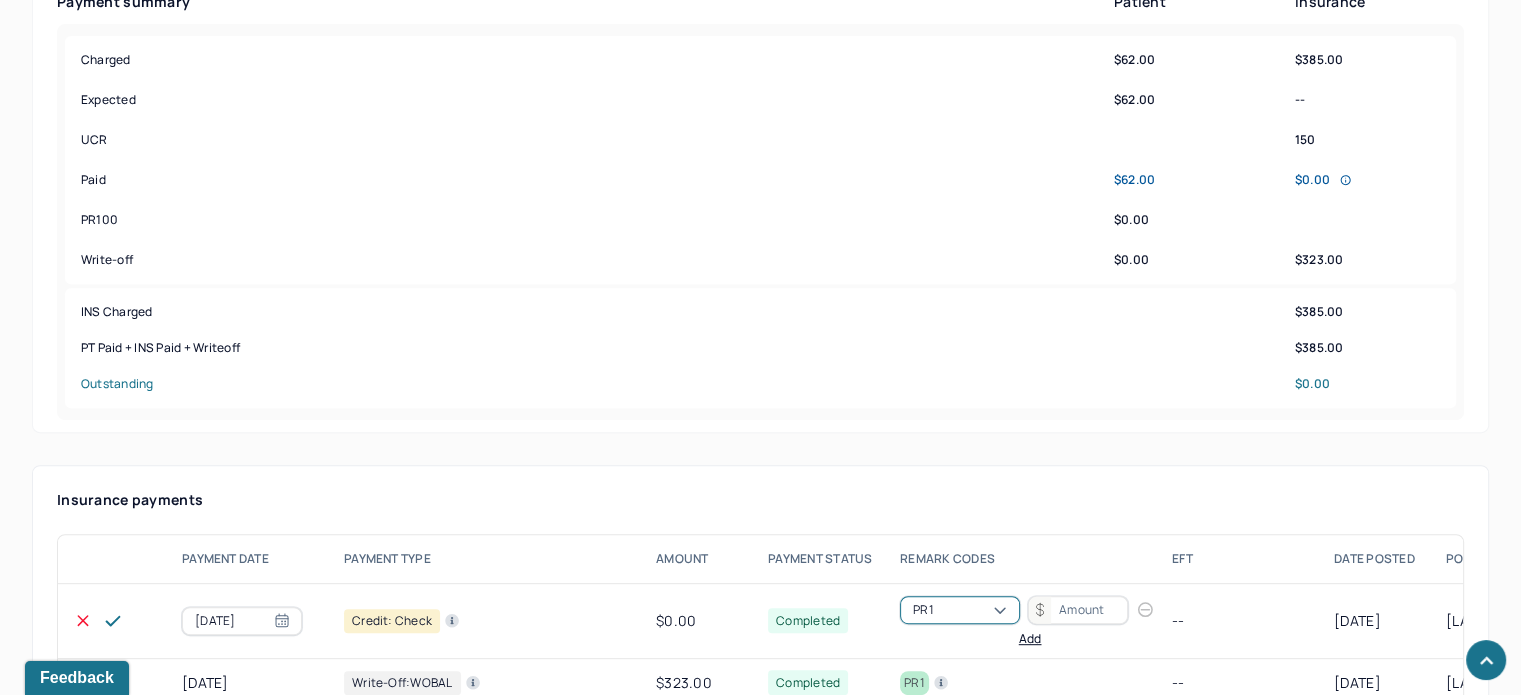 scroll, scrollTop: 1000, scrollLeft: 0, axis: vertical 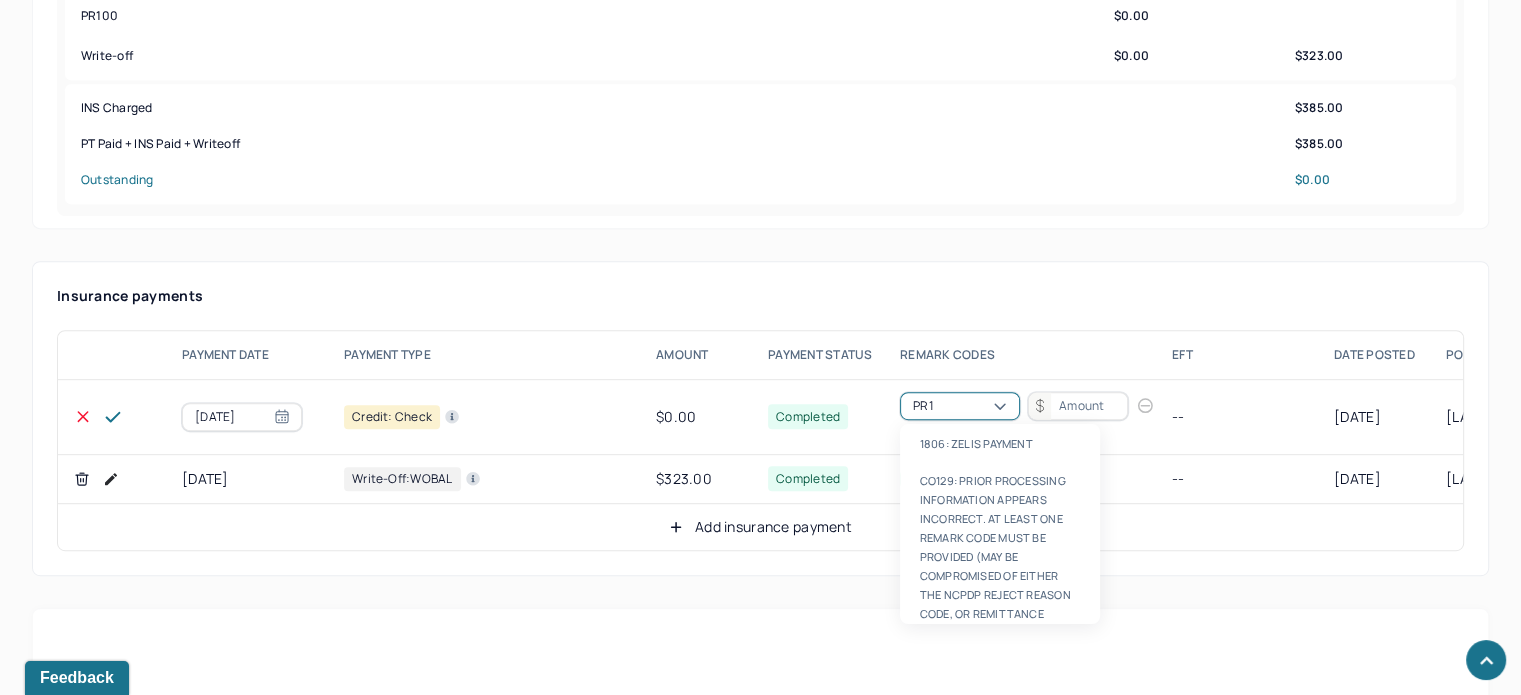 type on "0" 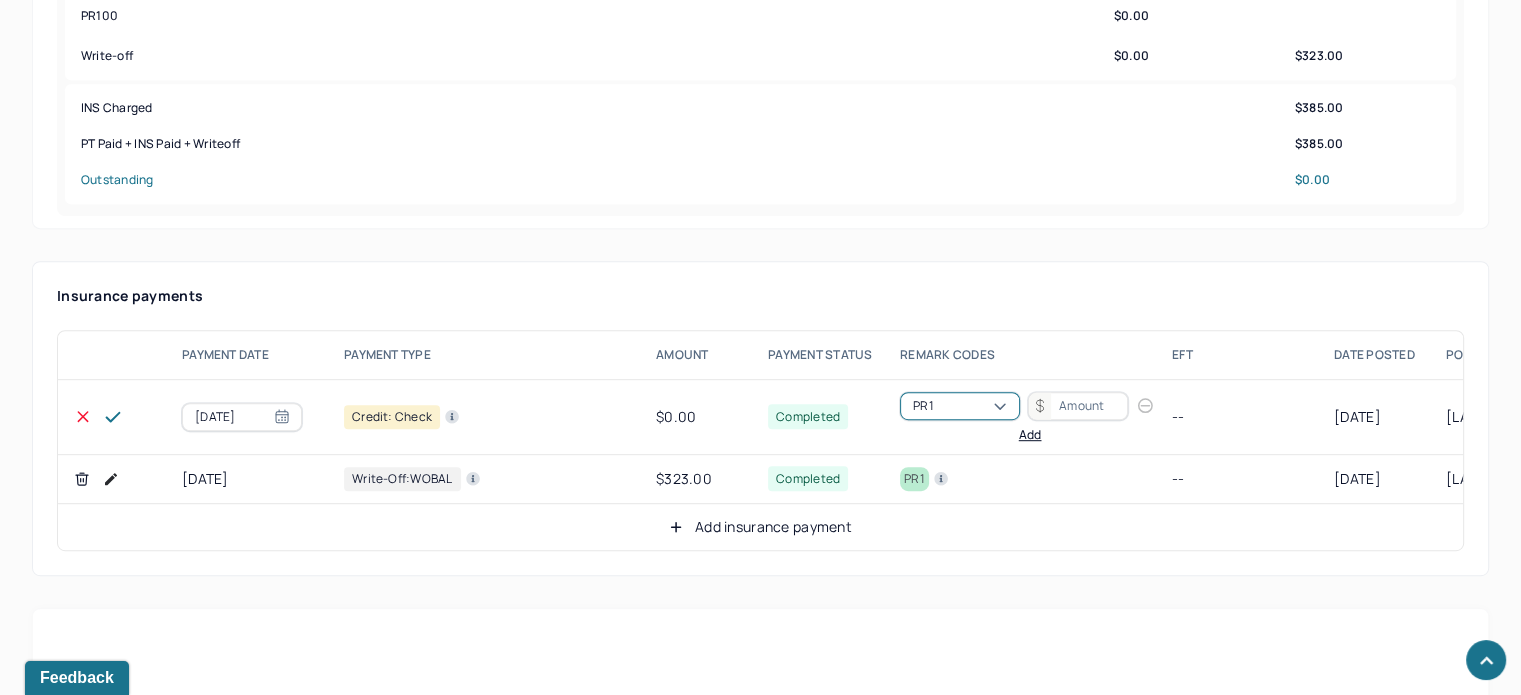 click at bounding box center [970, 406] 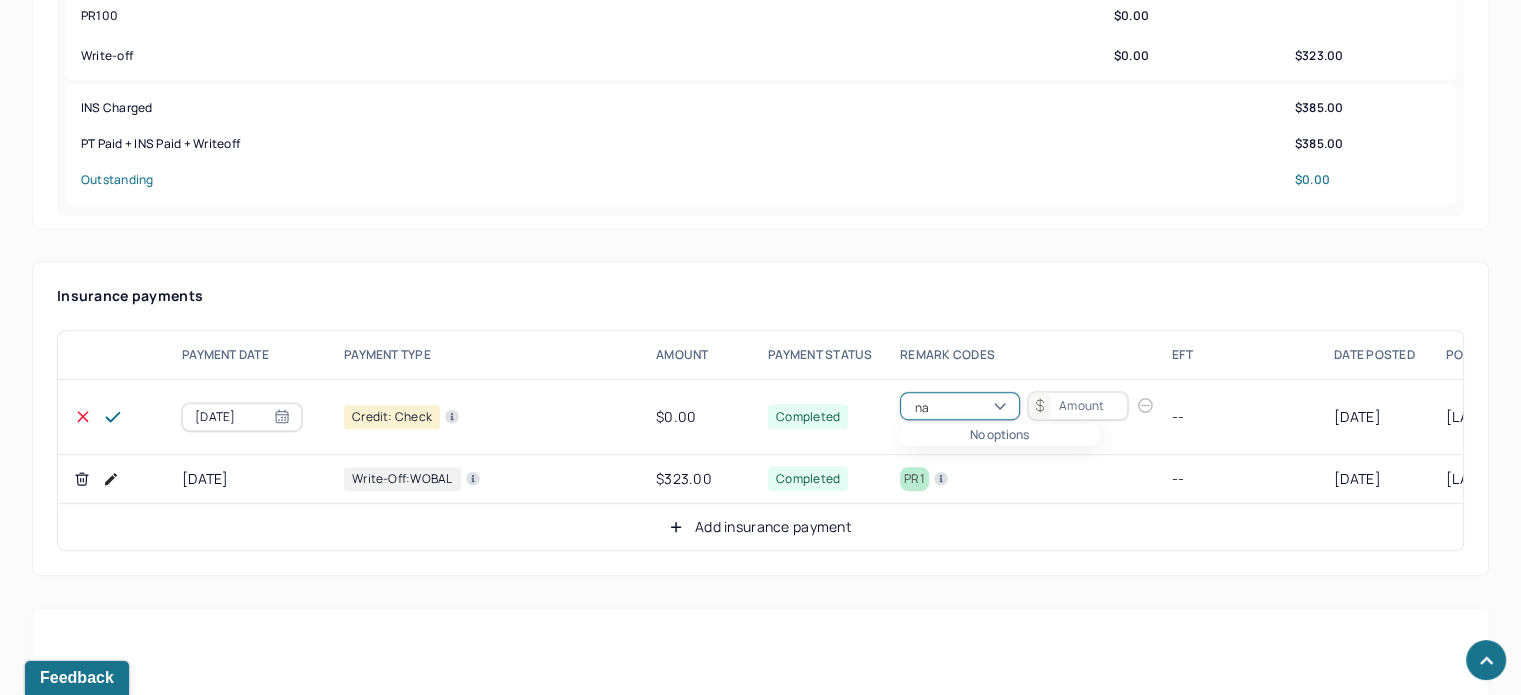 type on "na" 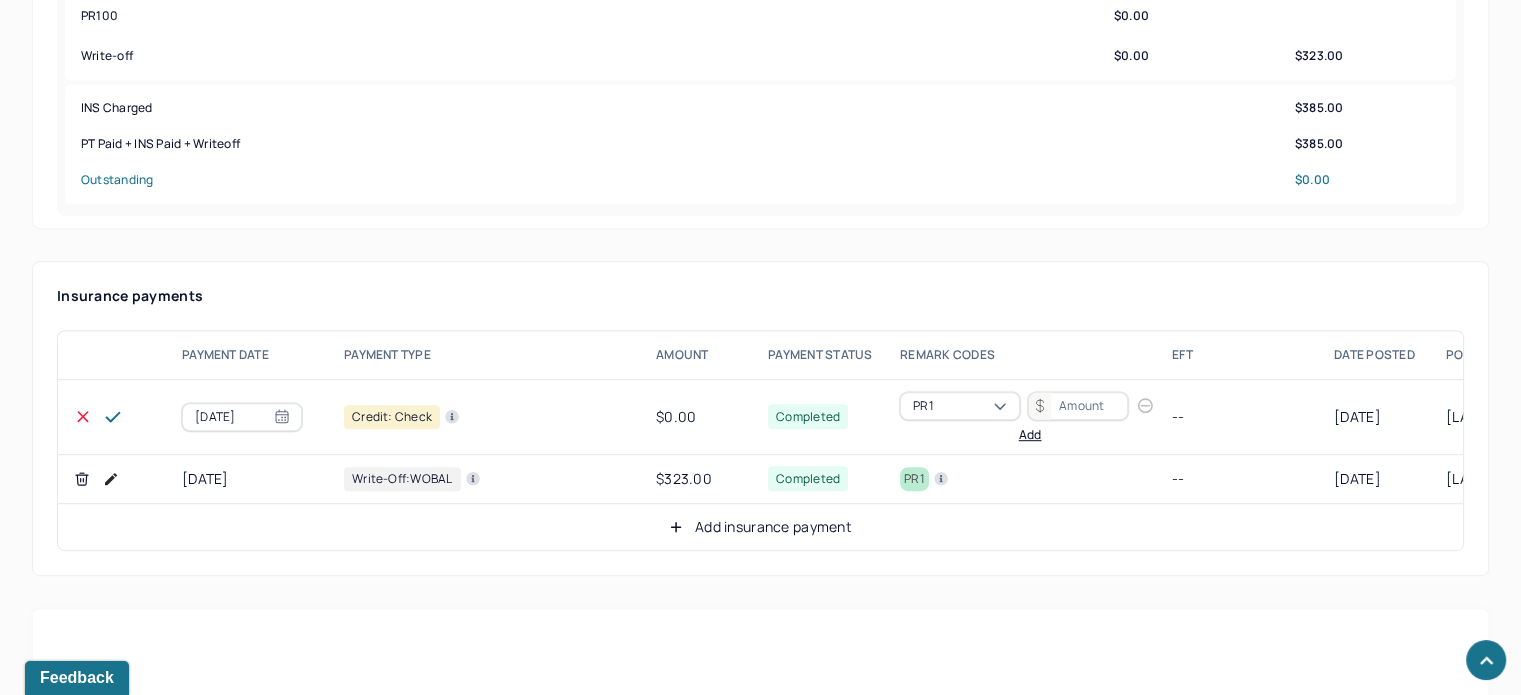 click at bounding box center [970, 406] 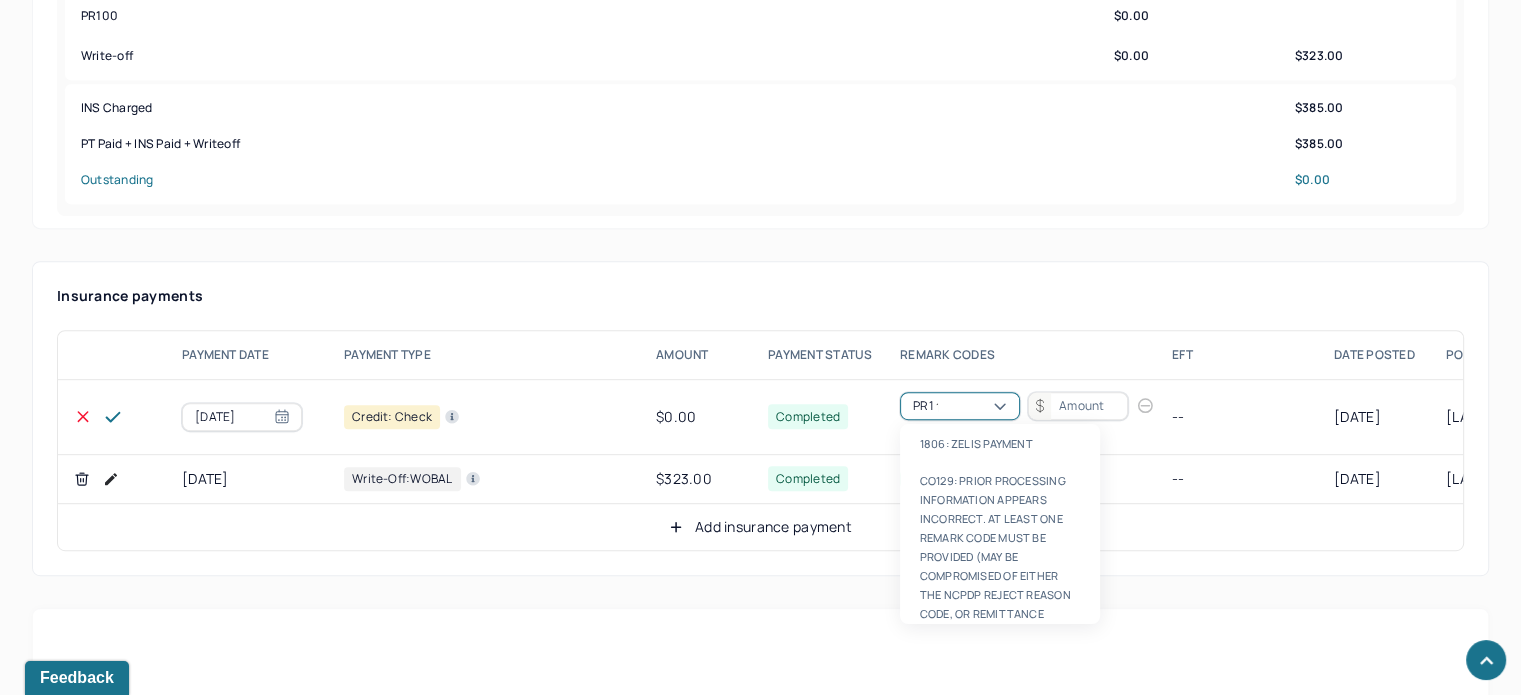 scroll, scrollTop: 1257, scrollLeft: 0, axis: vertical 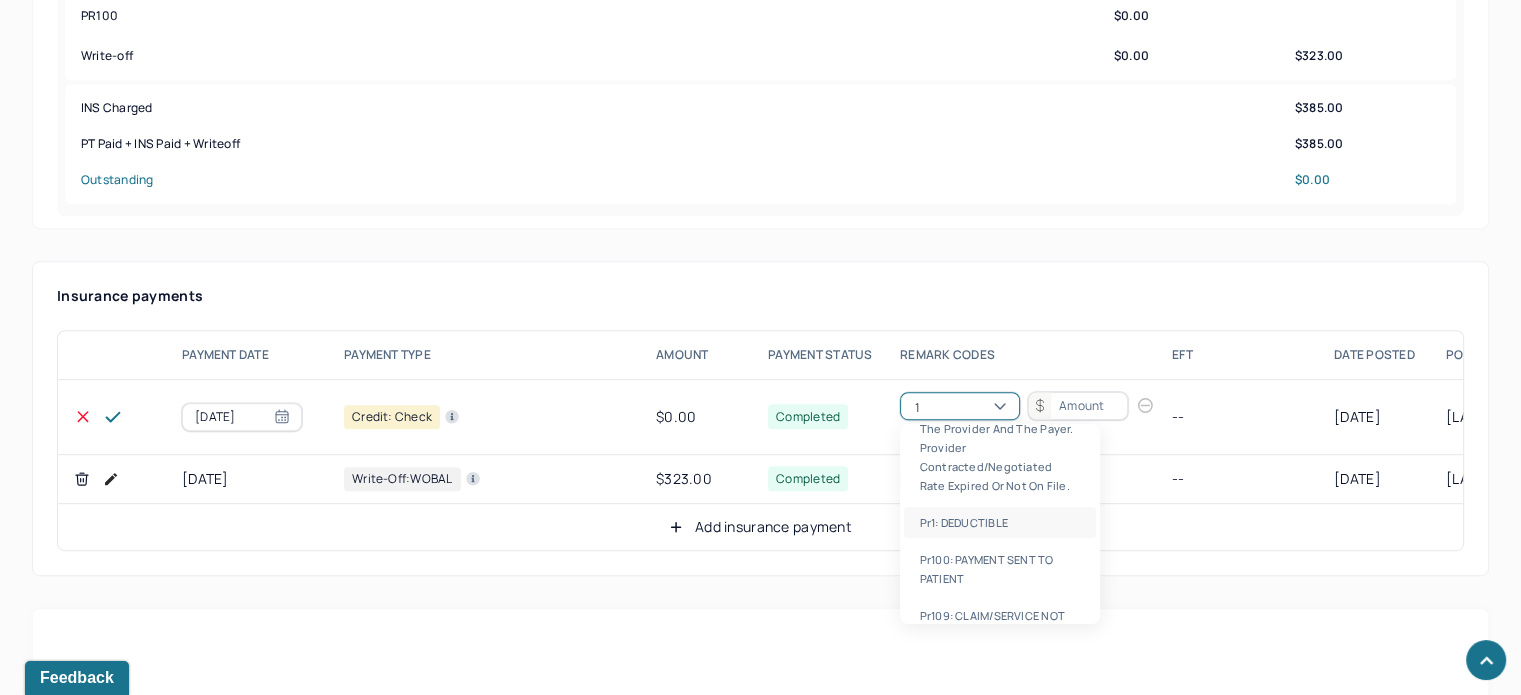 type on "1" 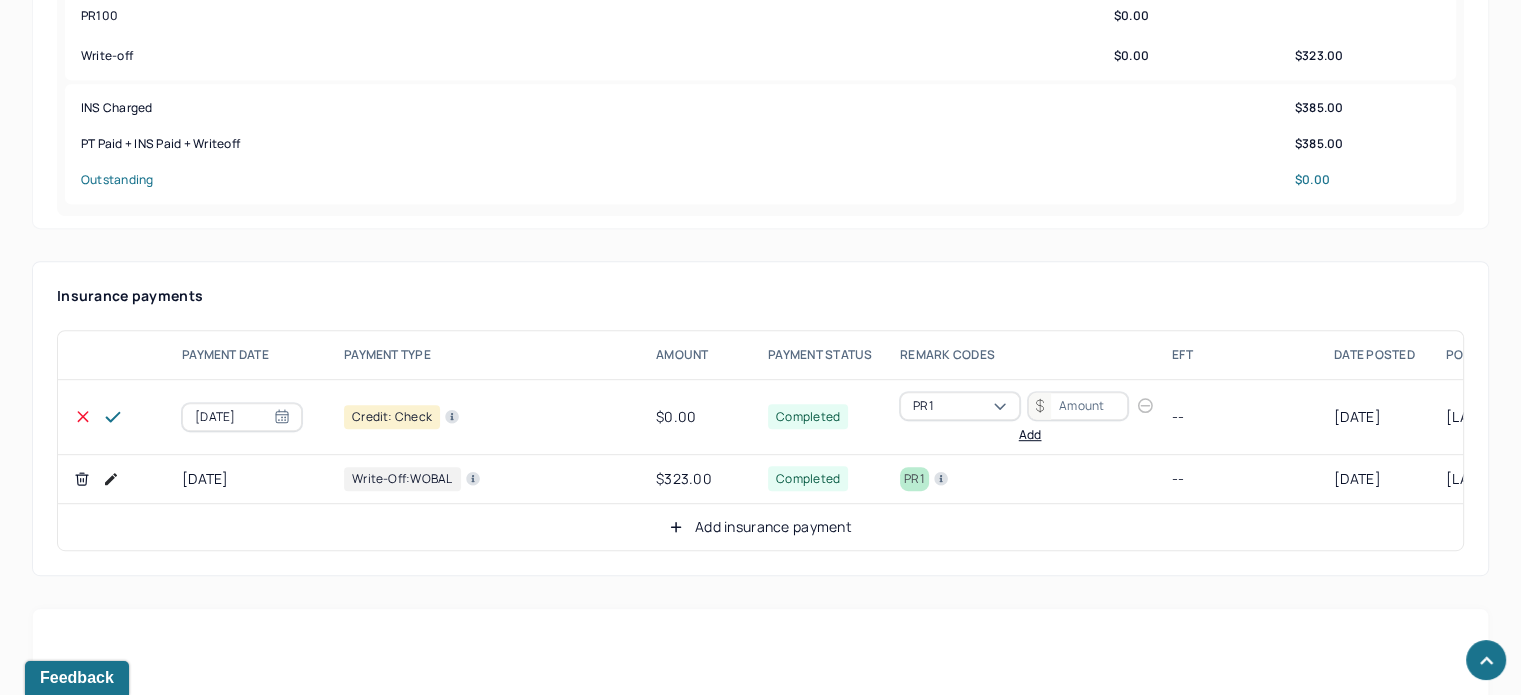 click on "Insurance payments payment date payment type amount payment status remark codes eft date posted posted by payment notes 07/14/2025 Credit: check [AMOUNT] Completed [CLAIM_REF] Add -- 07/14/2025 [LAST], [FIRST] 07/13/2025 Write-off: [TYPE] [AMOUNT] Completed [CLAIM_REF] -- 07/14/2025 [LAST], [FIRST] -- Add insurance payment" at bounding box center (760, 418) 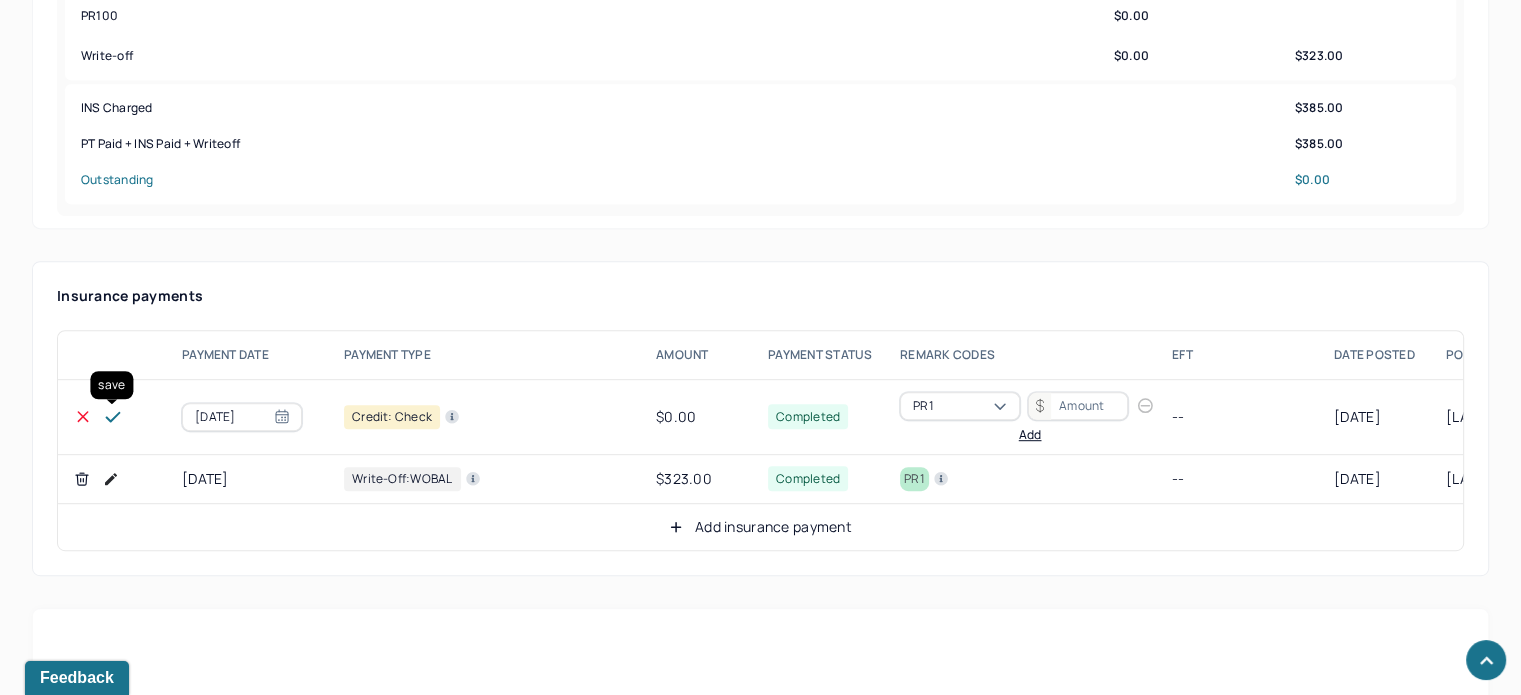 click at bounding box center (113, 417) 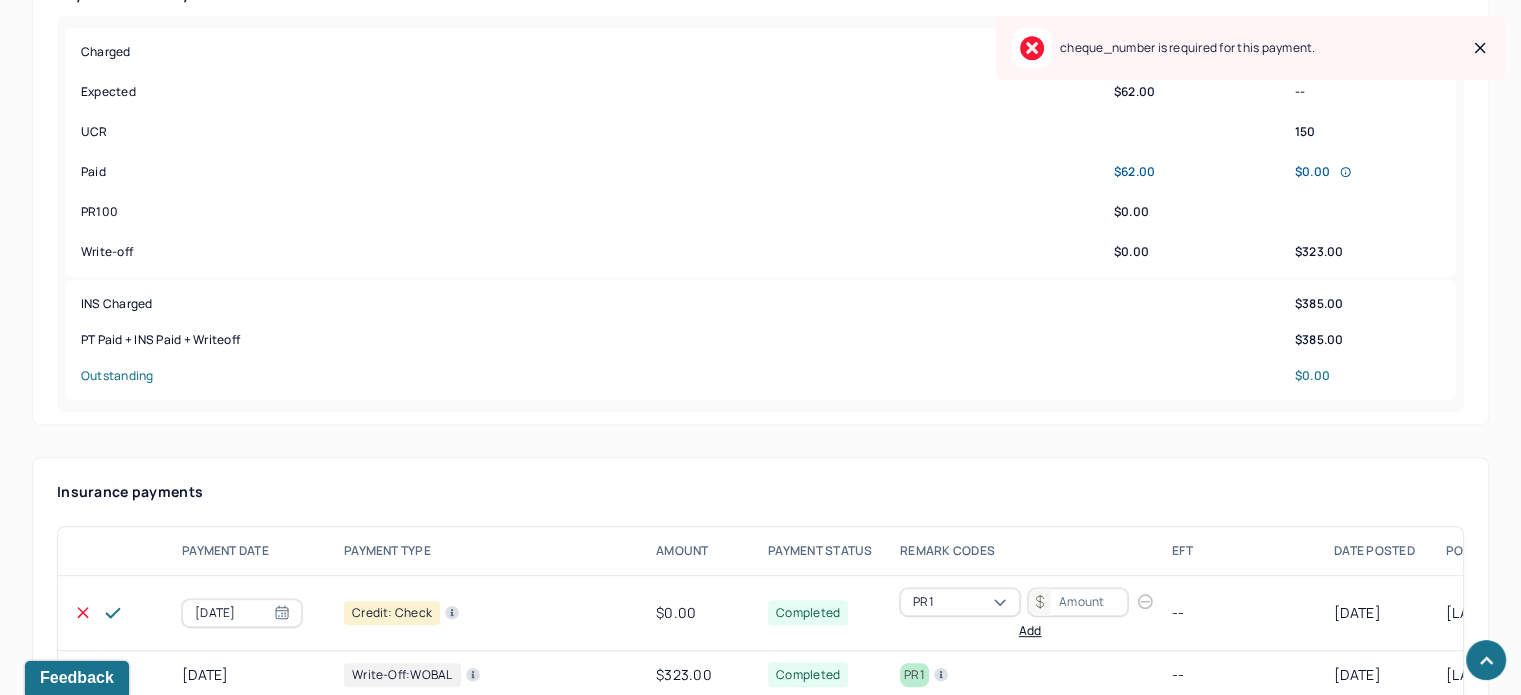 scroll, scrollTop: 900, scrollLeft: 0, axis: vertical 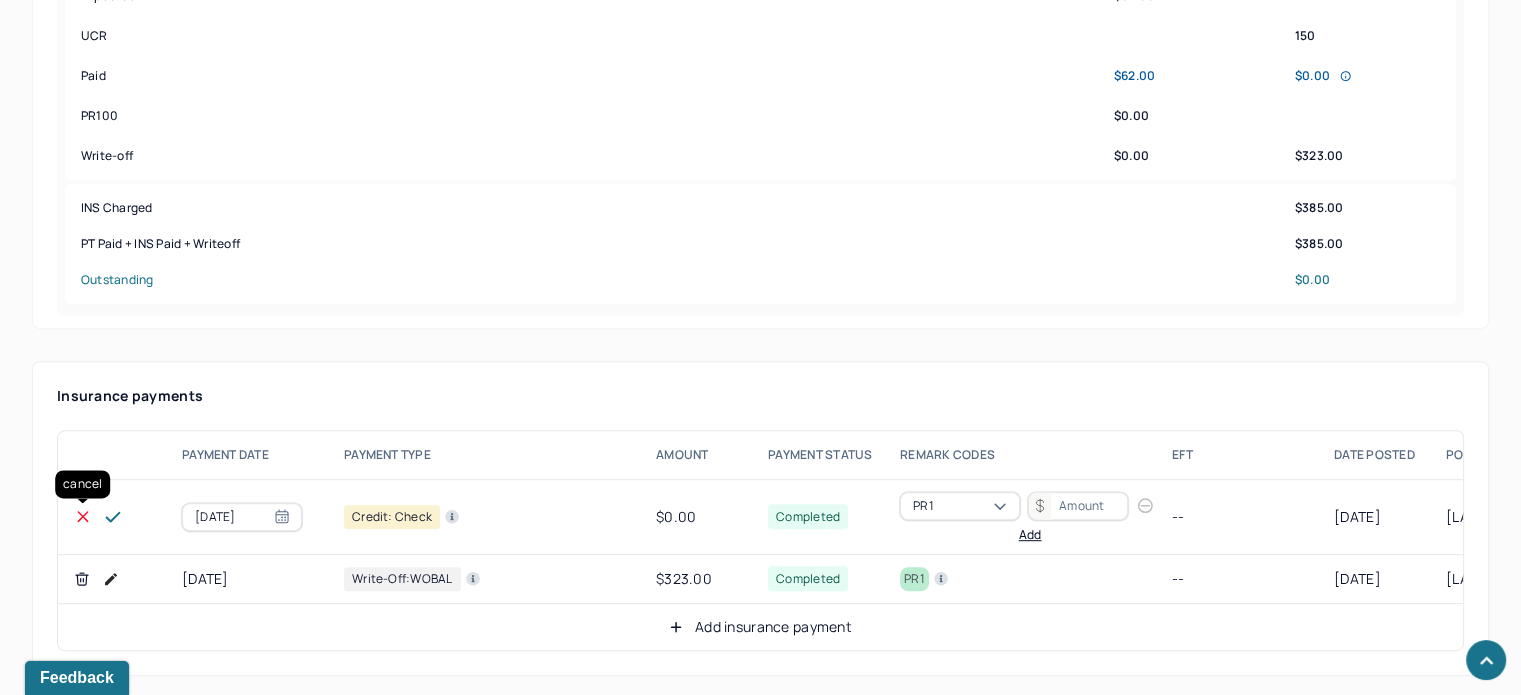 click 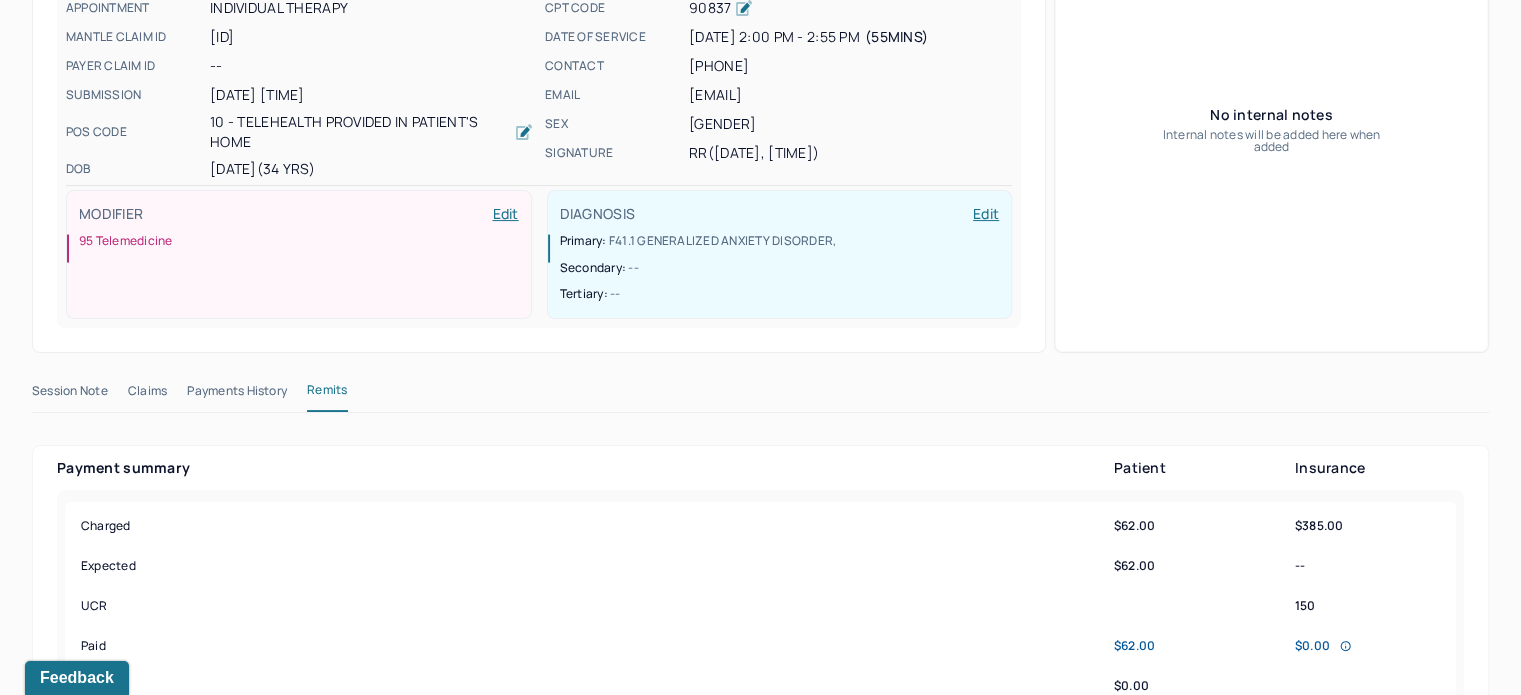 scroll, scrollTop: 0, scrollLeft: 0, axis: both 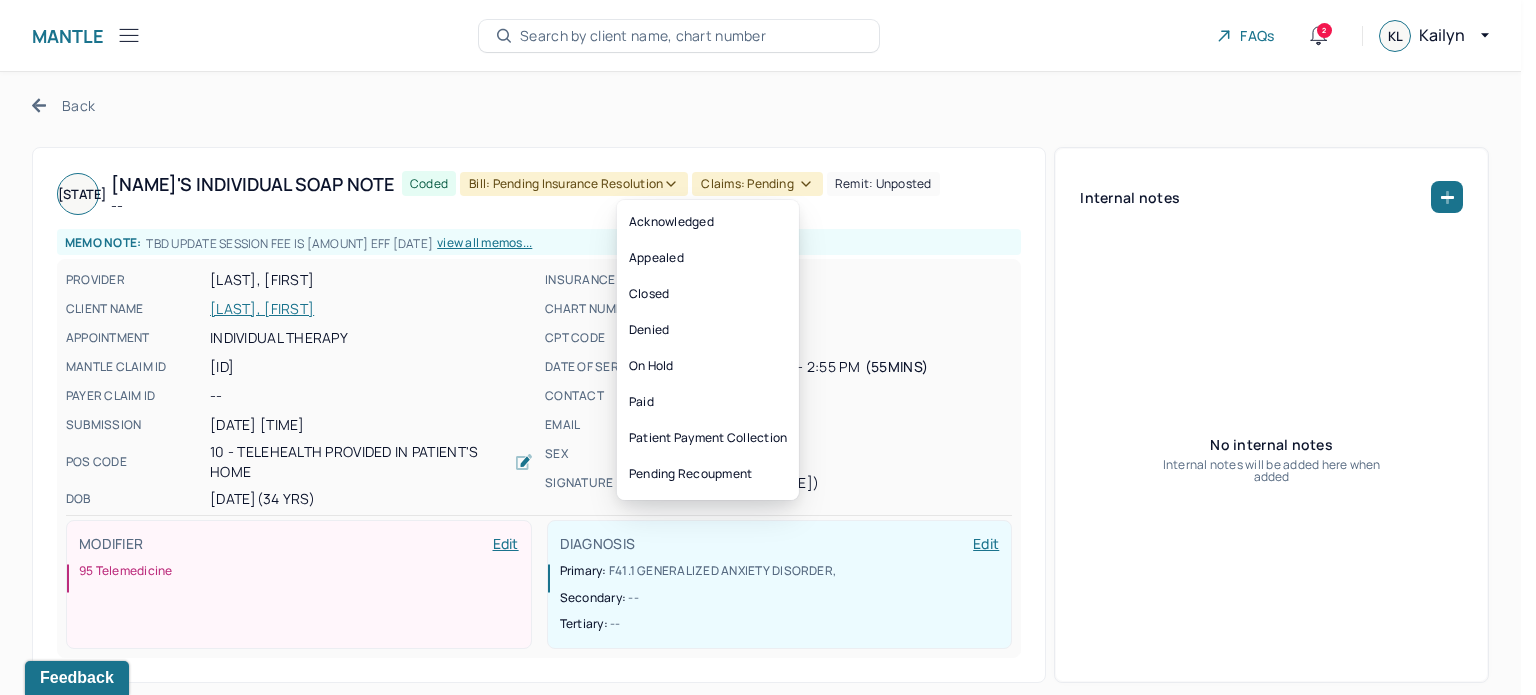 click on "Claims: pending" at bounding box center [757, 184] 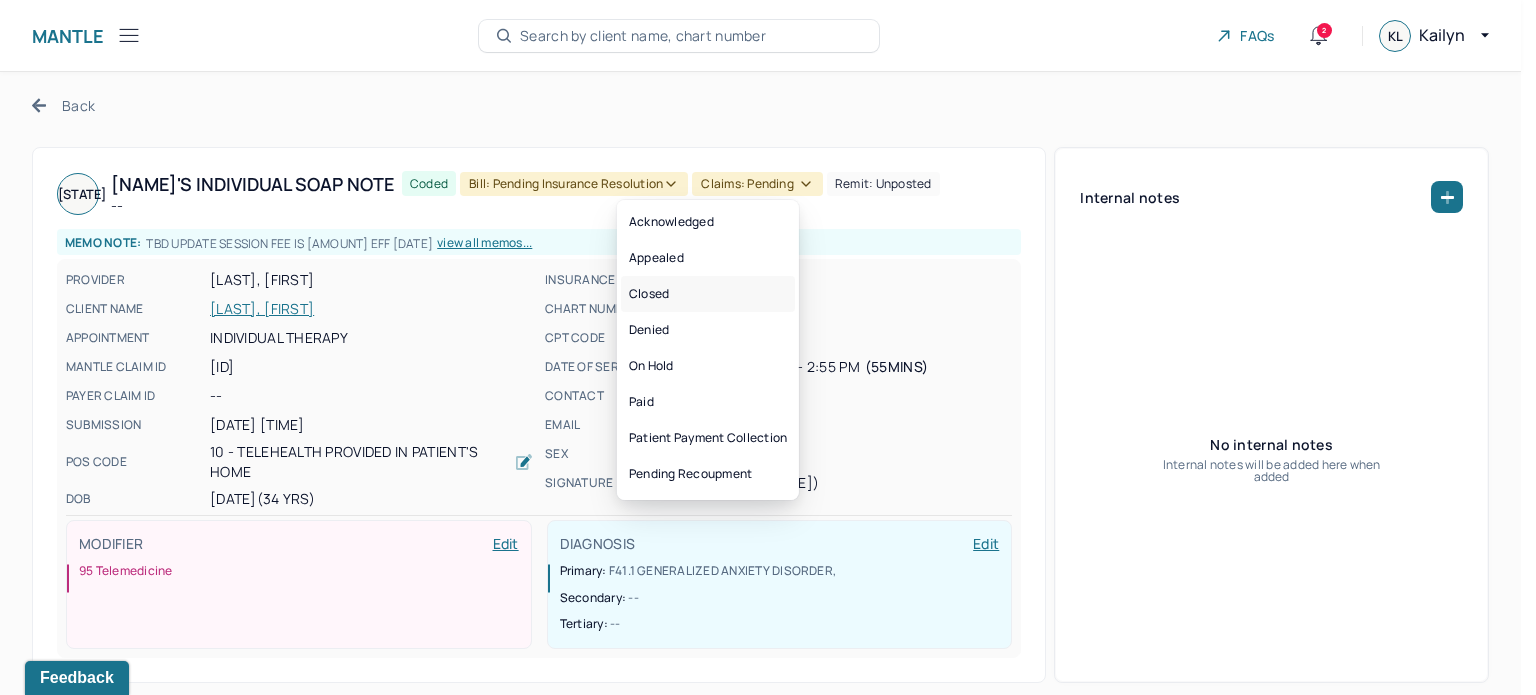 click on "Closed" at bounding box center (708, 294) 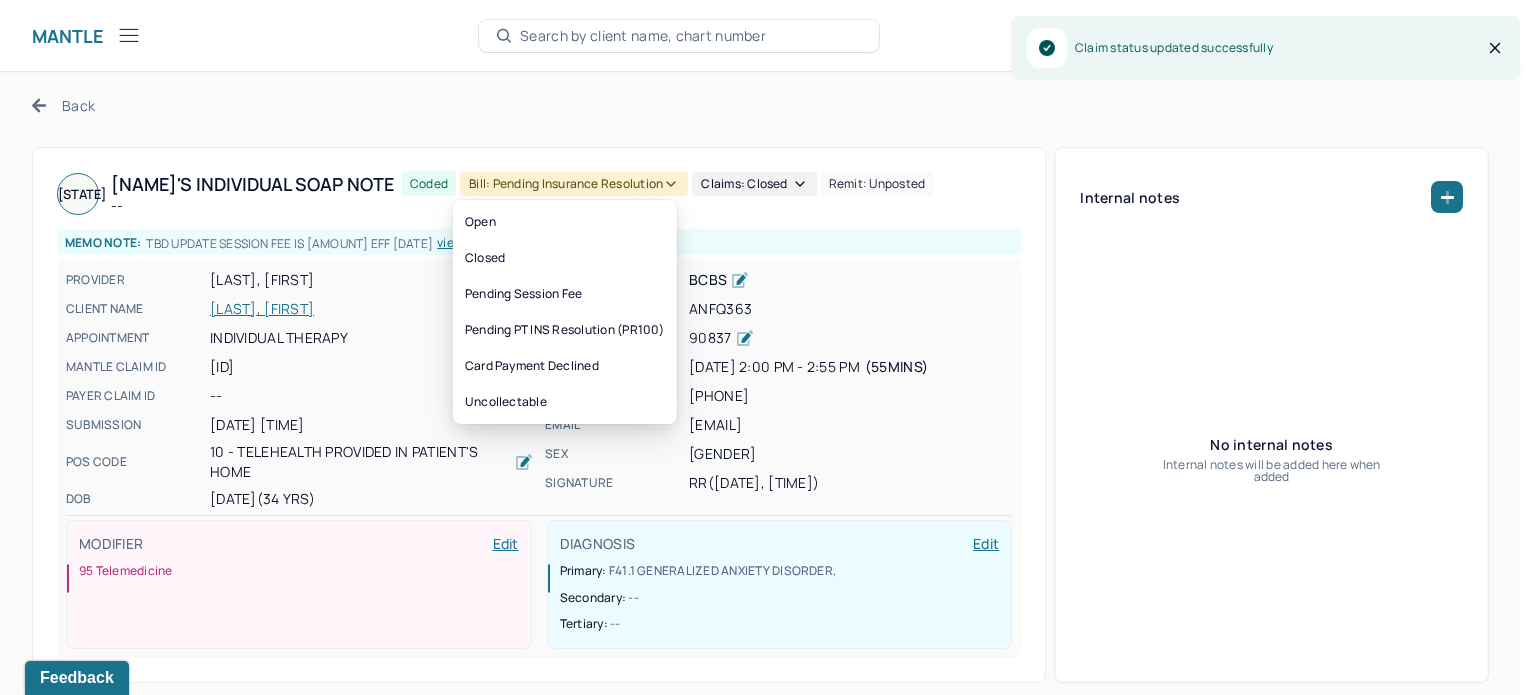 click on "Bill: Pending Insurance Resolution" at bounding box center [574, 184] 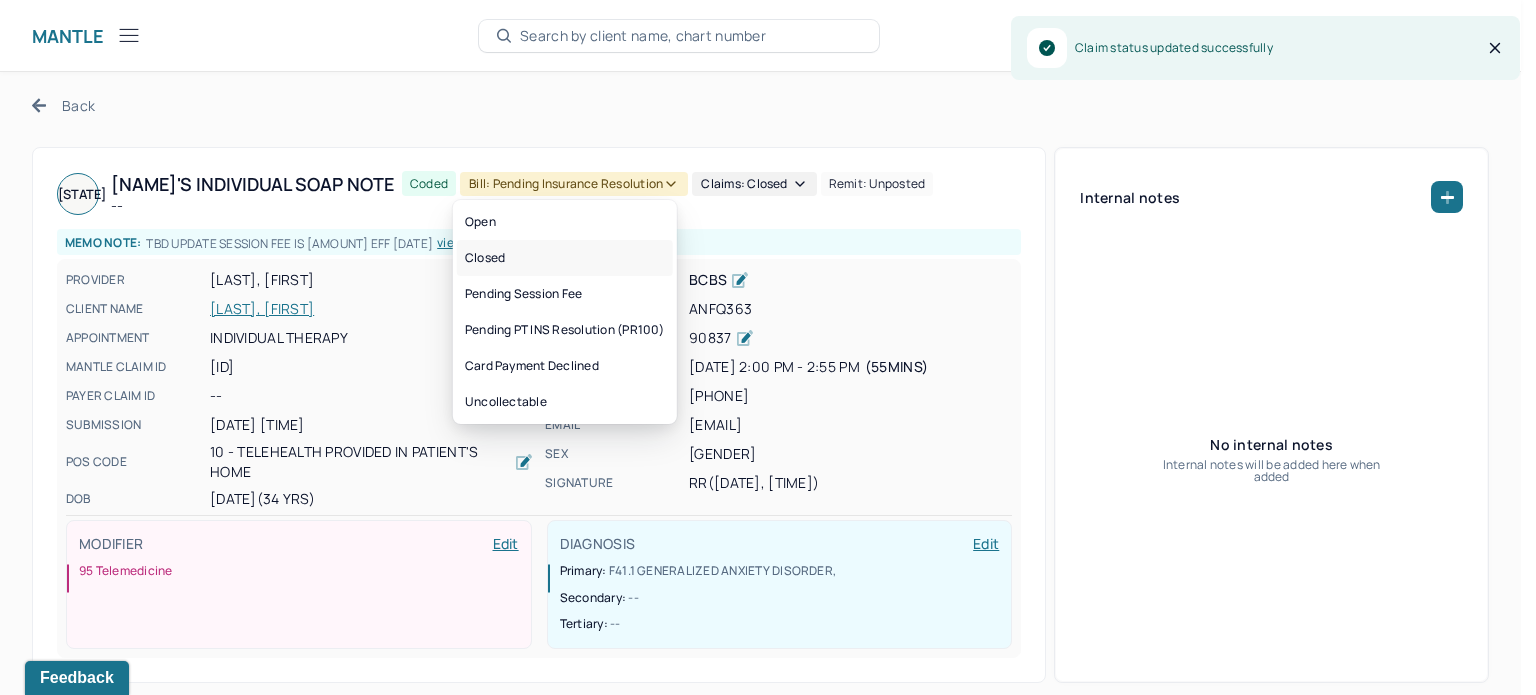 click on "Closed" at bounding box center [565, 258] 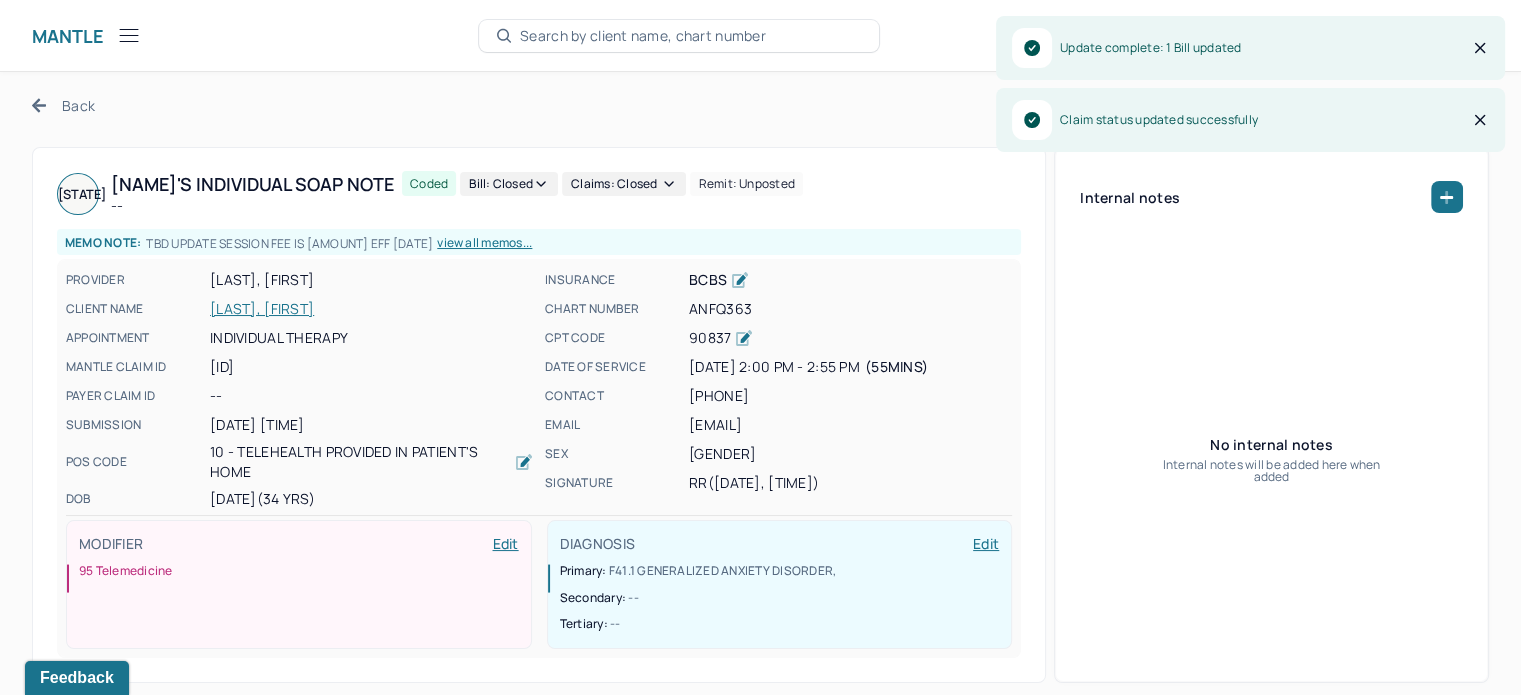 click on "Back" at bounding box center [63, 105] 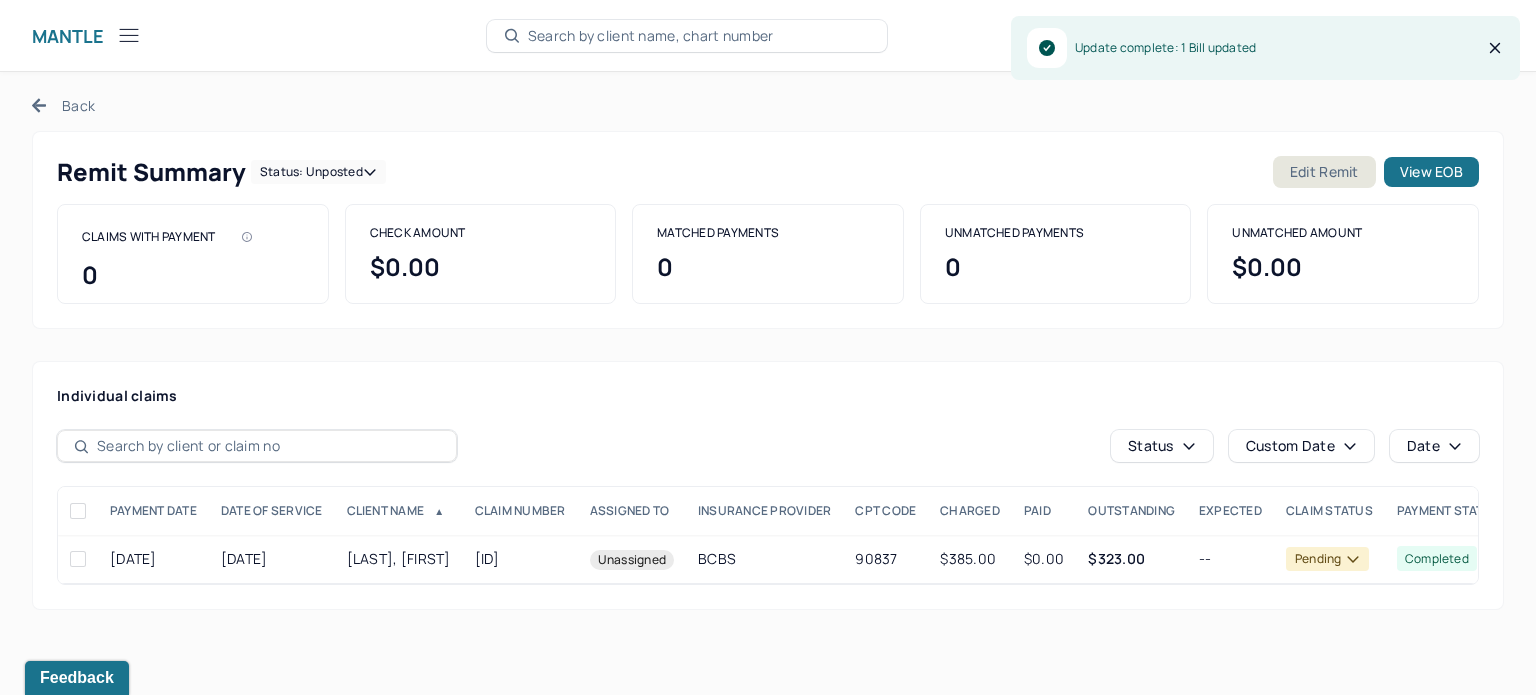 click on "Status: unposted" at bounding box center [318, 172] 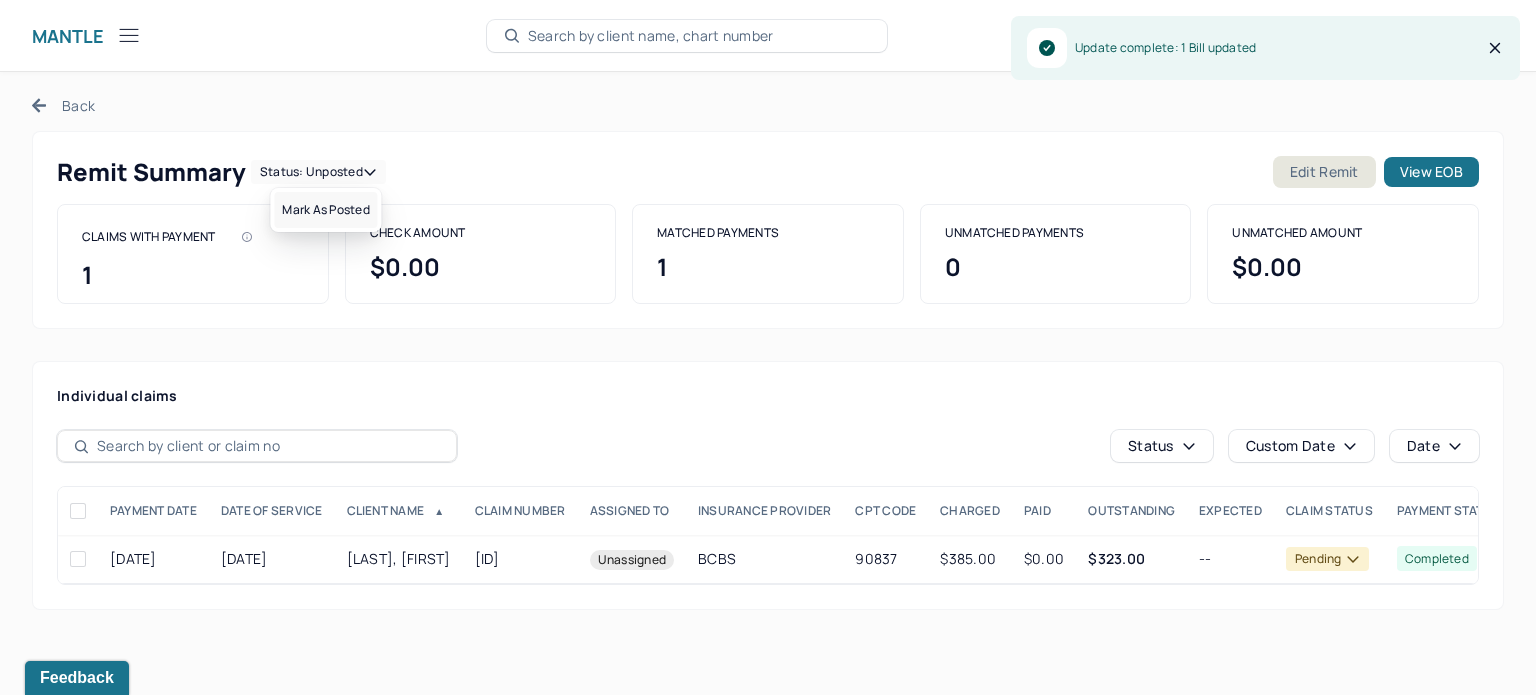 click on "Mark as Posted" at bounding box center [325, 210] 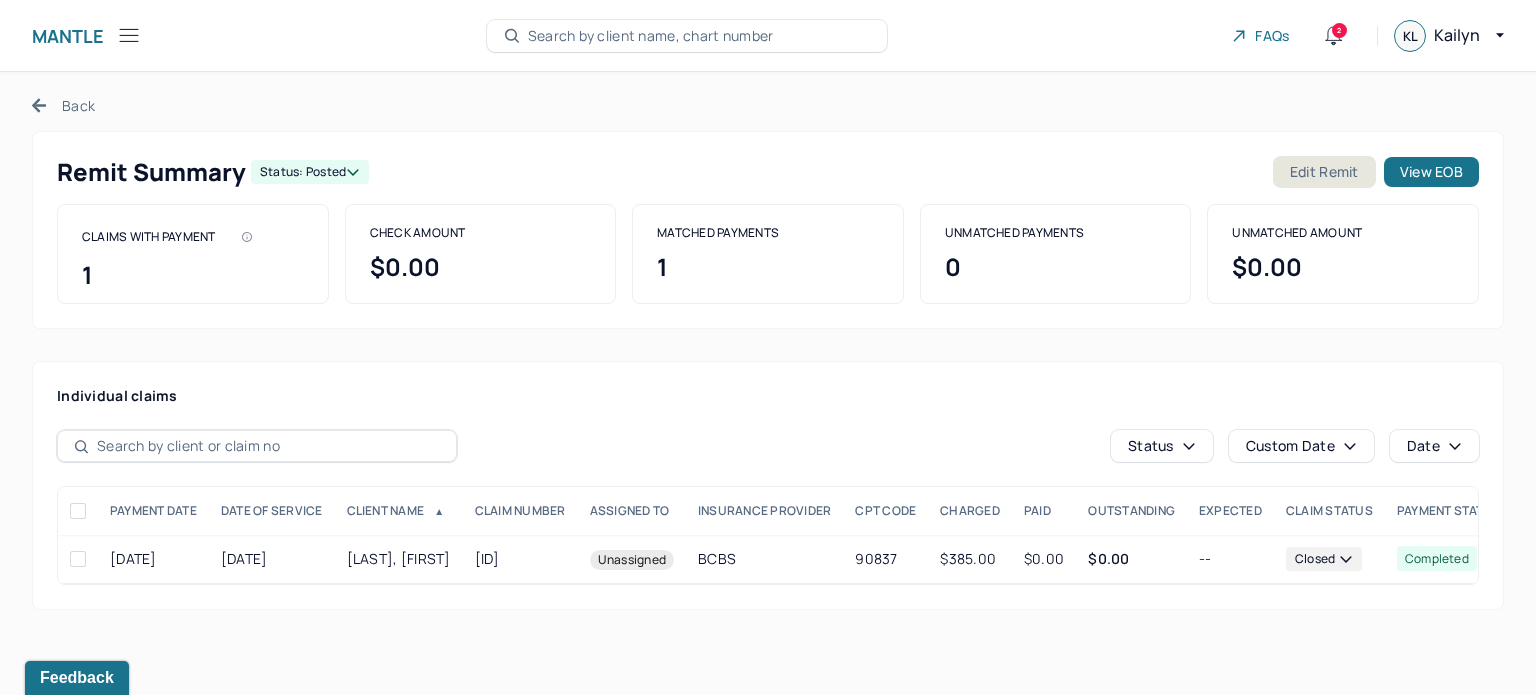 click on "Search by client name, chart number" at bounding box center [651, 36] 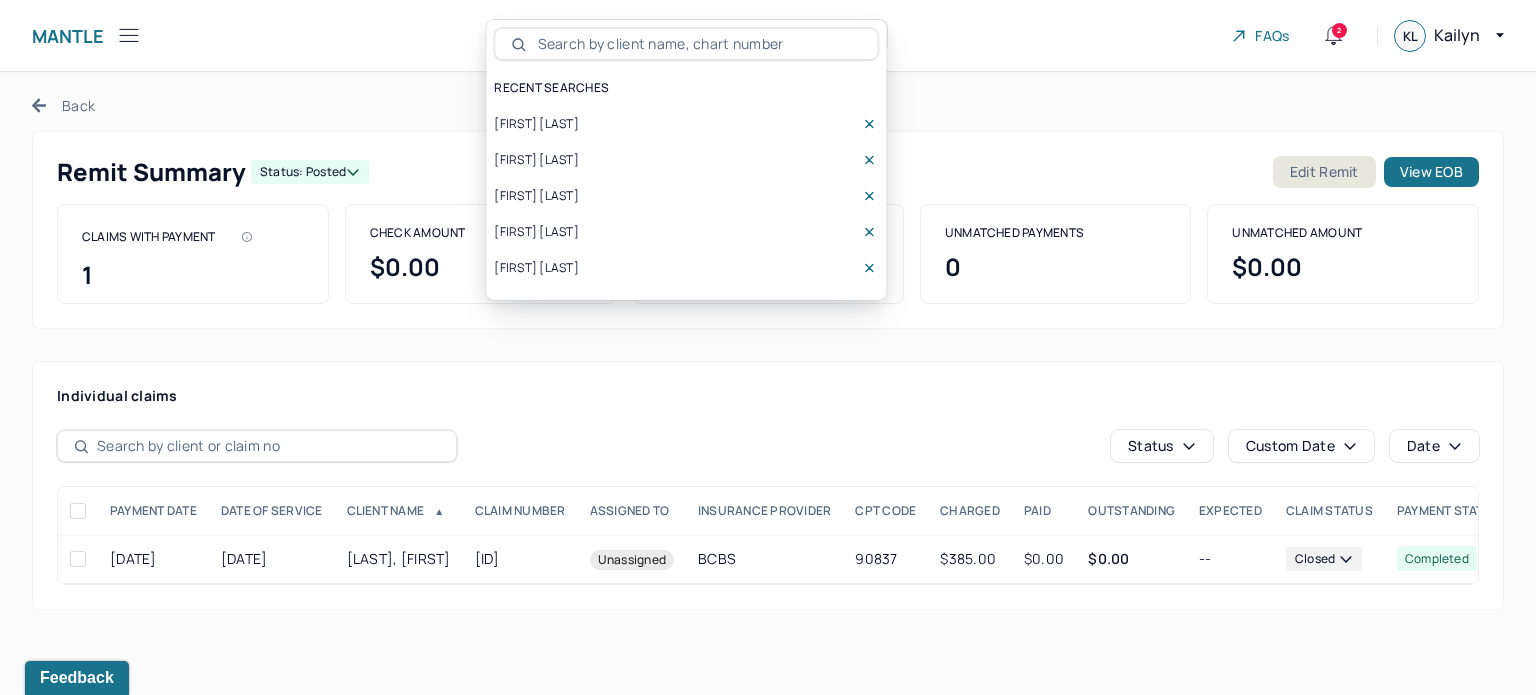 click on "[FIRST] [LAST]" at bounding box center (686, 124) 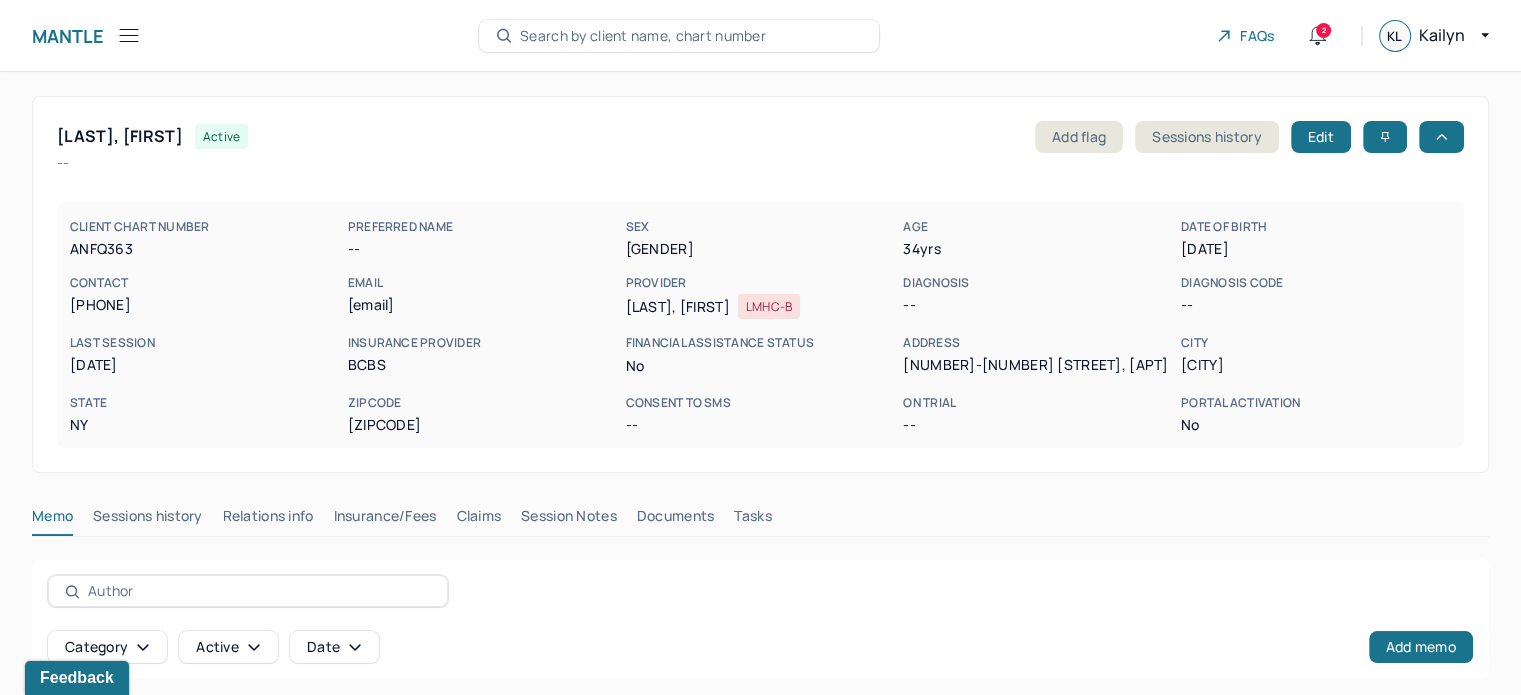 click on "Claims" at bounding box center (478, 520) 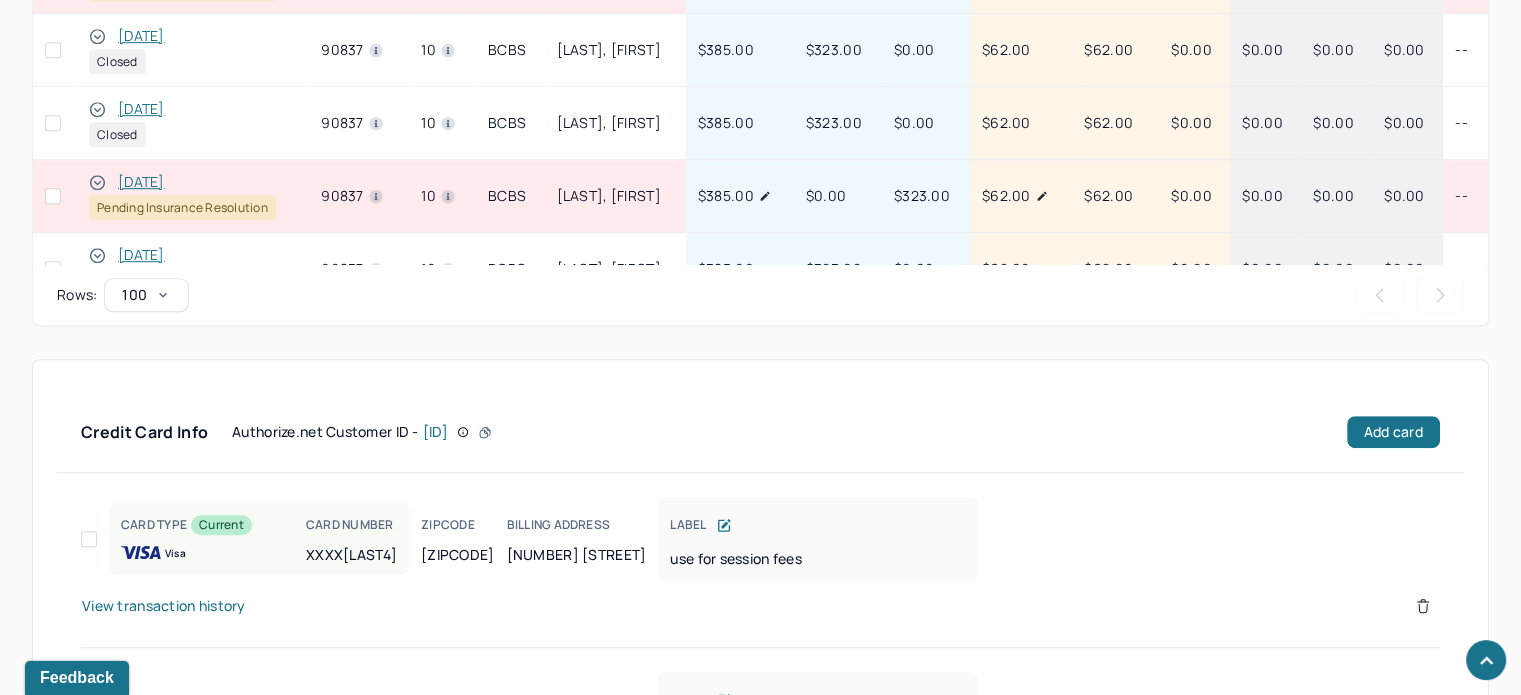 scroll, scrollTop: 900, scrollLeft: 0, axis: vertical 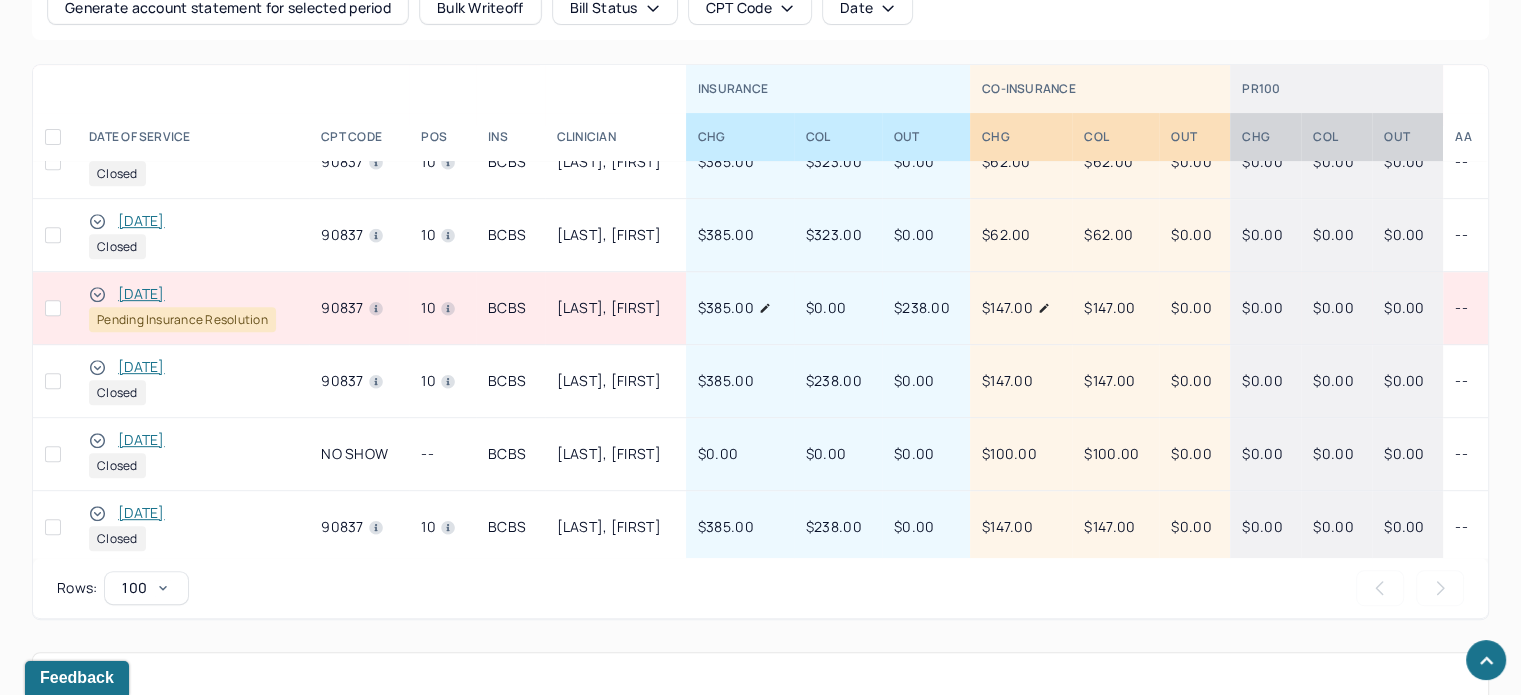 click on "[DATE]" at bounding box center (141, 294) 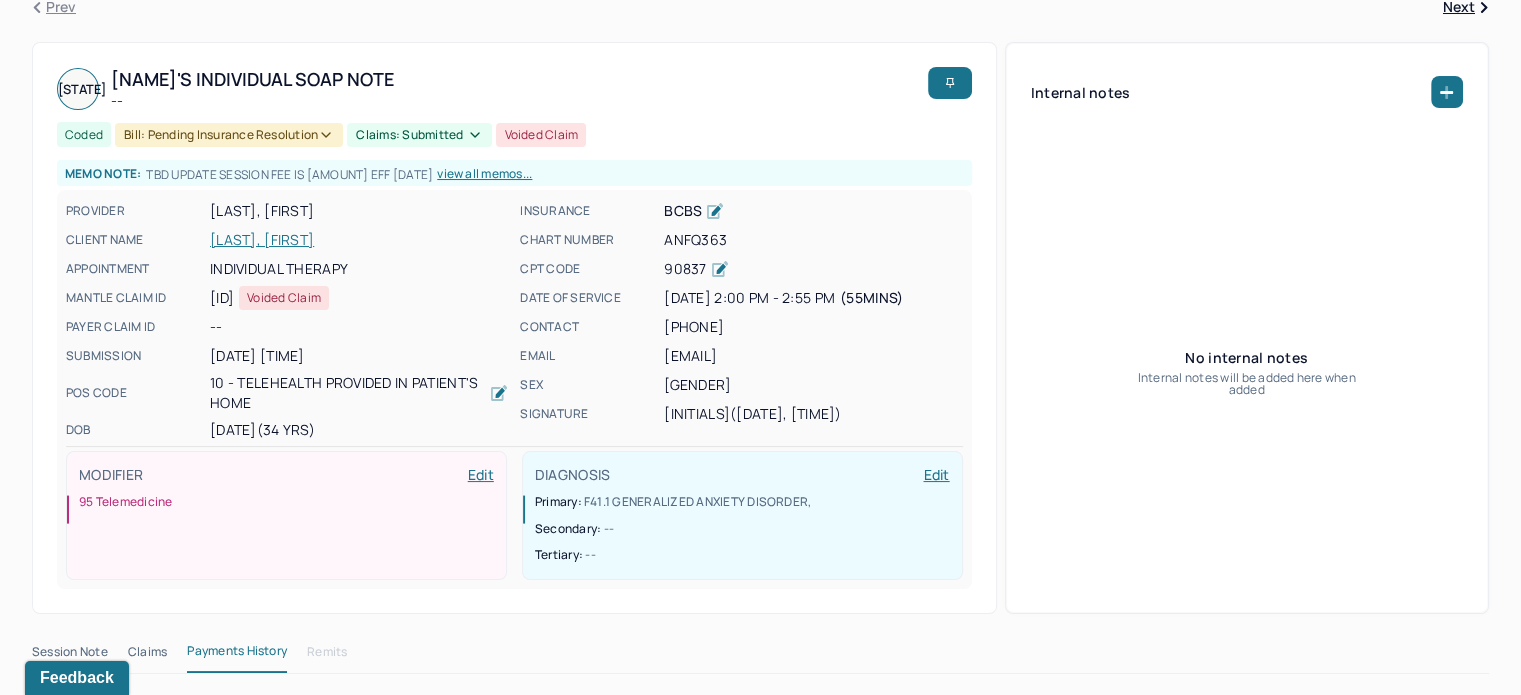 scroll, scrollTop: 500, scrollLeft: 0, axis: vertical 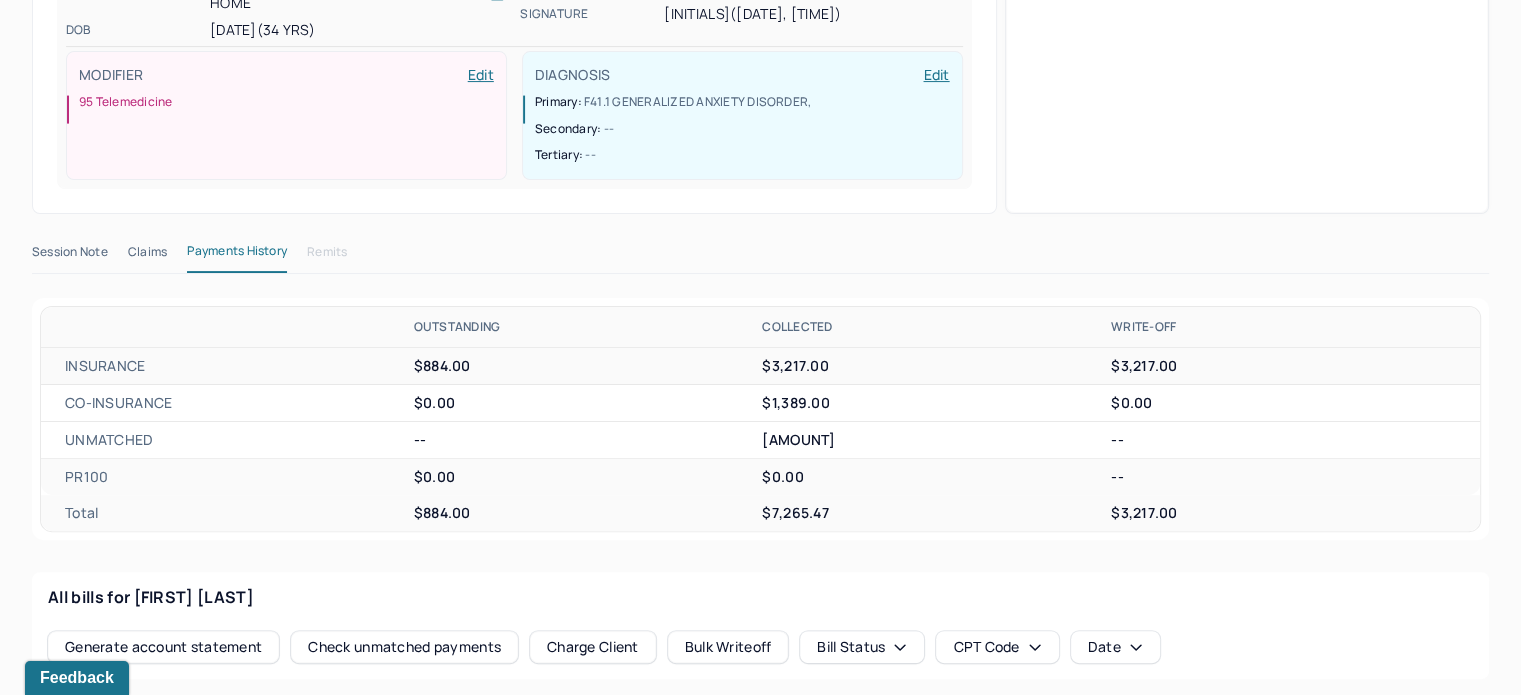 click on "Claims" at bounding box center (147, 256) 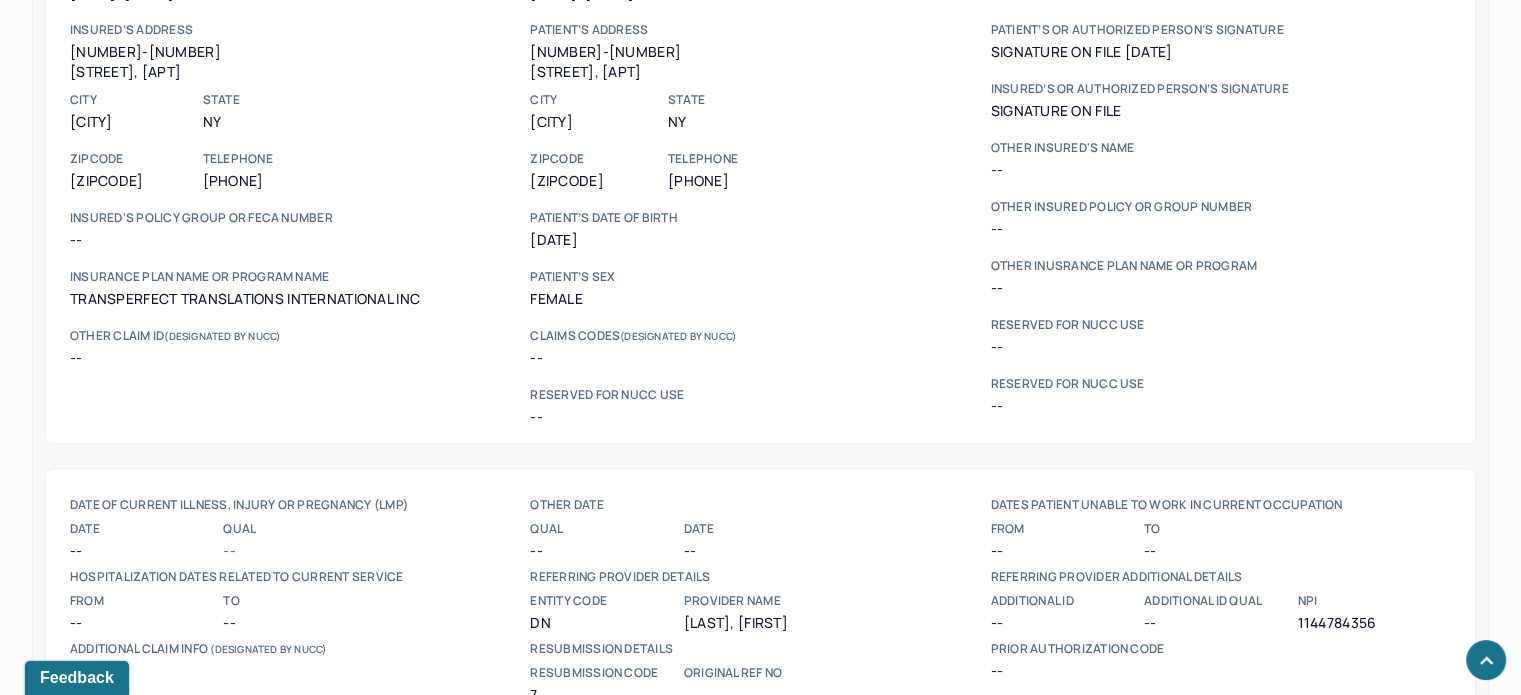scroll, scrollTop: 700, scrollLeft: 0, axis: vertical 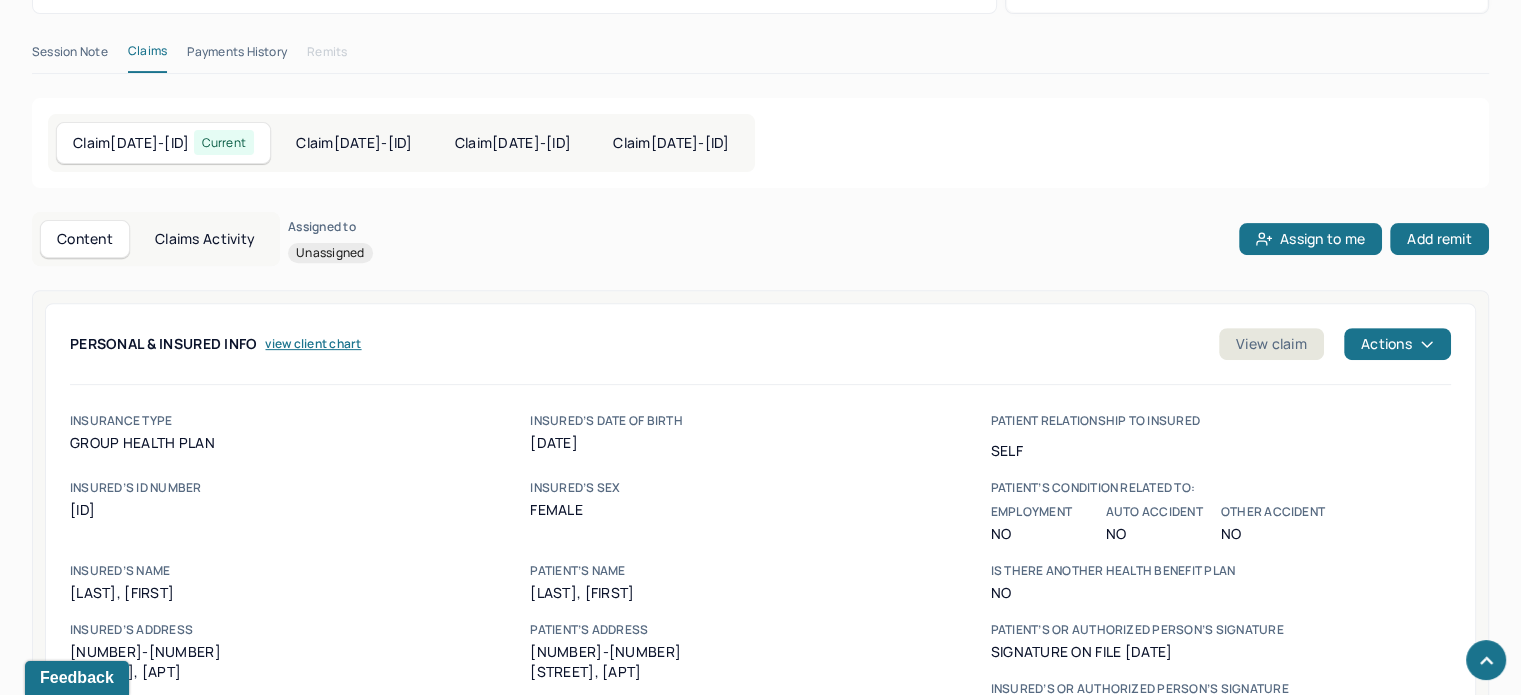 click on "Content     Claims Activity" at bounding box center [156, 239] 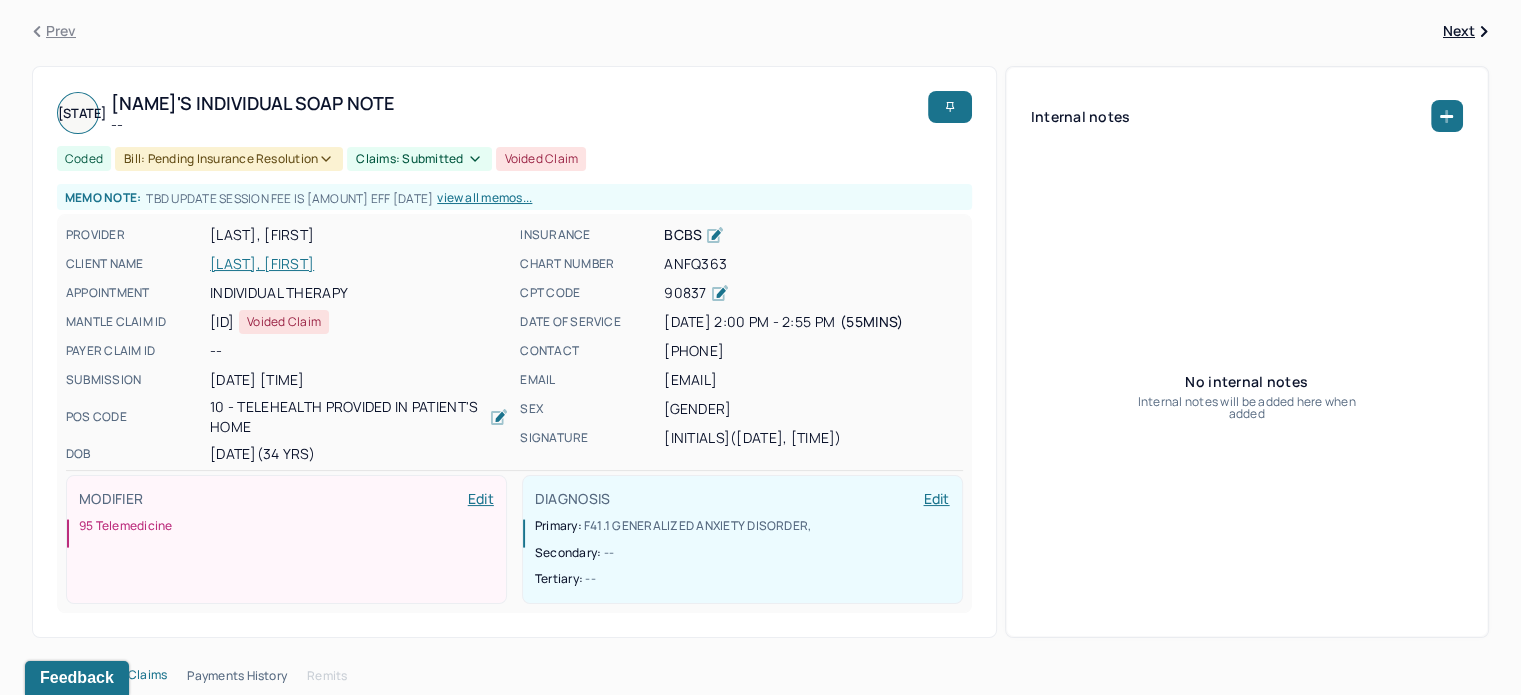 scroll, scrollTop: 0, scrollLeft: 0, axis: both 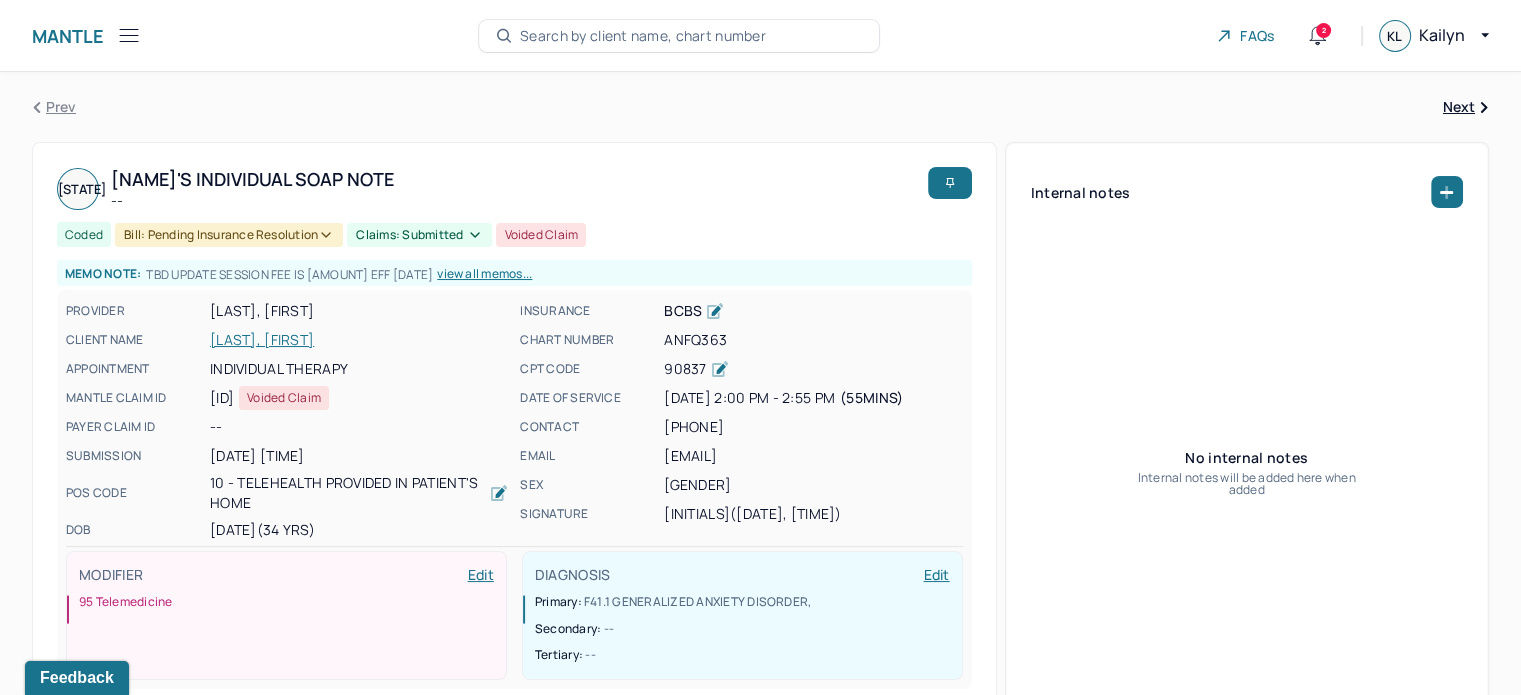 click on "[LAST], [FIRST]" at bounding box center [359, 340] 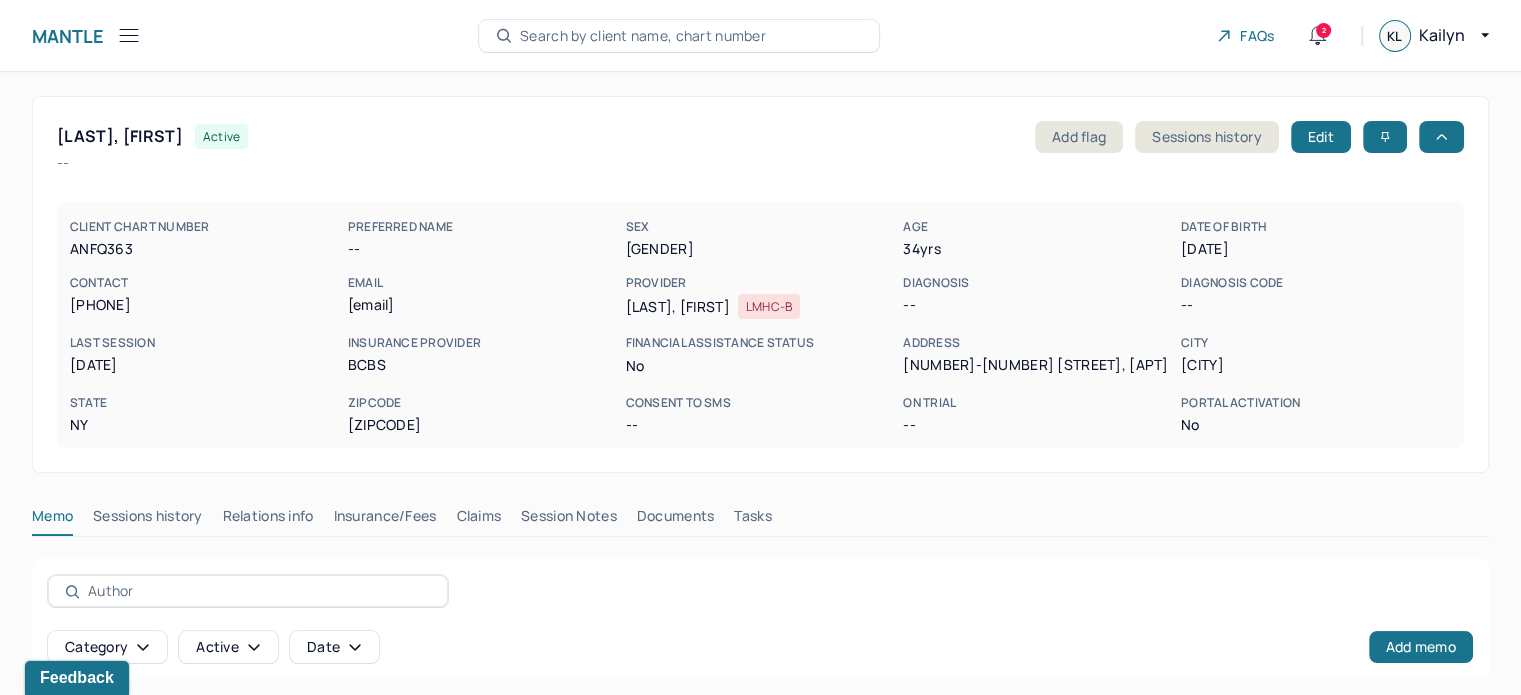 click on "Claims" at bounding box center [478, 520] 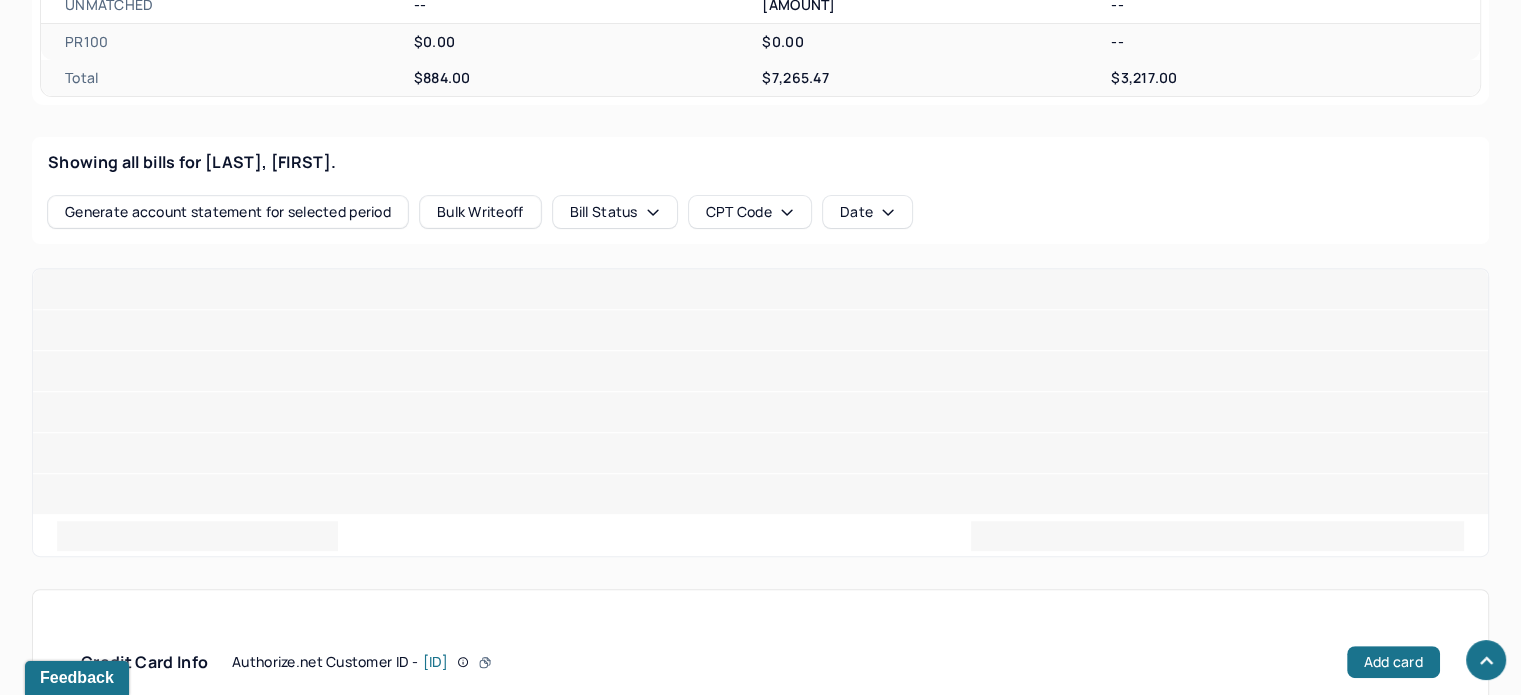 scroll, scrollTop: 700, scrollLeft: 0, axis: vertical 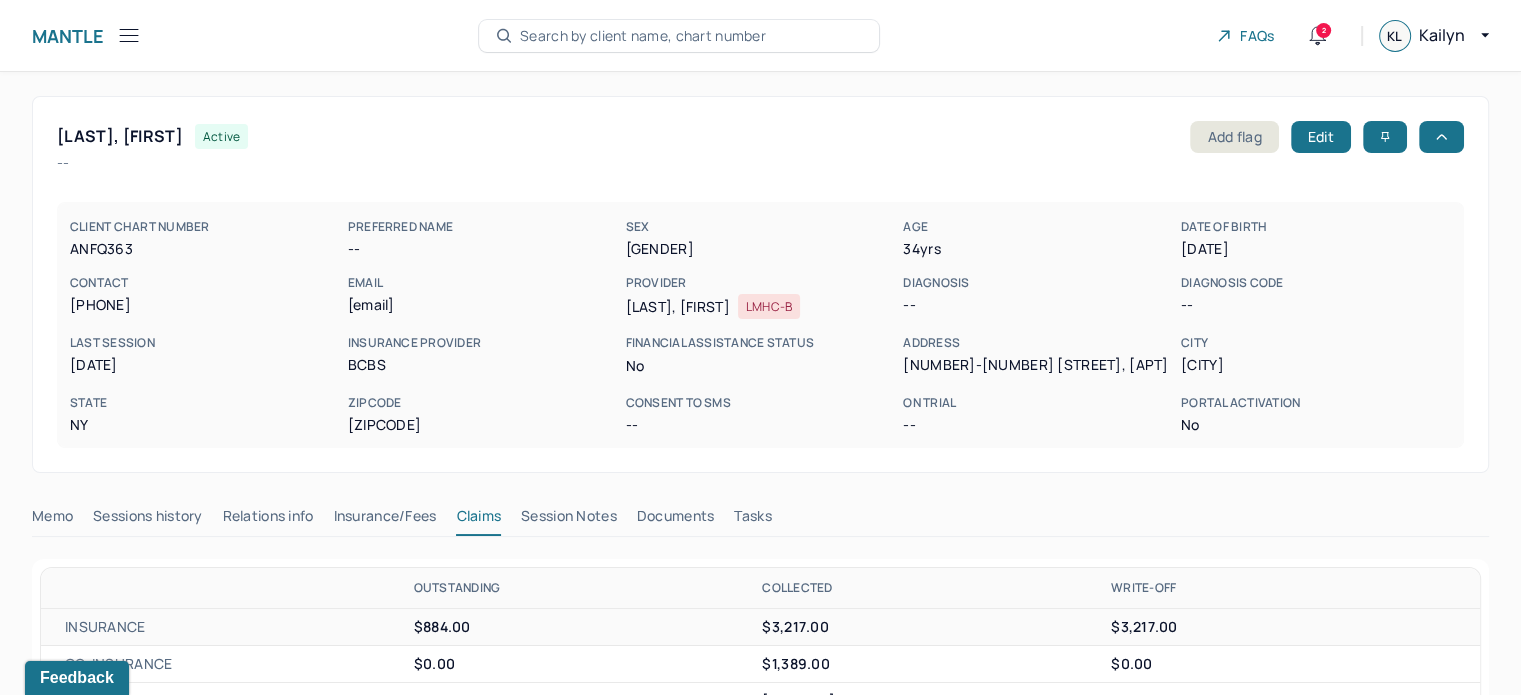 click on "Search by client name, chart number" at bounding box center (643, 36) 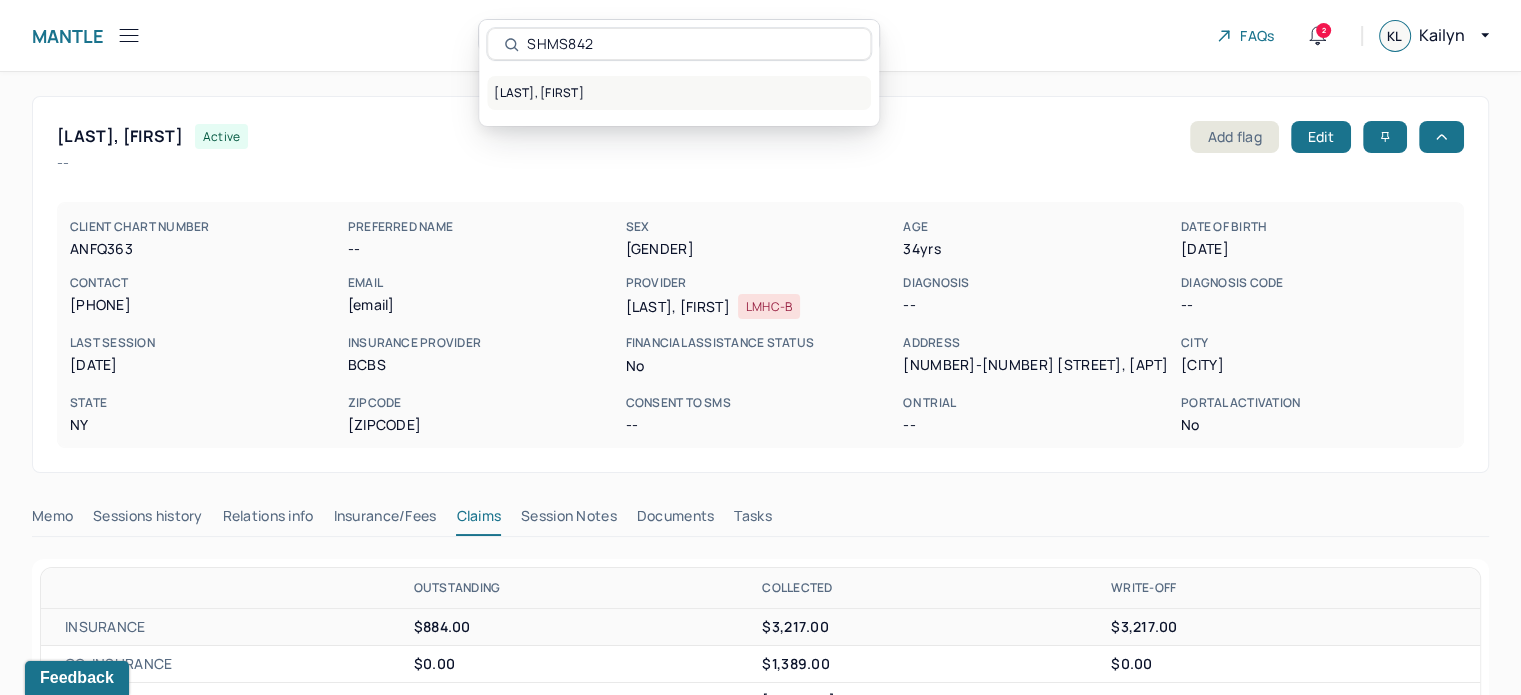 type on "SHMS842" 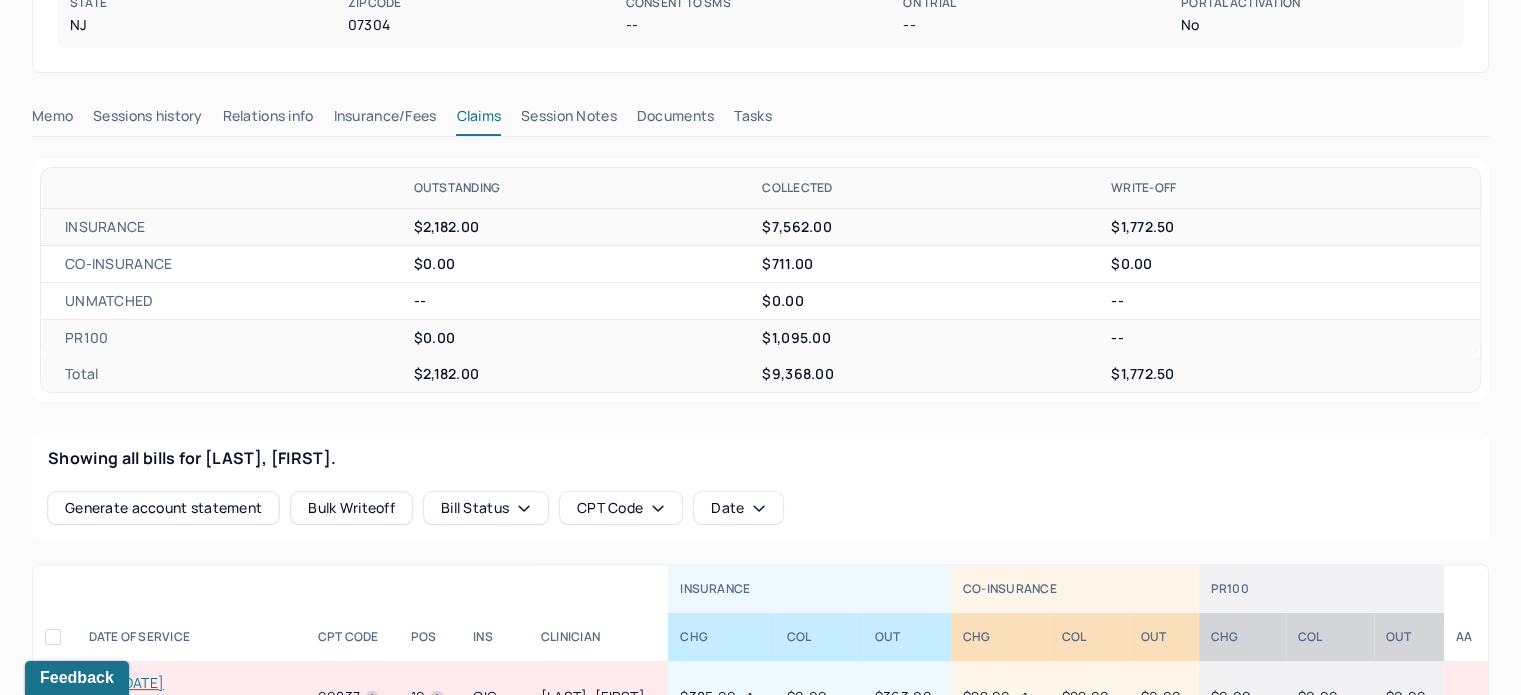 scroll, scrollTop: 700, scrollLeft: 0, axis: vertical 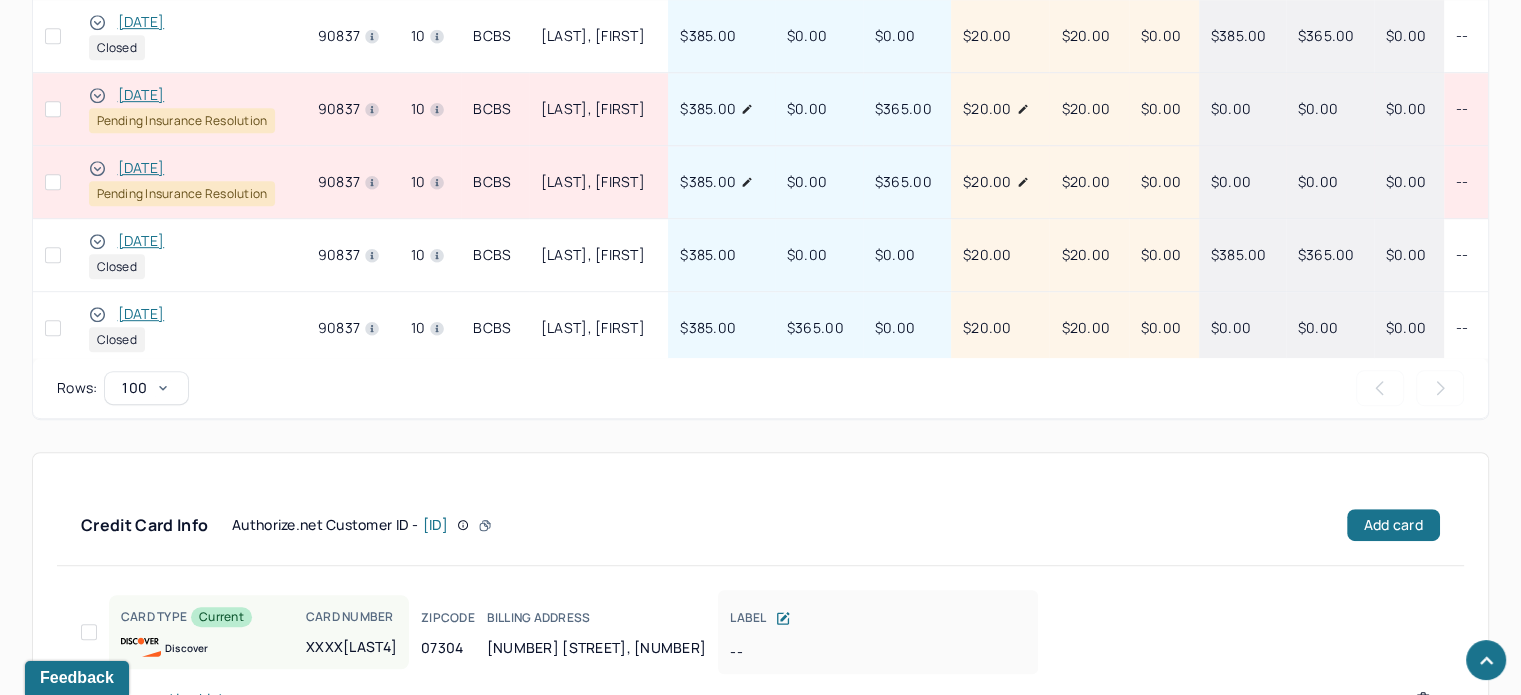click on "[DATE]" at bounding box center [141, 168] 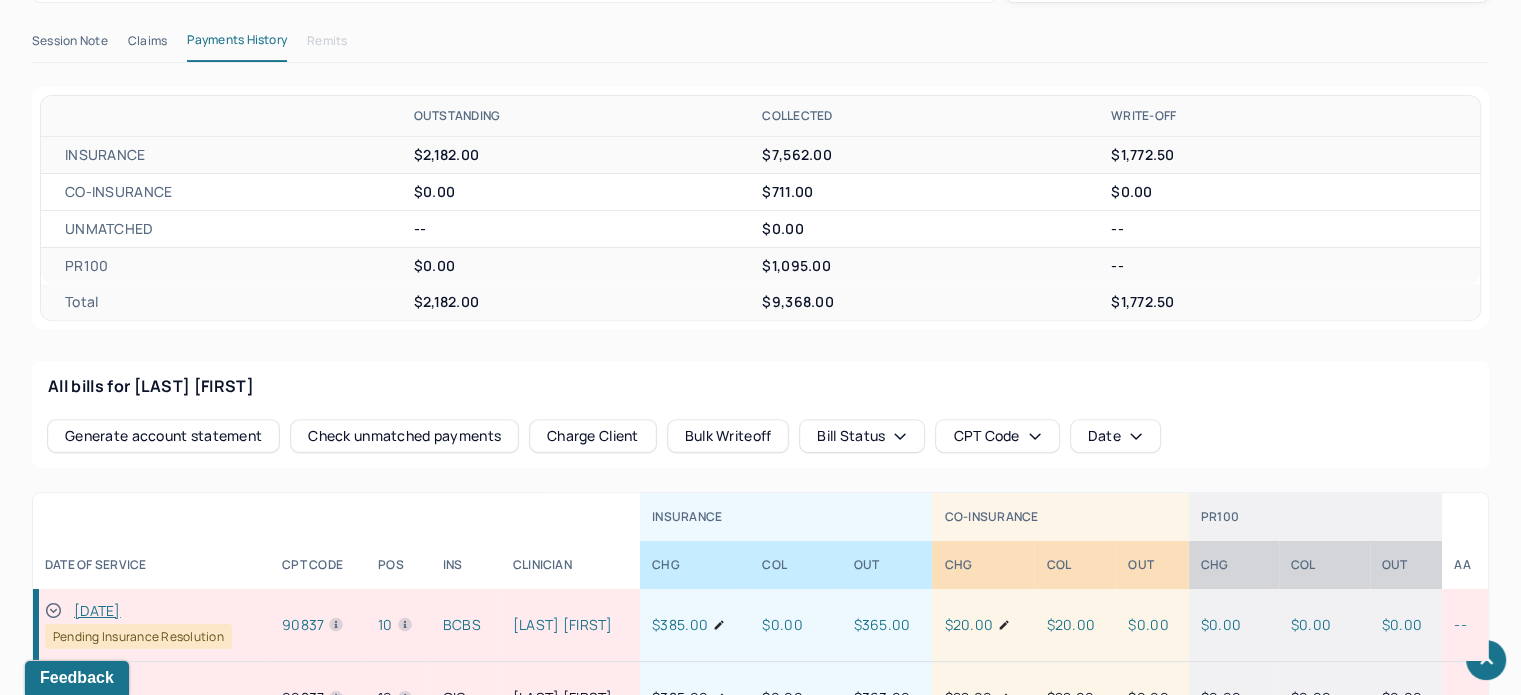 scroll, scrollTop: 628, scrollLeft: 0, axis: vertical 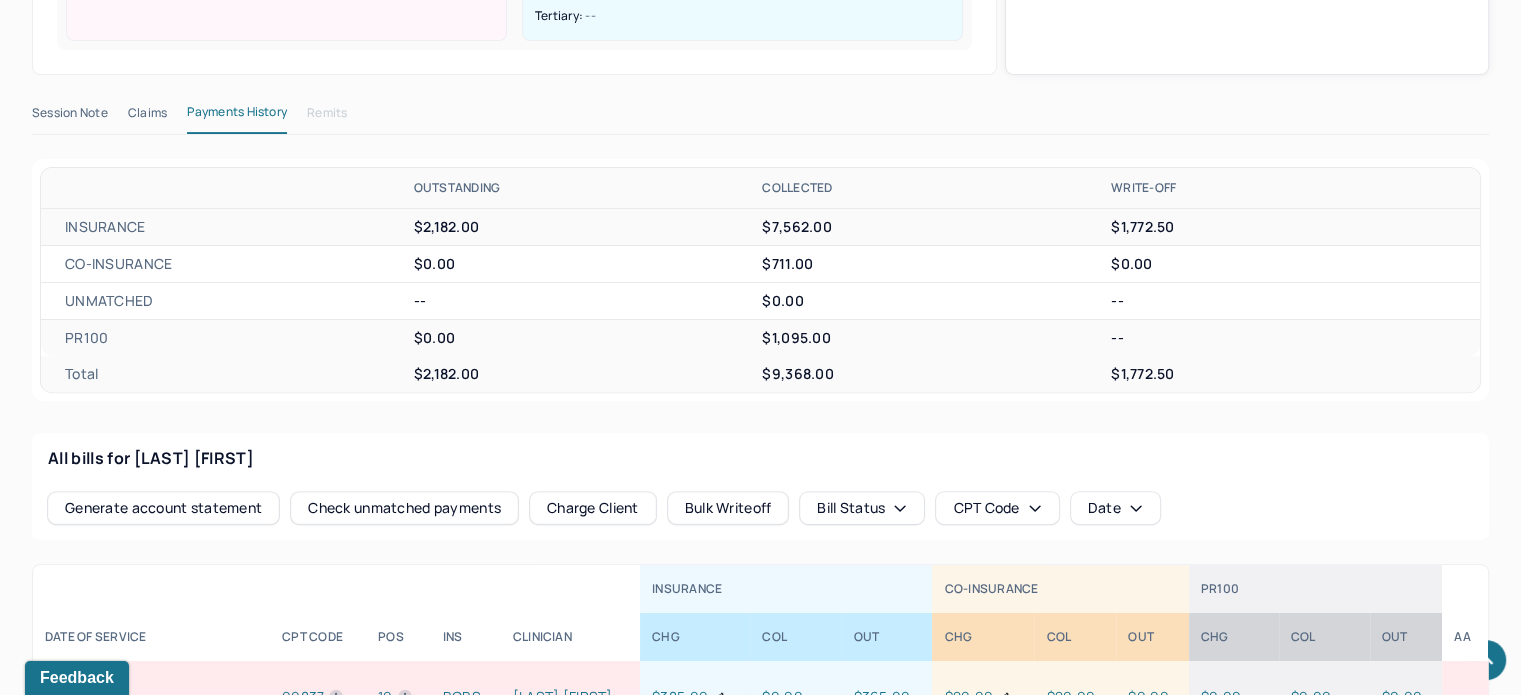 click on "Claims" at bounding box center (147, 117) 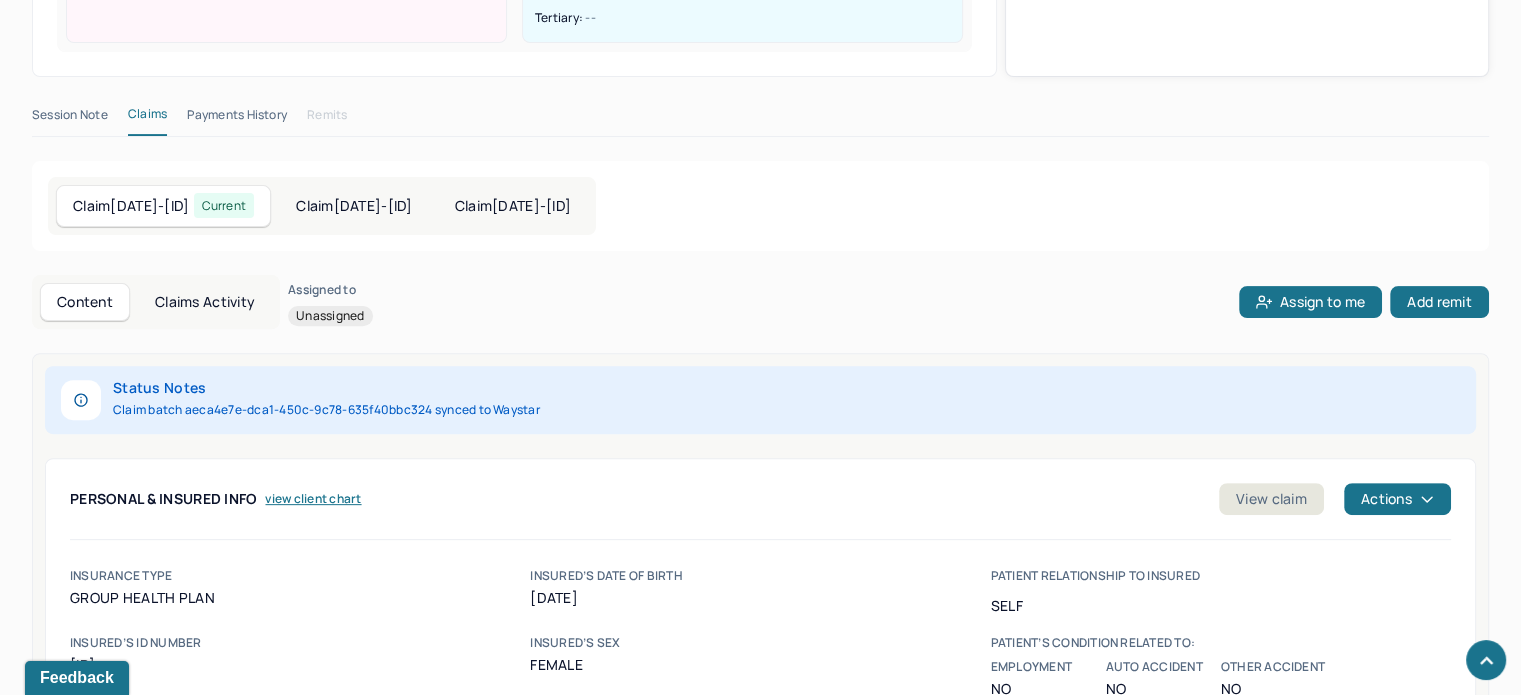scroll, scrollTop: 629, scrollLeft: 0, axis: vertical 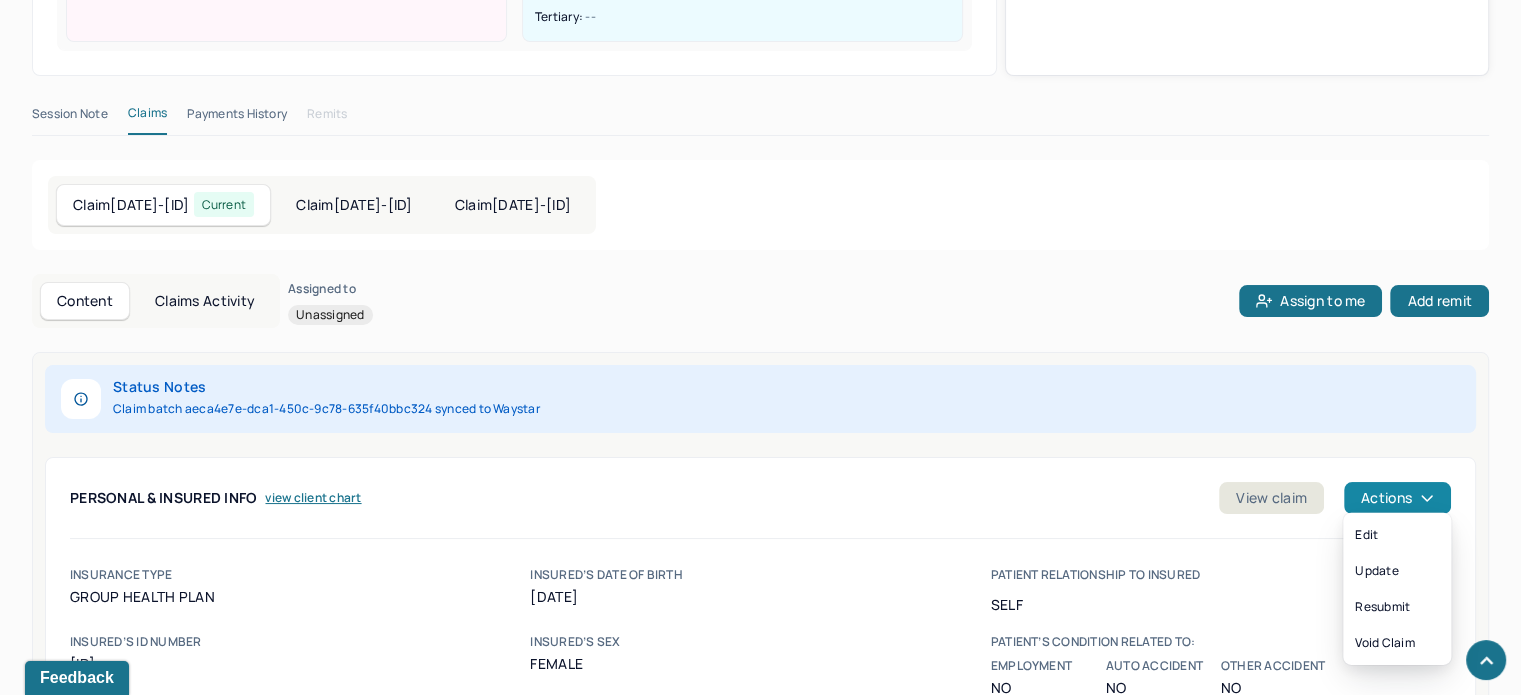 click on "Actions" at bounding box center (1397, 498) 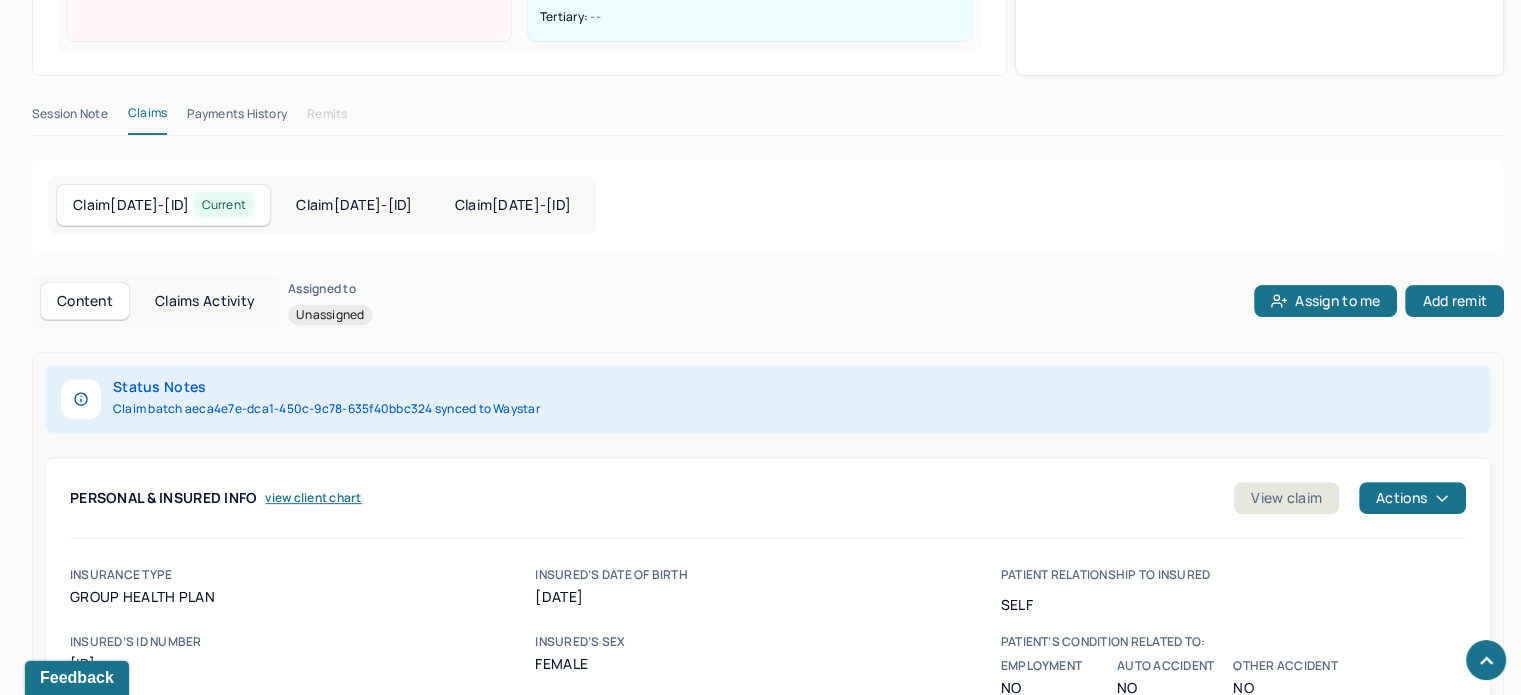 click on "Status Notes Claim batch aeca4e7e-dca1-450c-9c78-635f40bbc324 synced to Waystar Personal & Insured Info view client chart View claim Actions insurance type group health plan INSURED’s date of birth [DATE] patient RELATIONSHIP TO INSURED Self INSURED’s ID NUMBER C3Z810W13726 INSURED’s SEX Female patient’s condition related to: Employment No Auto Accident No Other Accident No INSURED’s NAME [LAST], [FIRST] PATIENT’s NAME [LAST], [FIRST] Is there another health benefit plan No INSURED’s Address [NUMBER] [STREET], [NUMBER] CITY [CITY] STATE [STATE] ZIPCODE [ZIPCODE] TELEPHONE ([PHONE]) Insured's Policy Group or FECA number -- Insurance Plan Name or Program Name RESEARCH FOUNDATION CUNY Other claim Id (Designated by Nucc) -- PATIENT’s Address [NUMBER] [STREET], [NUMBER] CITY [CITY] STATE [STATE] ZIPCODE [ZIPCODE] TELEPHONE ([PHONE]) PATIENT’s date of birth [DATE] PATIENT’s SEX Female Claims codes (Designated by NUCC) -- Reserved for nucc use -- Patient’s or authorized person’s signature --" at bounding box center [768, 1434] 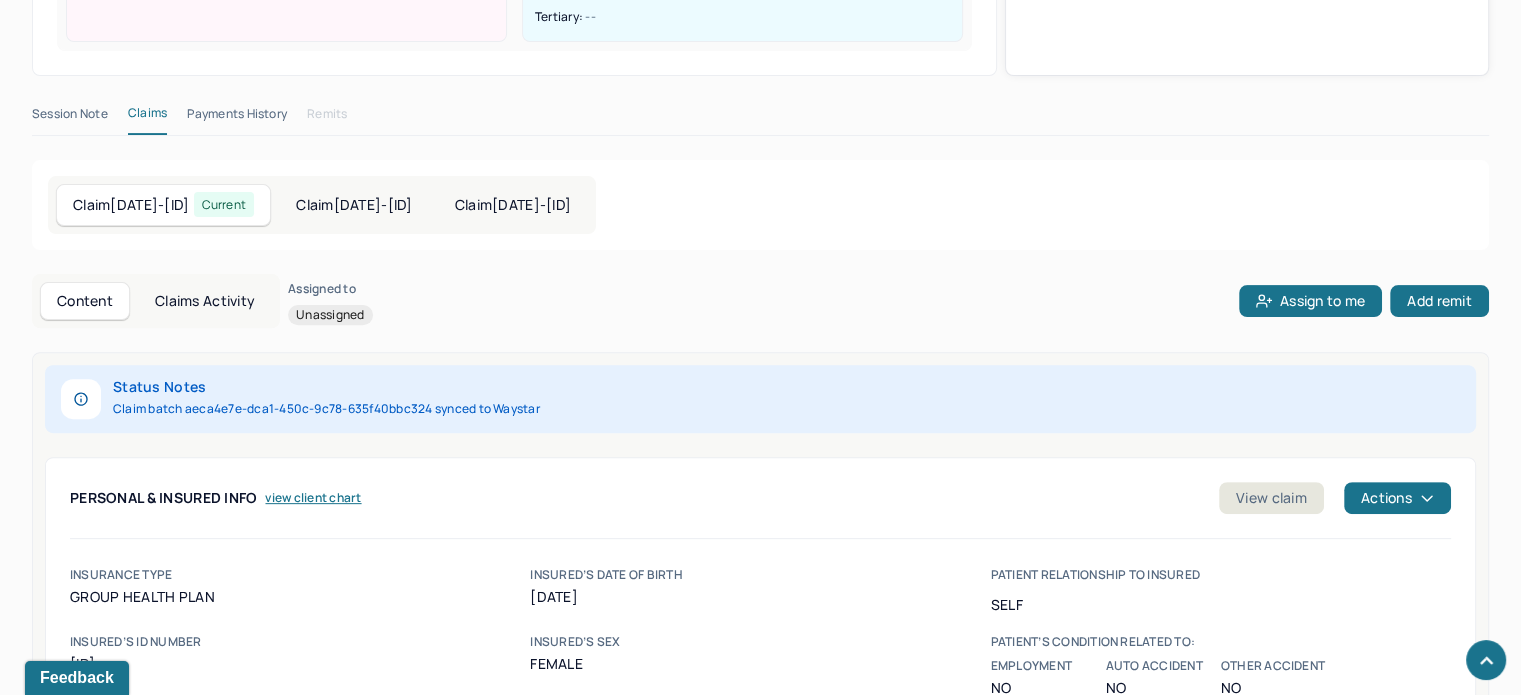 scroll, scrollTop: 529, scrollLeft: 0, axis: vertical 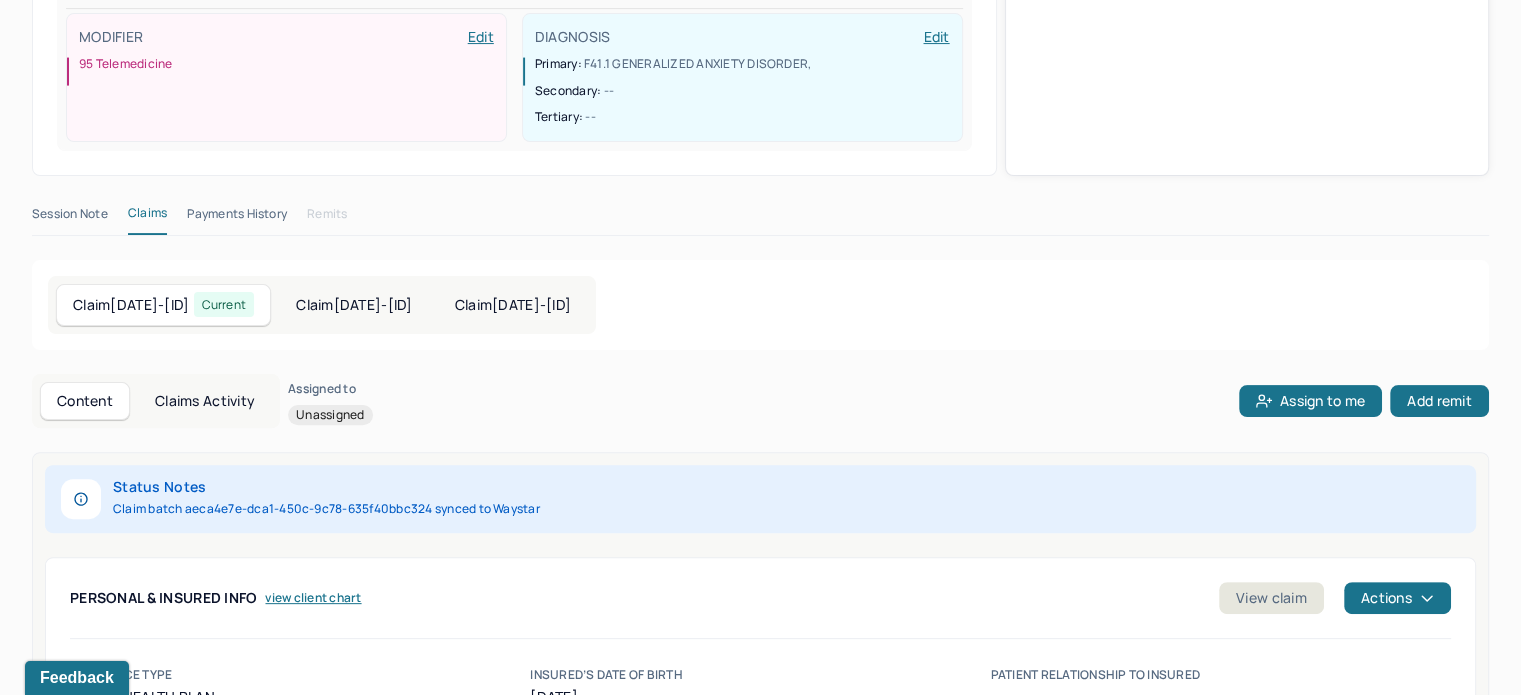 click on "Claims Activity" at bounding box center [205, 401] 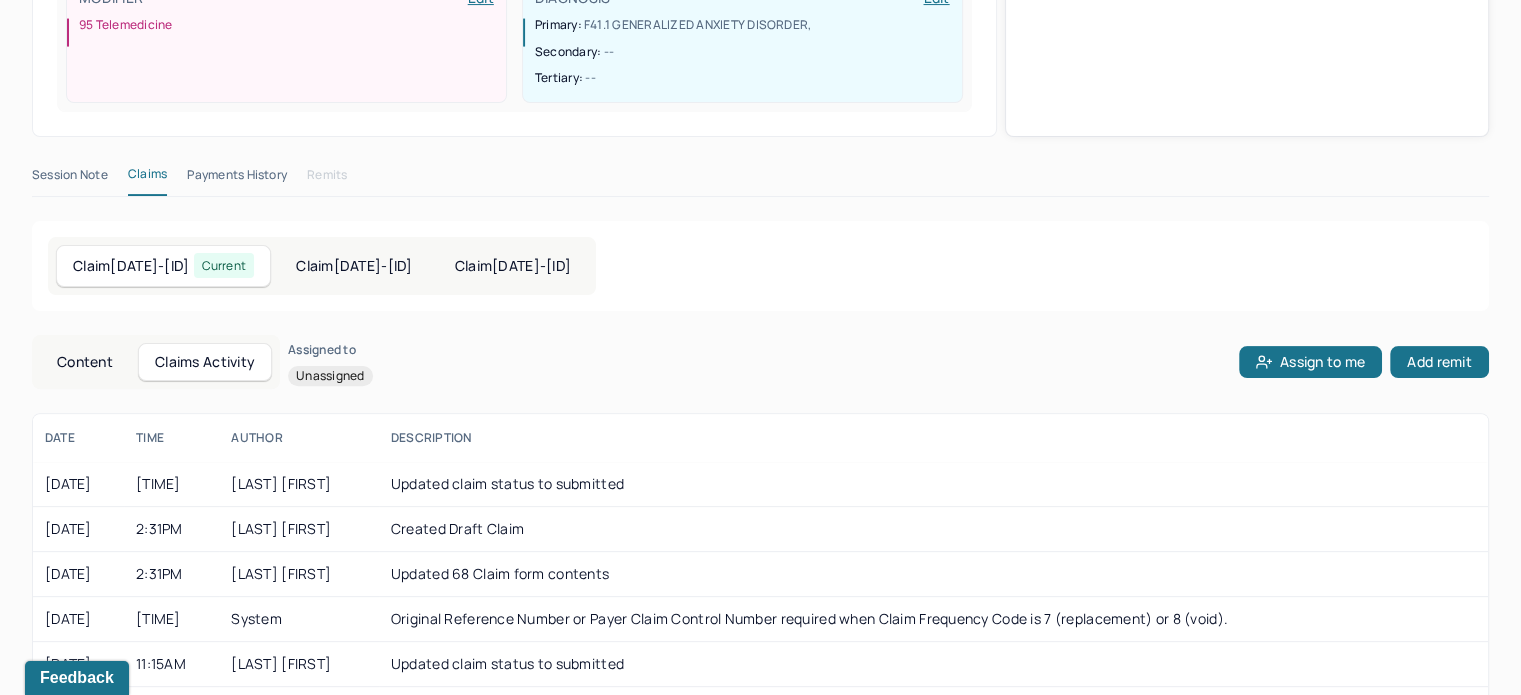 scroll, scrollTop: 524, scrollLeft: 0, axis: vertical 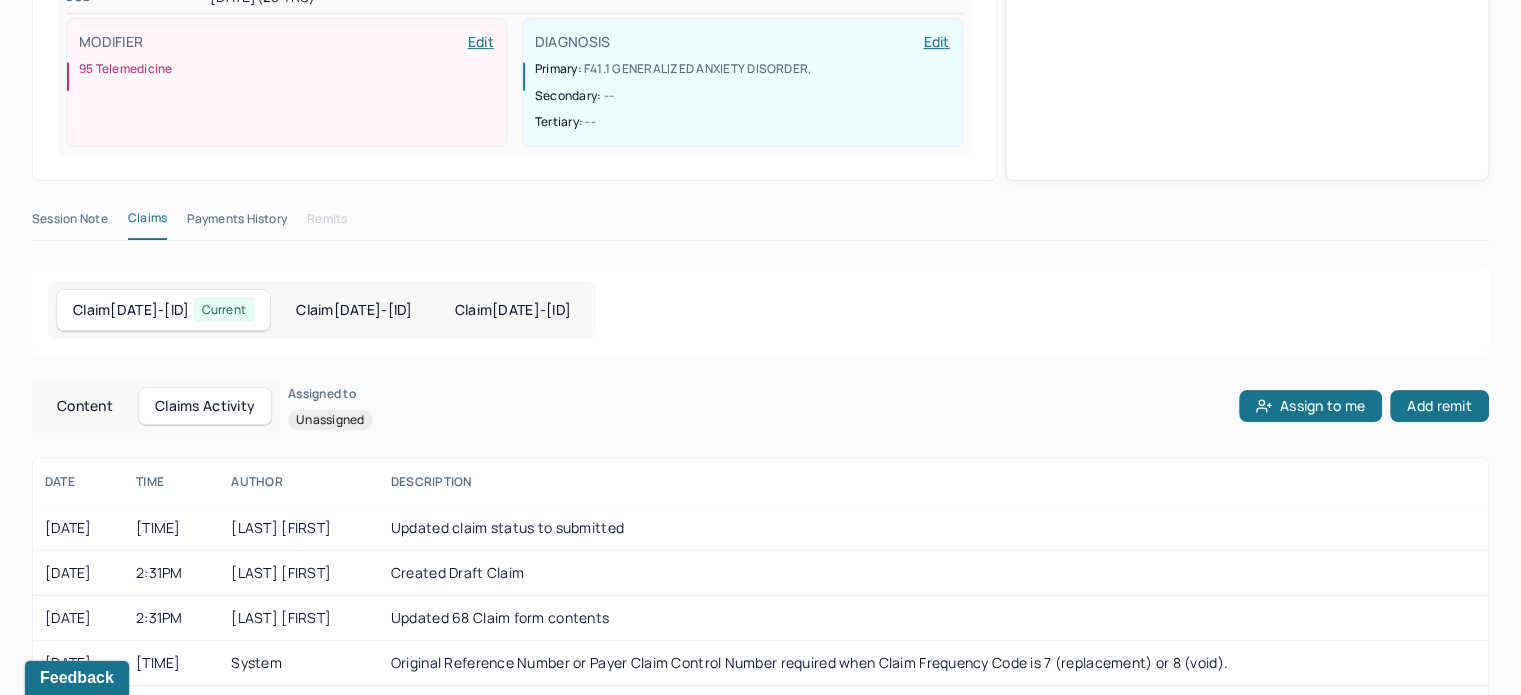 click on "Content" at bounding box center [85, 406] 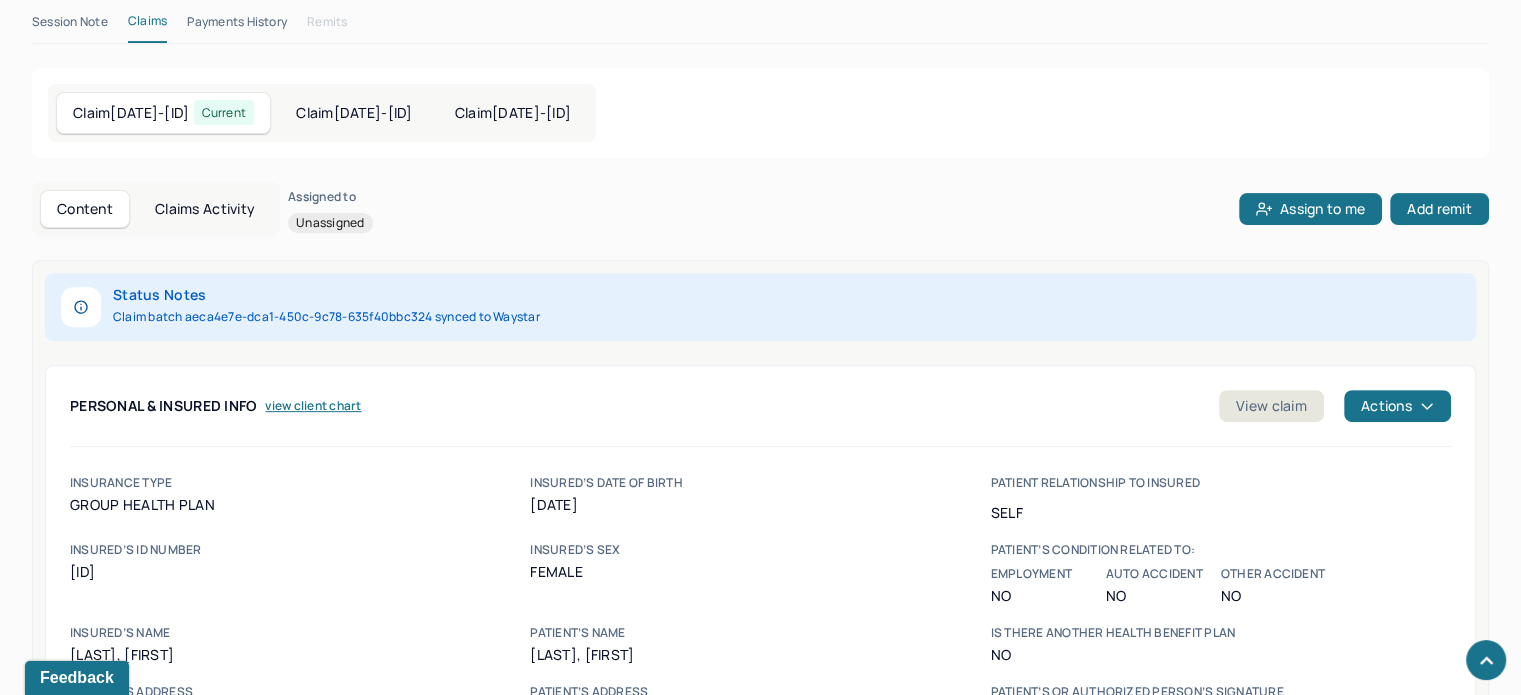 scroll, scrollTop: 724, scrollLeft: 0, axis: vertical 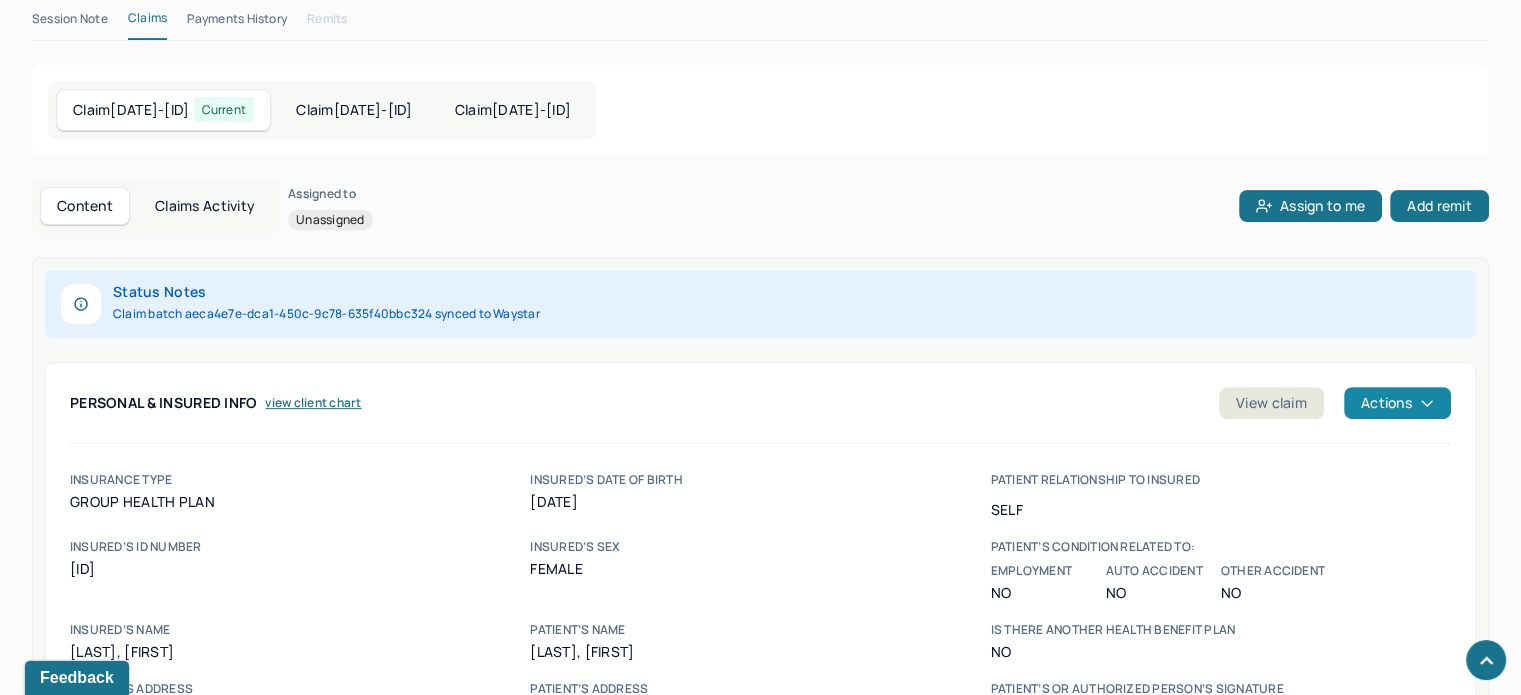 click 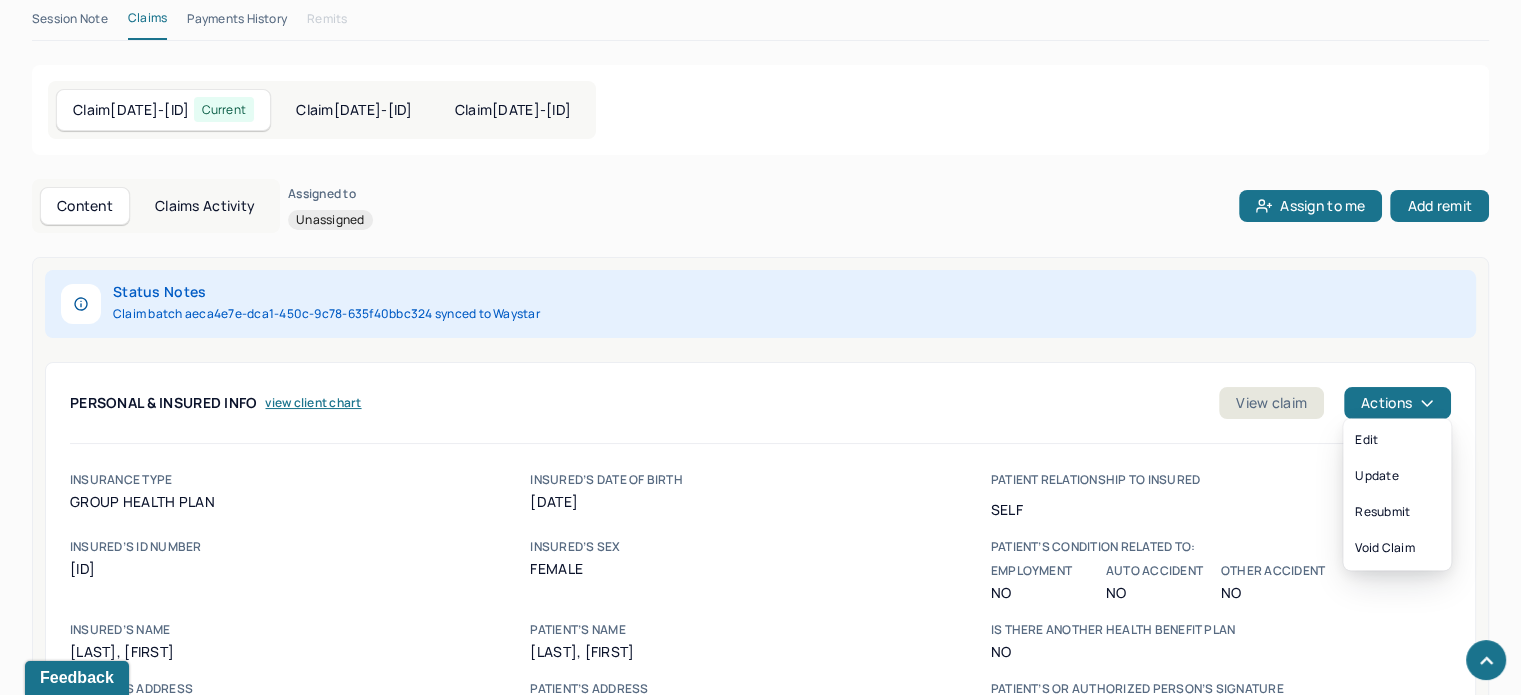 click on "Personal & Insured Info view client chart View claim Actions insurance type group health plan INSURED’s date of birth [DATE] patient RELATIONSHIP TO INSURED Self INSURED’s ID NUMBER [ID] INSURED’s SEX [GENDER] patient’s condition related to: Employment No Auto Accident No Other Accident No INSURED’s NAME [LAST], [FIRST] PATIENT’s NAME [LAST], [FIRST] Is there another health benefit plan No INSURED’s Address [NUMBER] [STREET], [NUMBER] CITY [CITY] STATE [STATE] ZIPCODE [ZIPCODE] TELEPHONE ([PHONE]) Insured's Policy Group or FECA number -- Insurance Plan Name or Program Name [COMPANY] Other claim Id (Designated by Nucc) -- PATIENT’s Address [NUMBER] [STREET], [NUMBER] CITY [CITY] STATE [STATE] ZIPCODE [ZIPCODE] TELEPHONE ([PHONE]) PATIENT’s date of birth [DATE] PATIENT’s SEX [GENDER] Claims codes (Designated by NUCC) -- Reserved for nucc use -- Patient’s or authorized person’s signature SIGNATURE ON FILE [DATE] Insured’s or authorized person’s signature -- --" at bounding box center (760, 732) 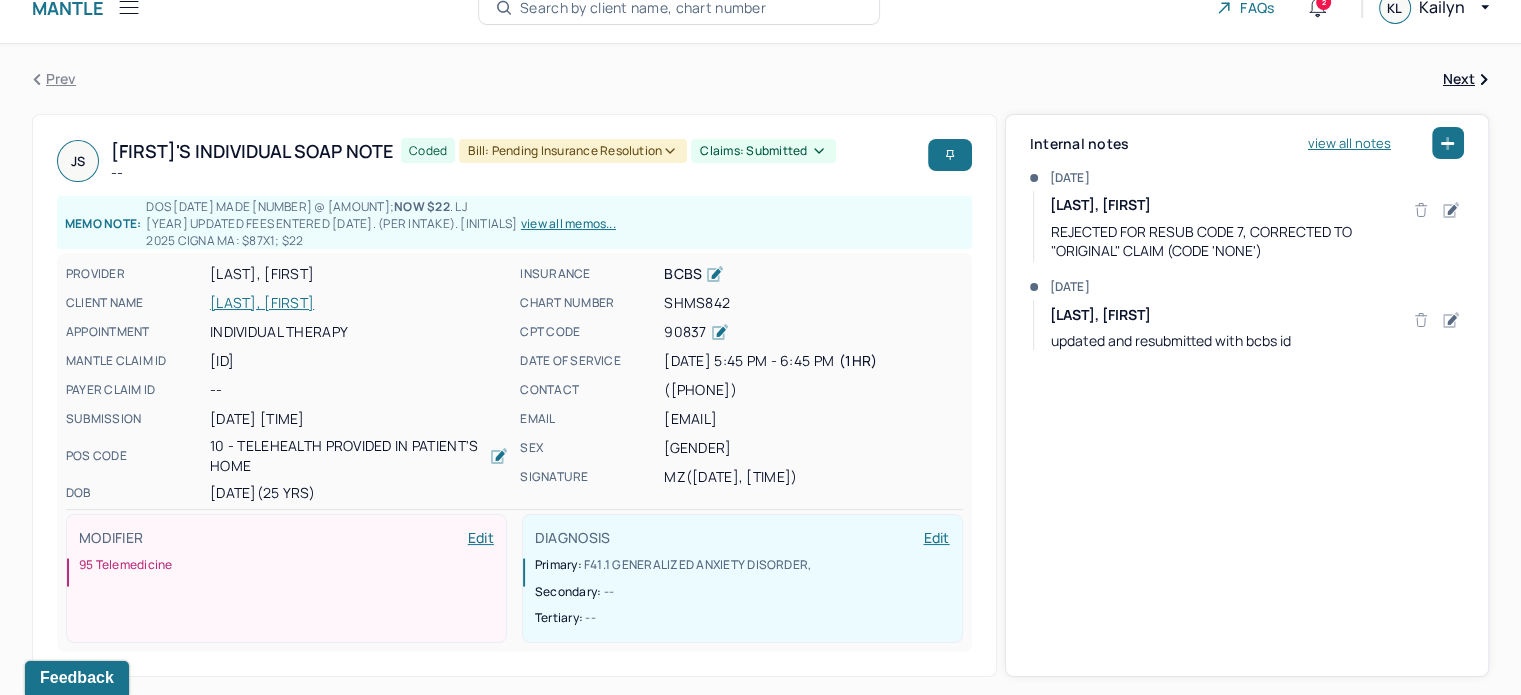 scroll, scrollTop: 0, scrollLeft: 0, axis: both 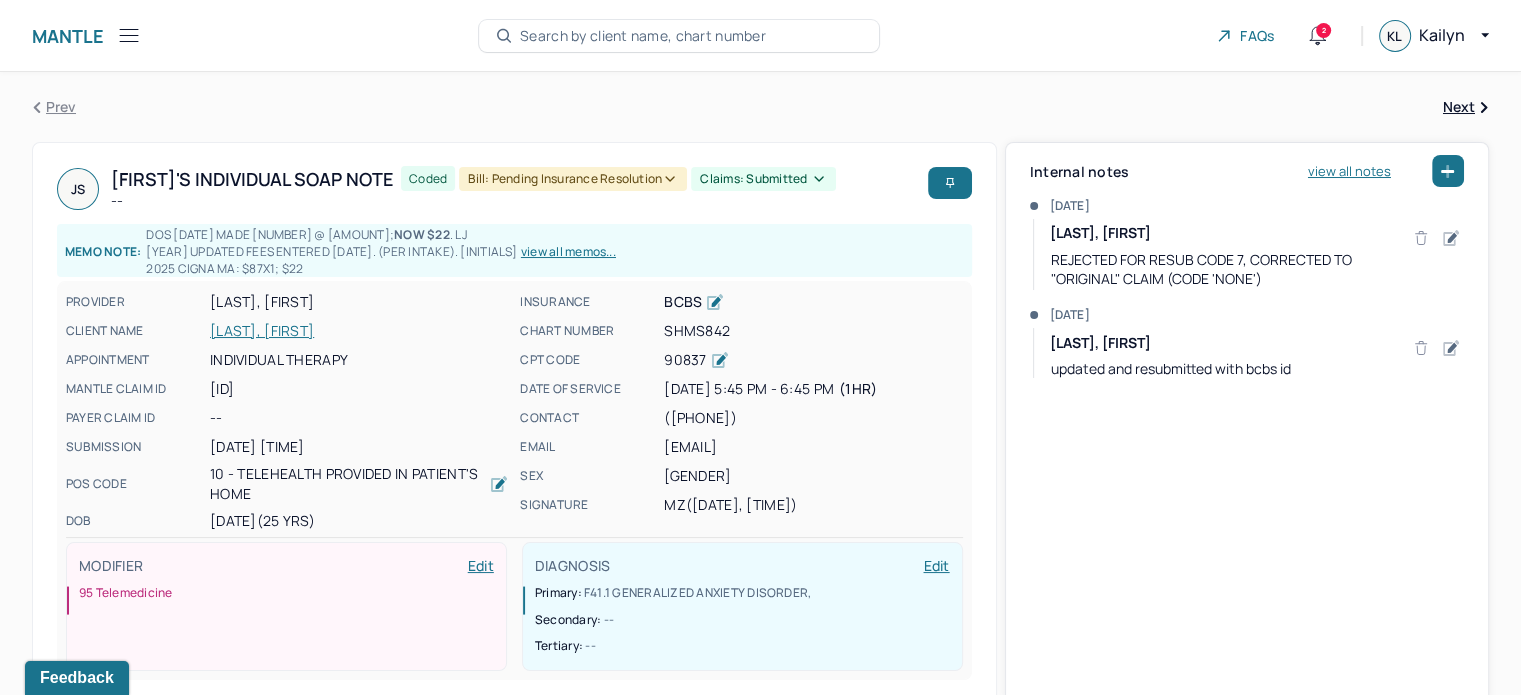 click on "Search by client name, chart number" at bounding box center [643, 36] 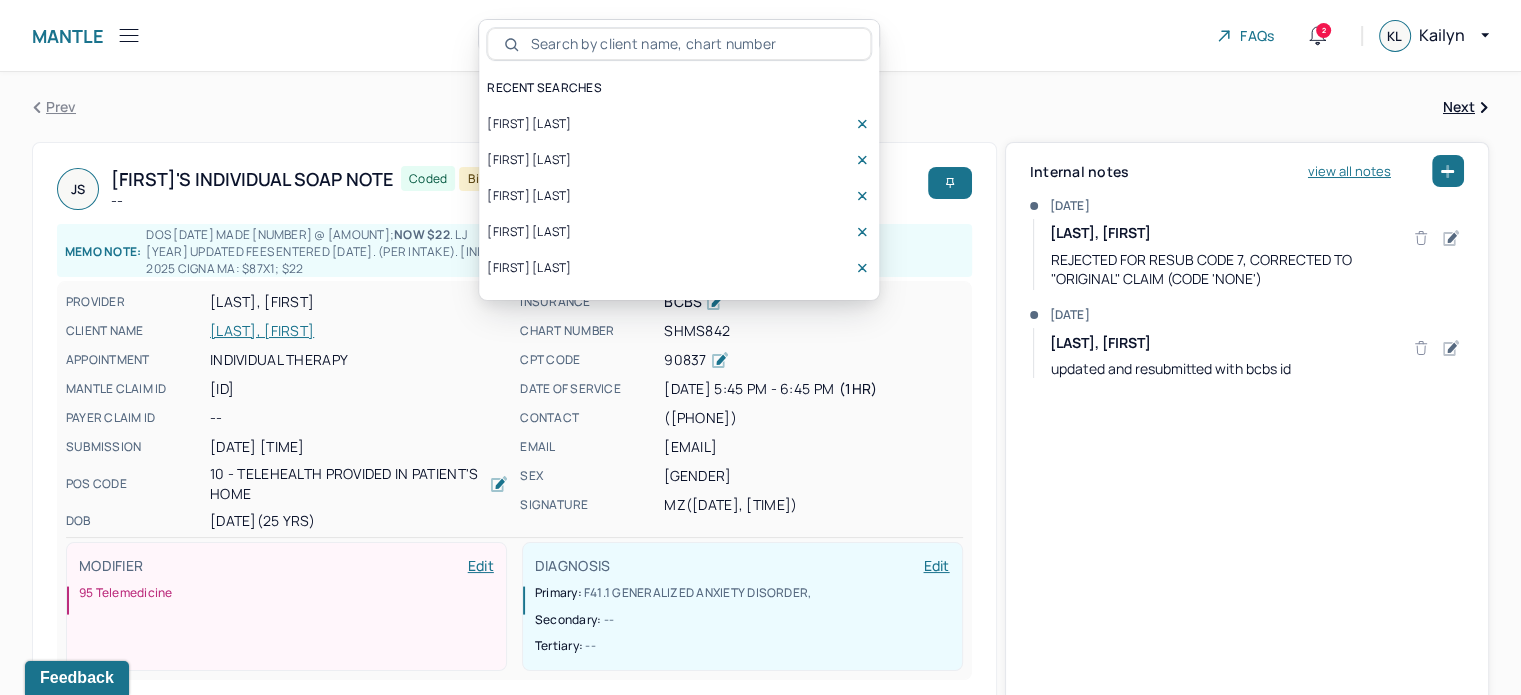 drag, startPoint x: 636, startPoint y: 28, endPoint x: 577, endPoint y: 50, distance: 62.968246 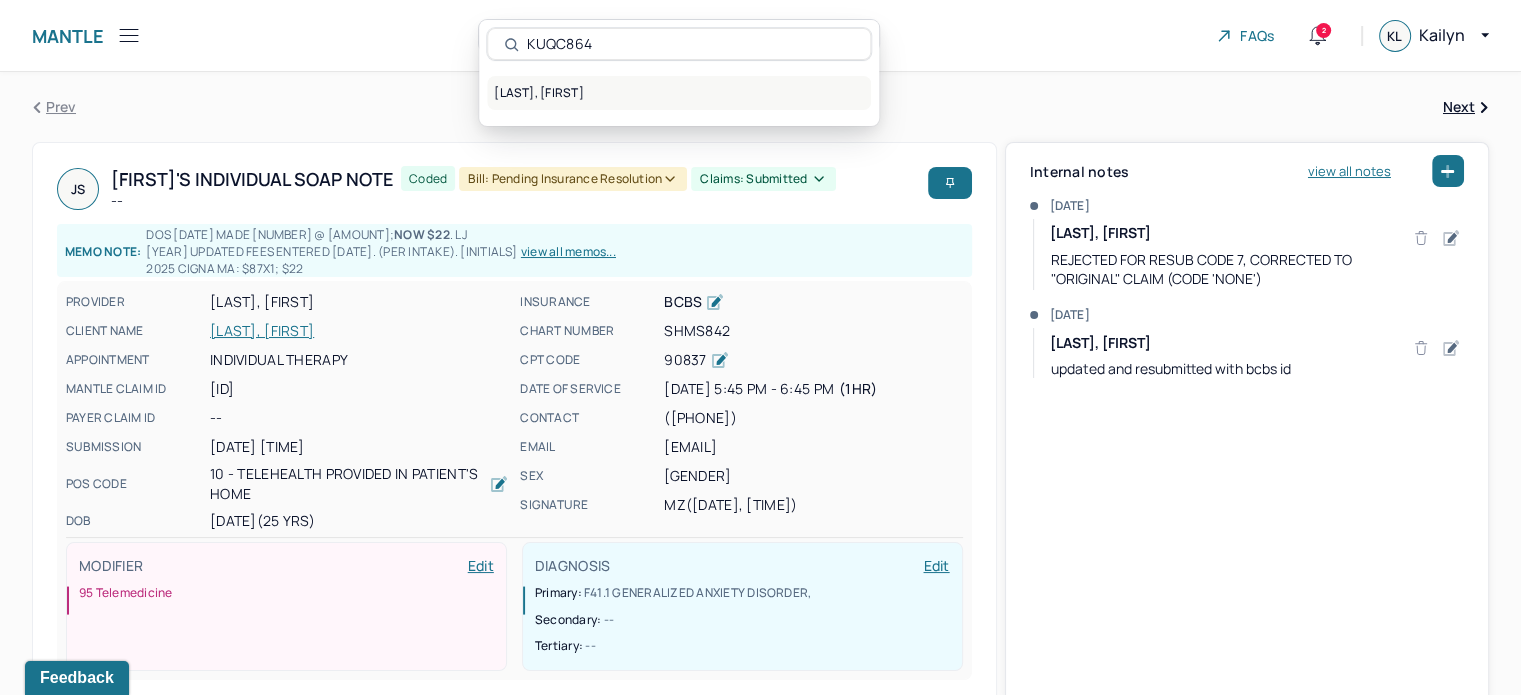 type on "KUQC864" 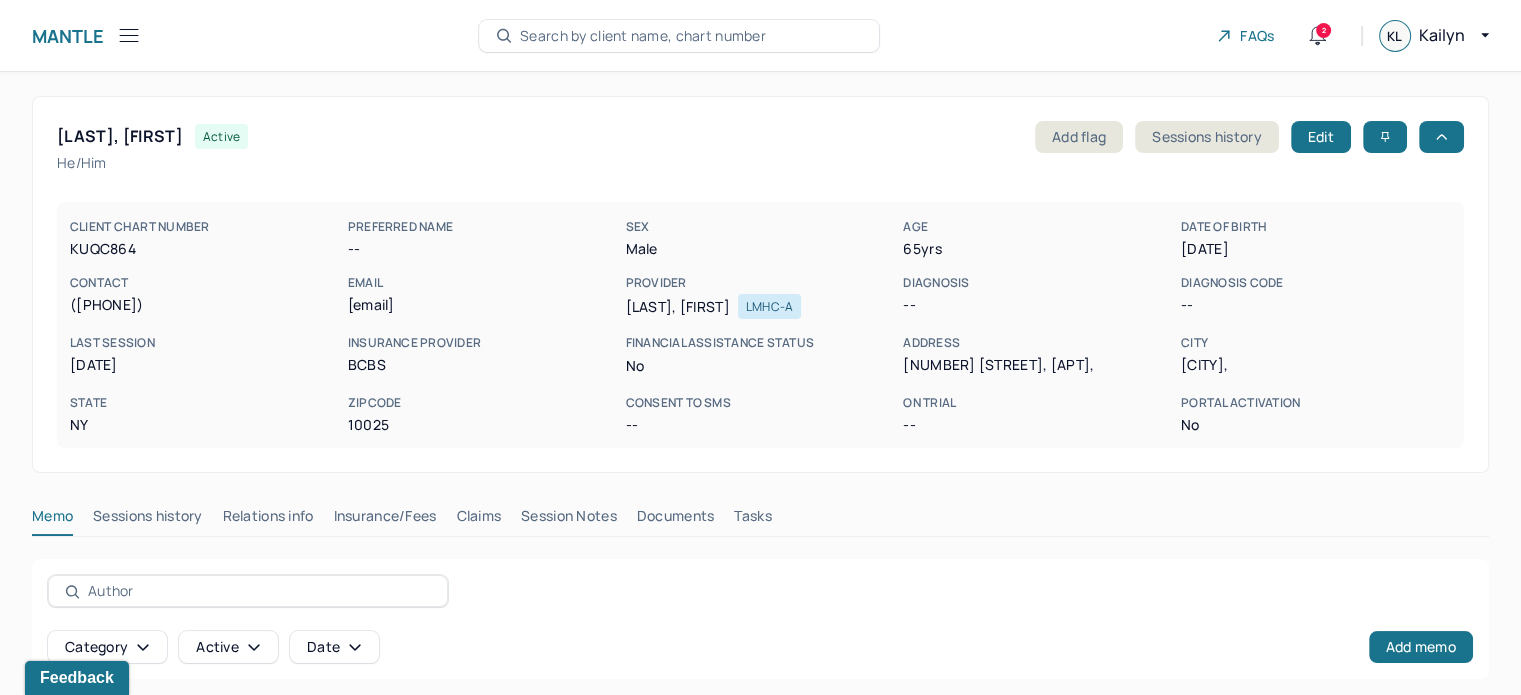 click on "Claims" at bounding box center [478, 520] 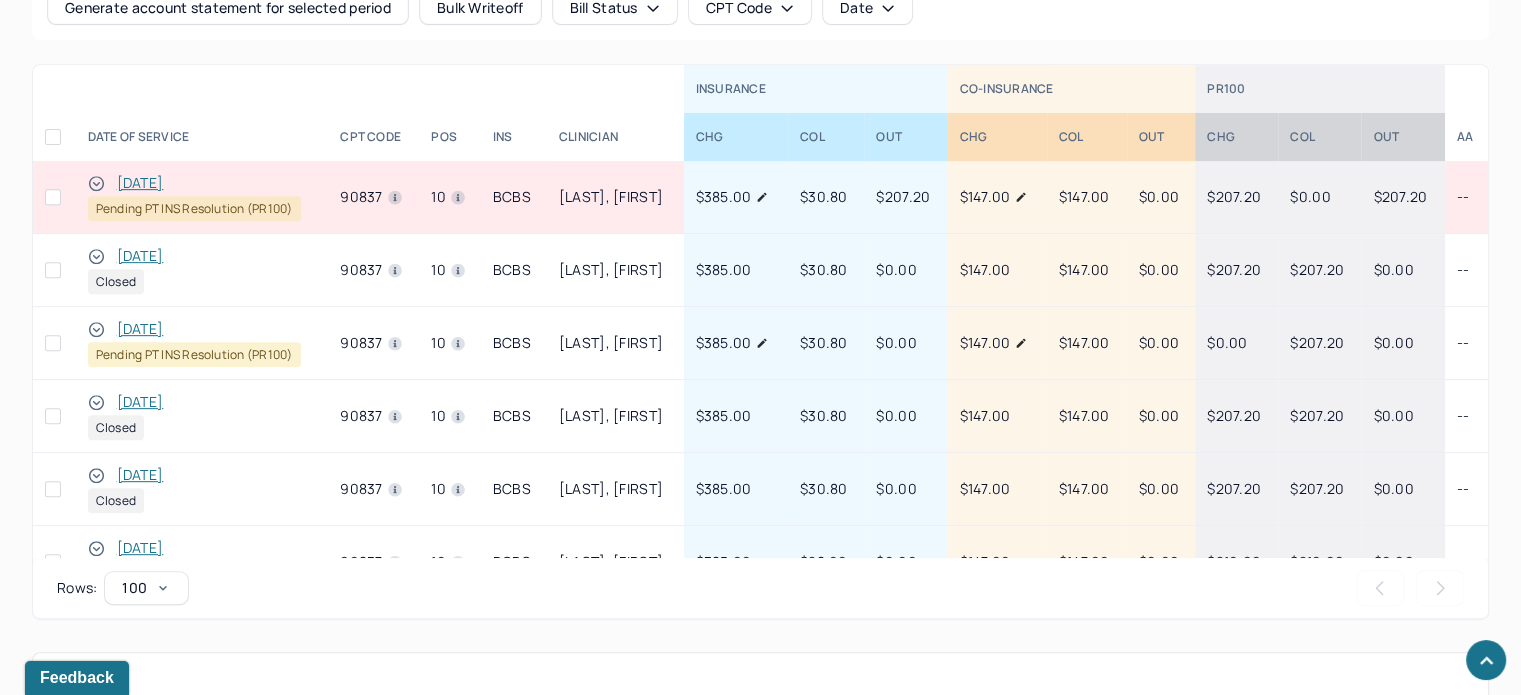 scroll, scrollTop: 1100, scrollLeft: 0, axis: vertical 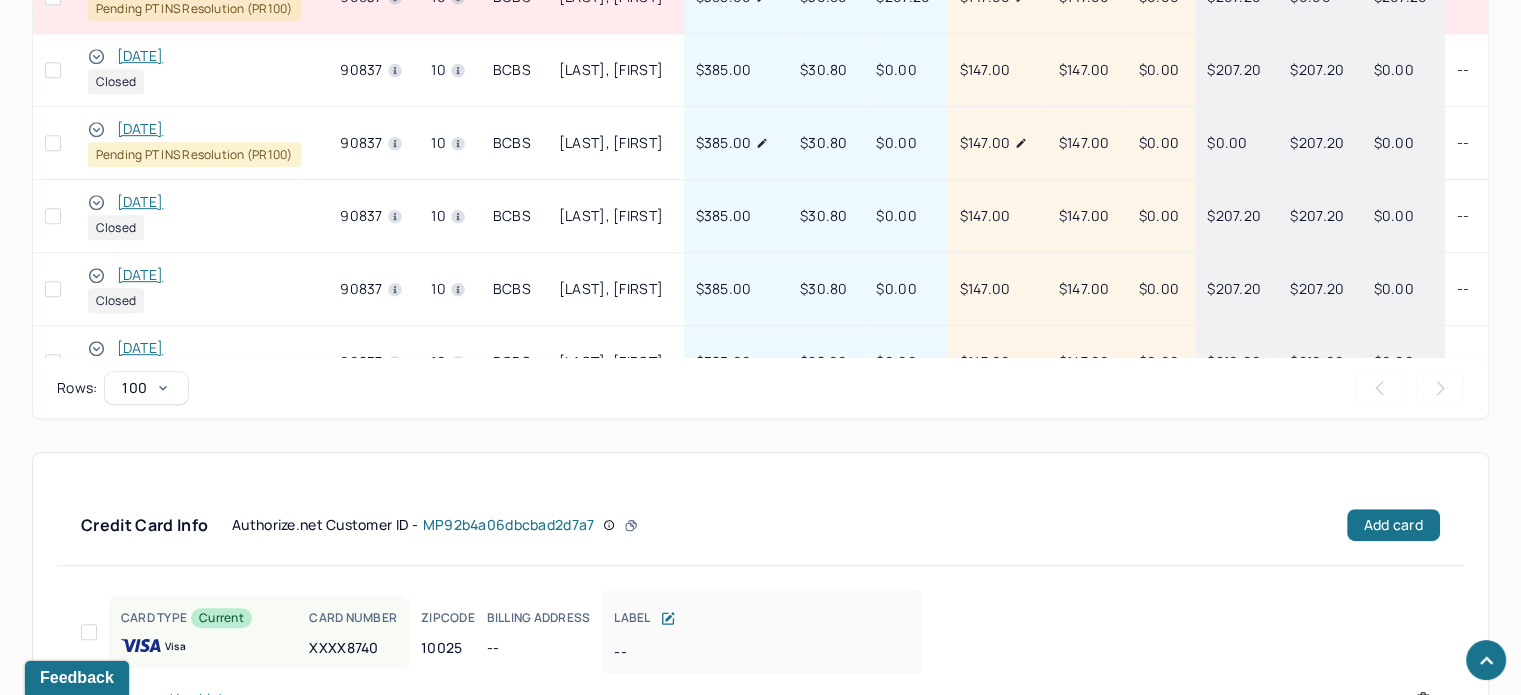 click on "[DATE]" at bounding box center [140, 129] 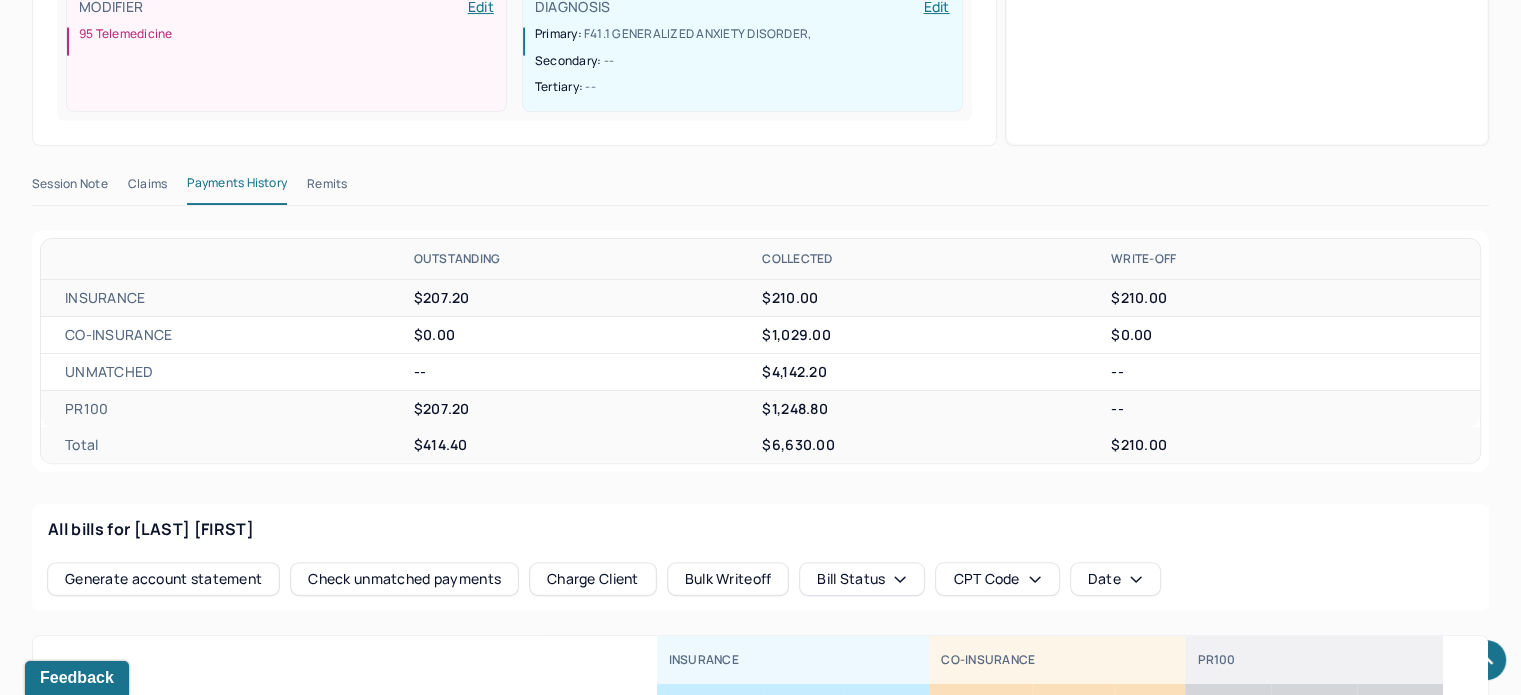 scroll, scrollTop: 528, scrollLeft: 0, axis: vertical 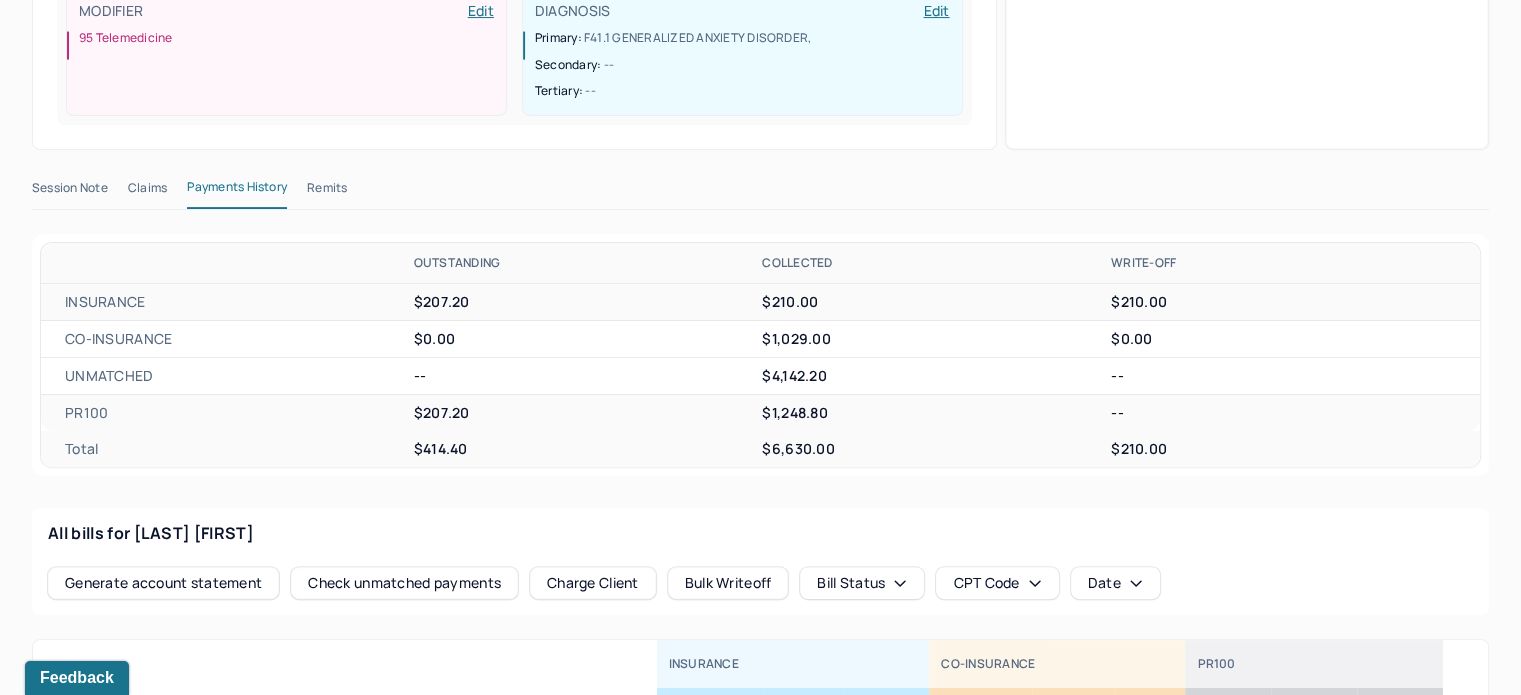 click on "Remits" at bounding box center [327, 192] 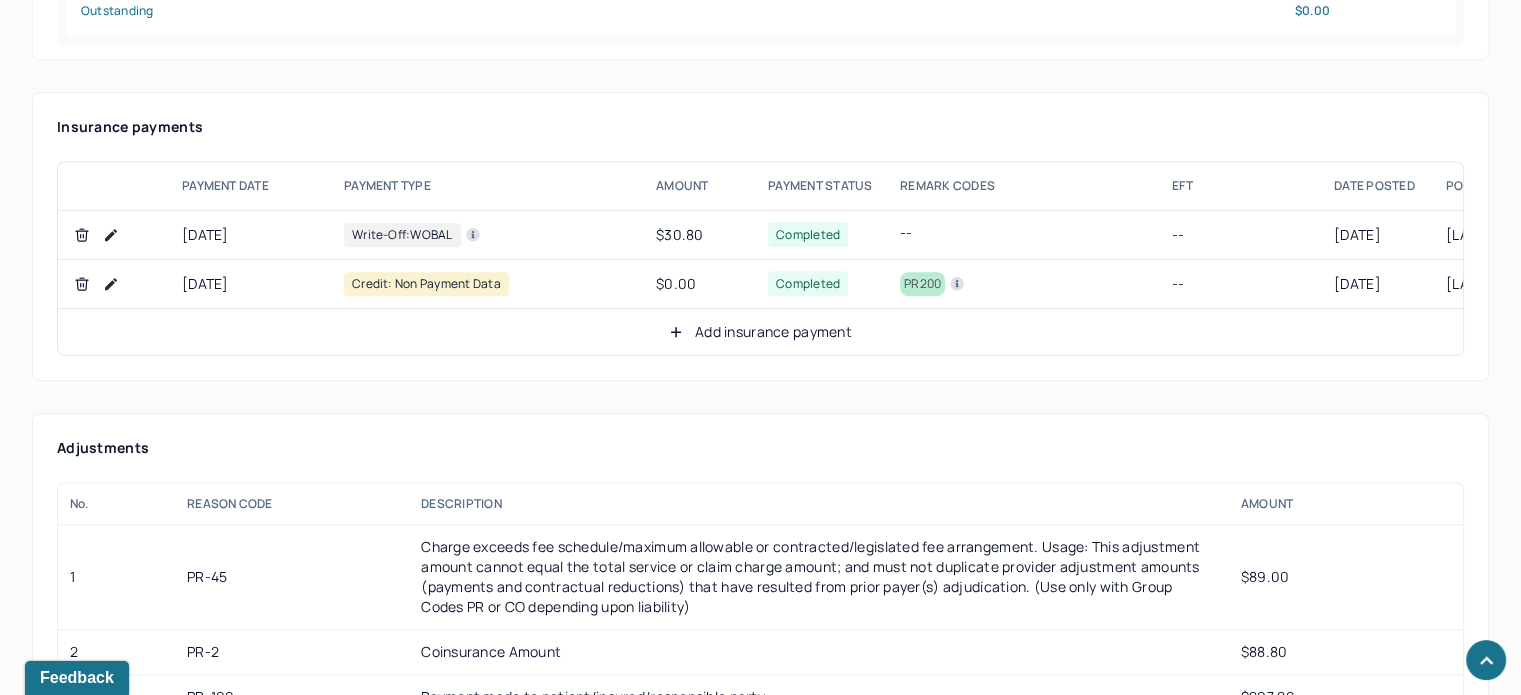 scroll, scrollTop: 1128, scrollLeft: 0, axis: vertical 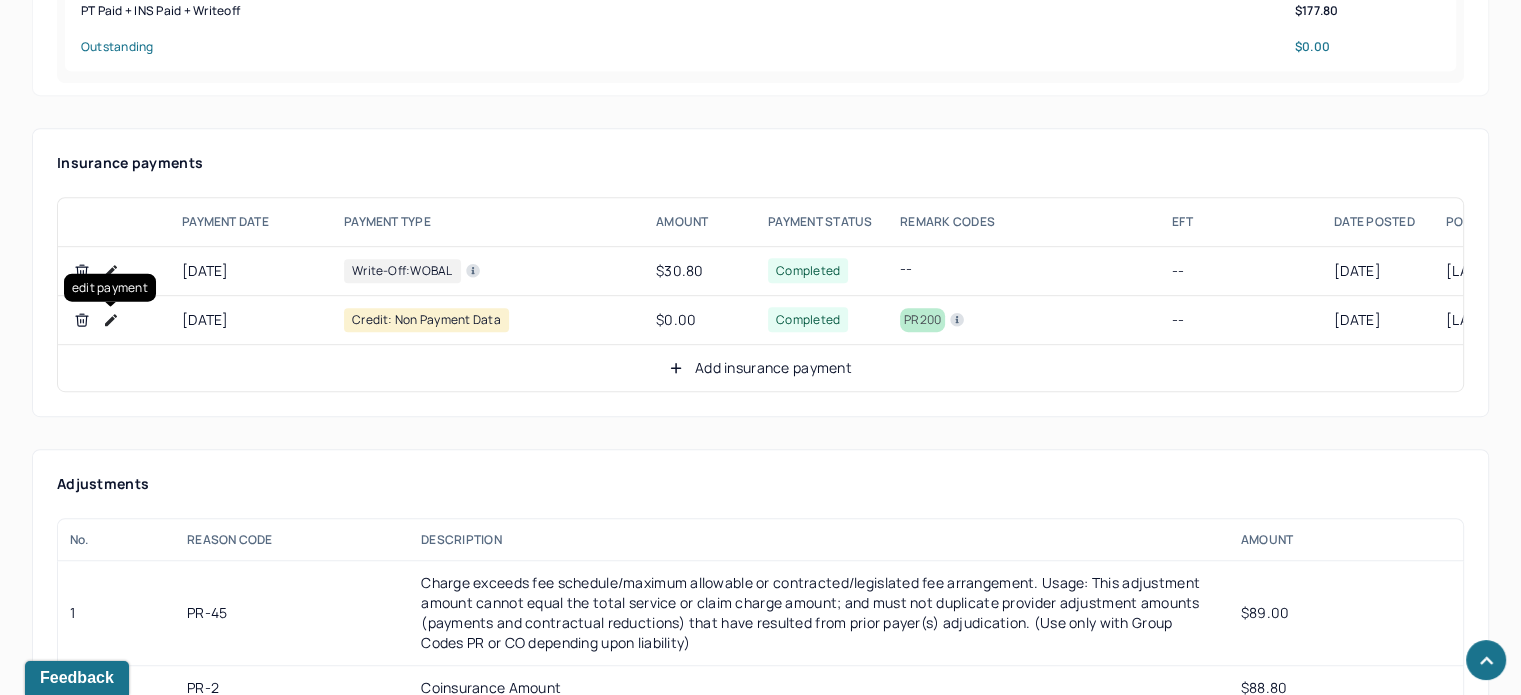 click at bounding box center [111, 320] 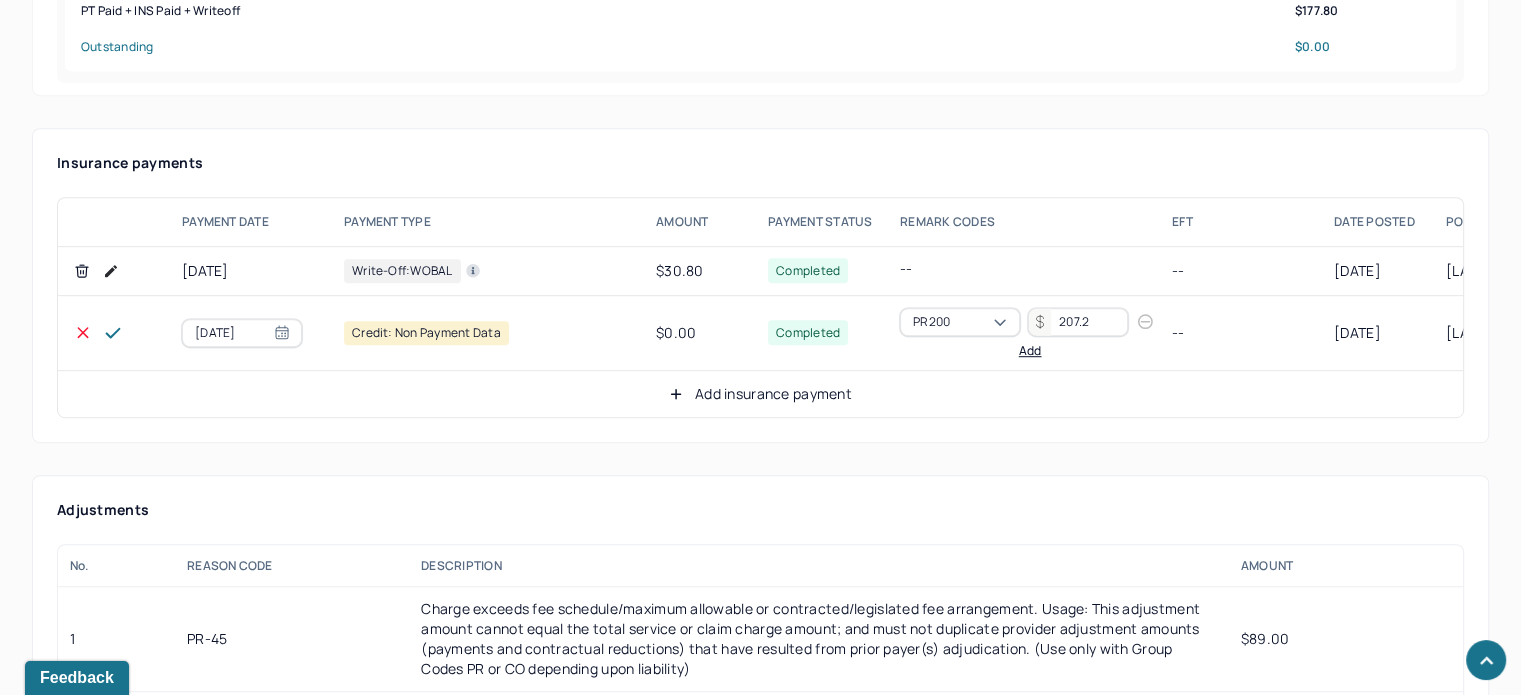 click at bounding box center [978, 322] 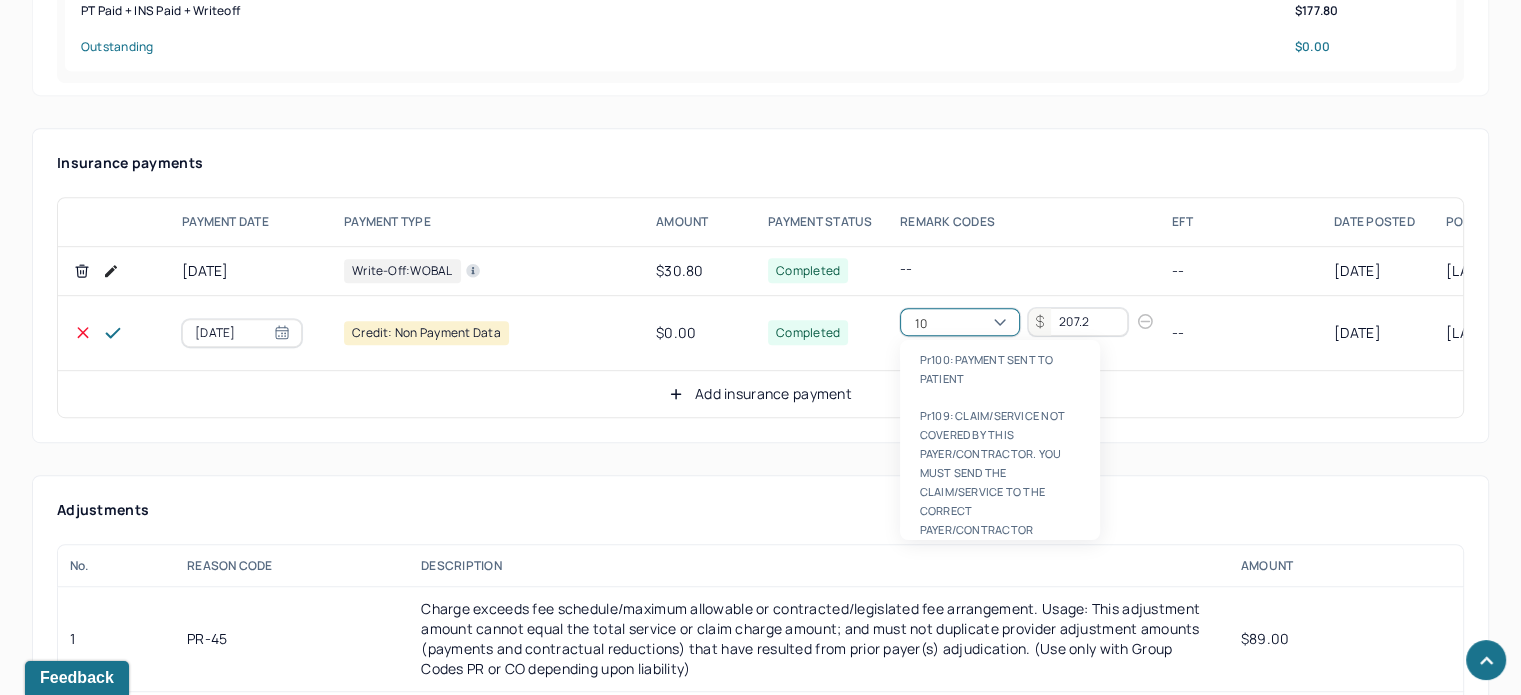 type on "100" 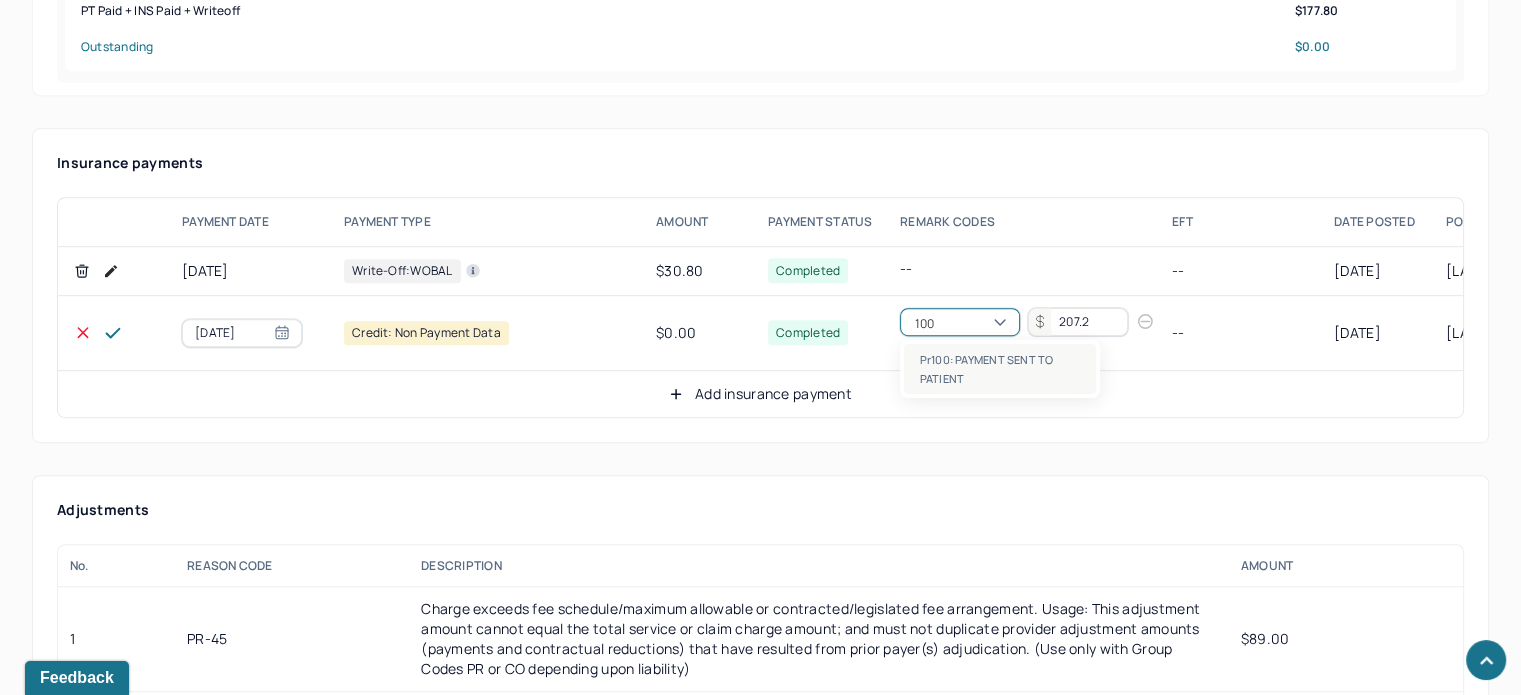 click on "pr100: PAYMENT SENT TO PATIENT" at bounding box center (987, 369) 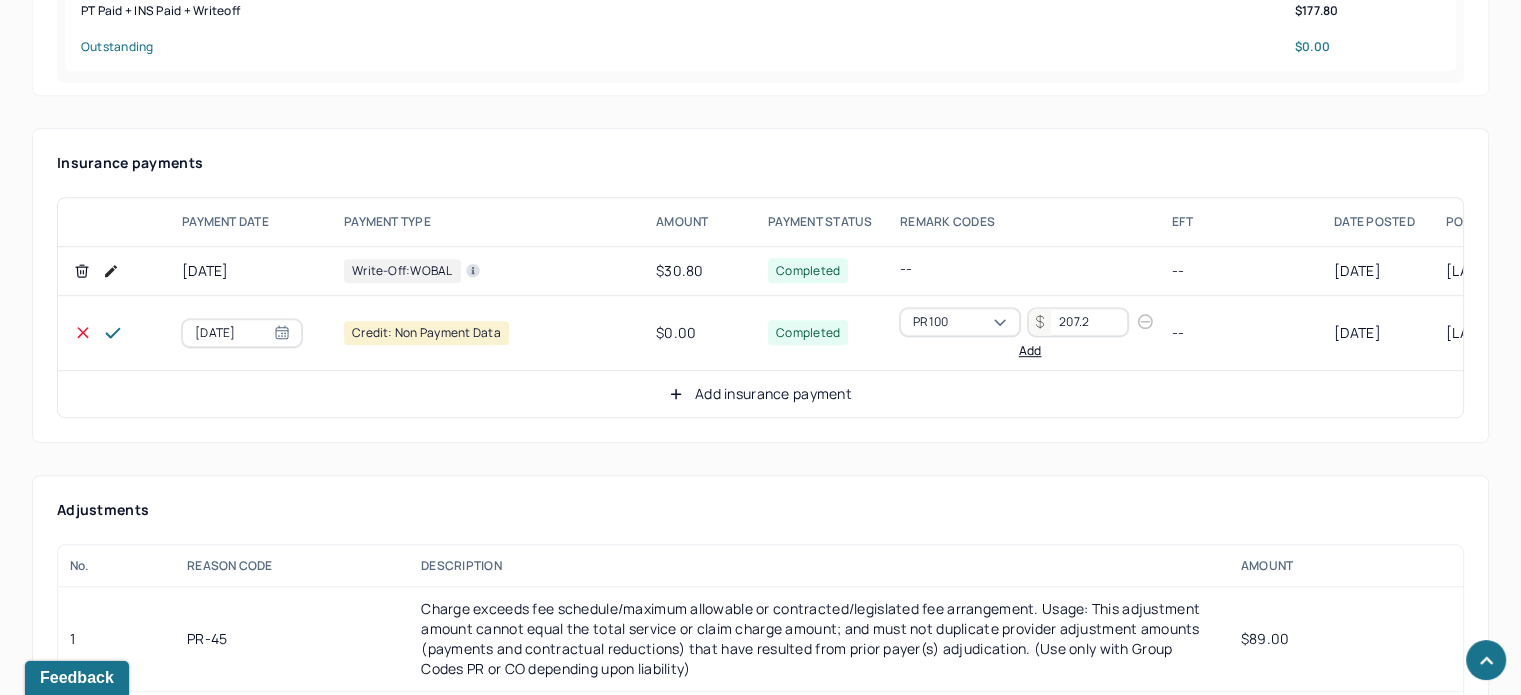 click at bounding box center (113, 333) 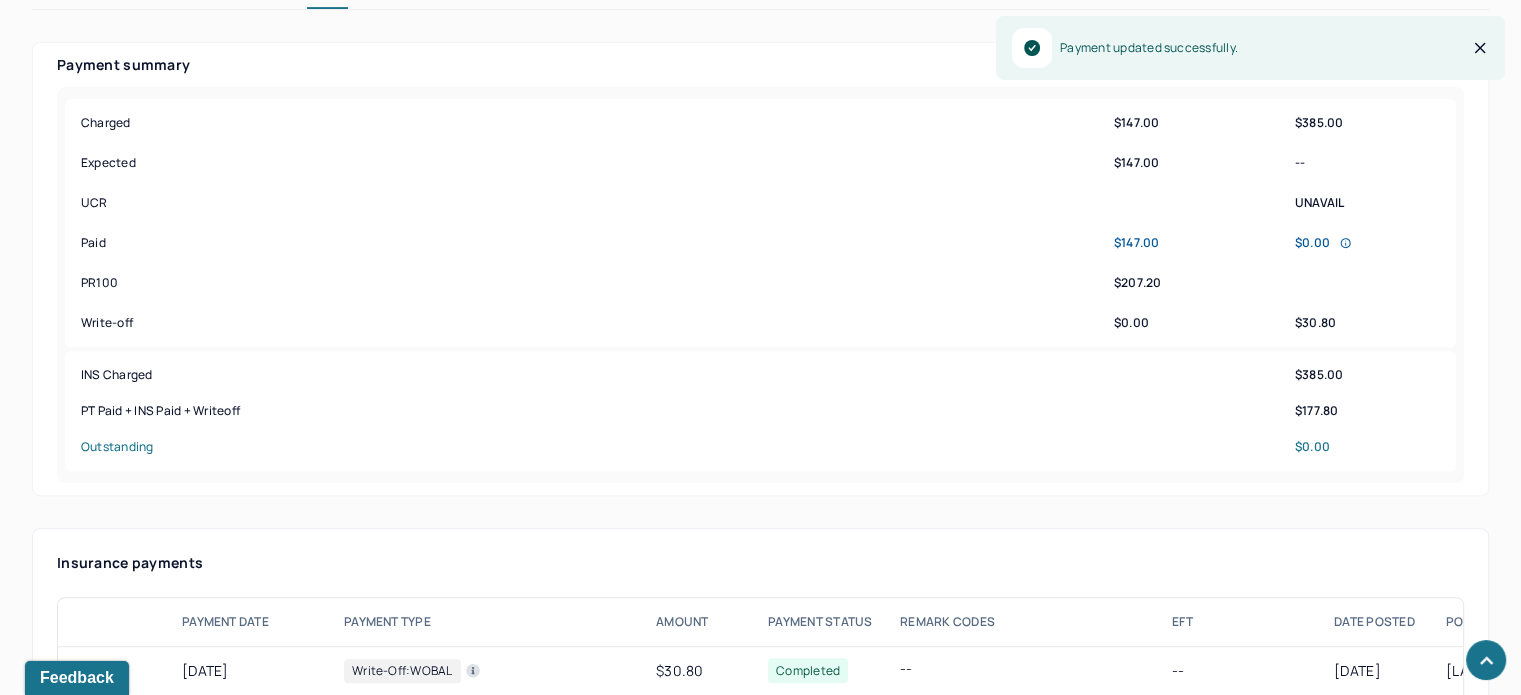scroll, scrollTop: 228, scrollLeft: 0, axis: vertical 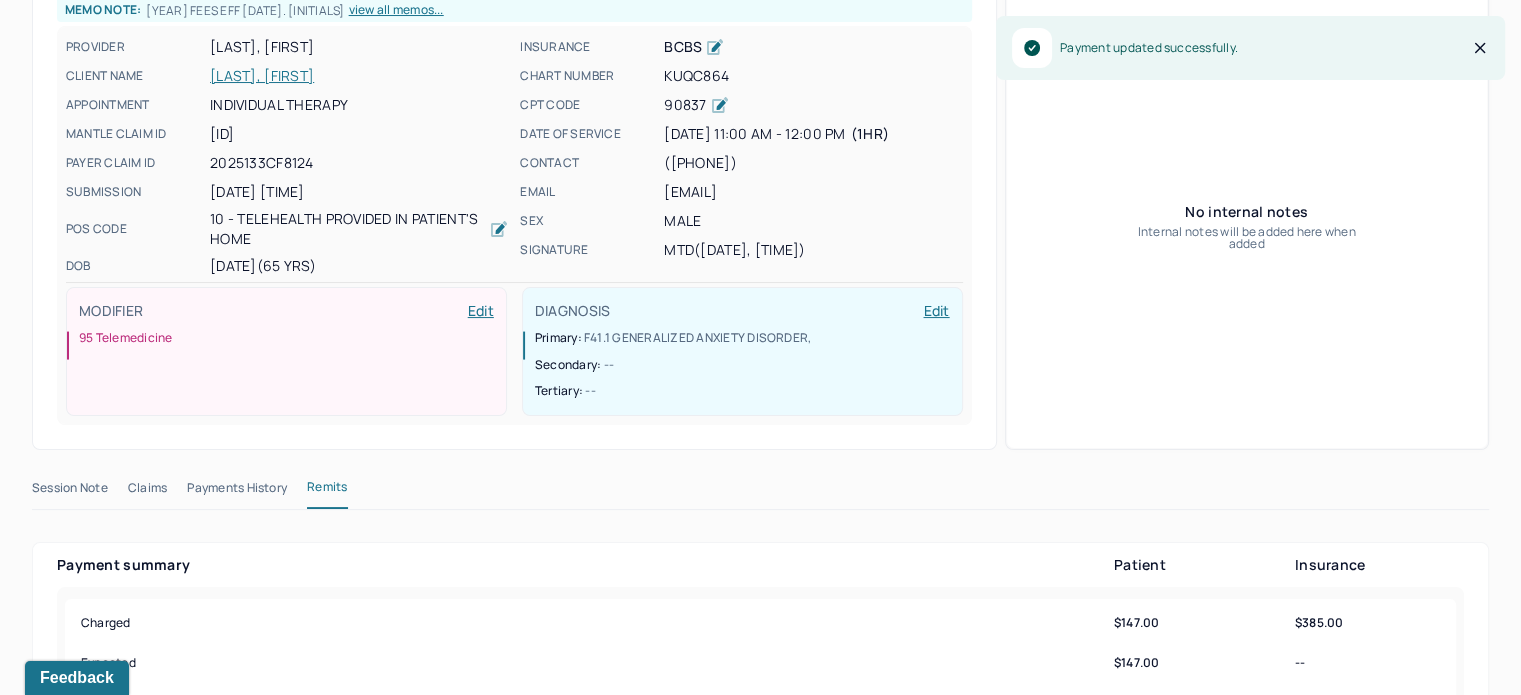 click on "[LAST], [FIRST]" at bounding box center [359, 76] 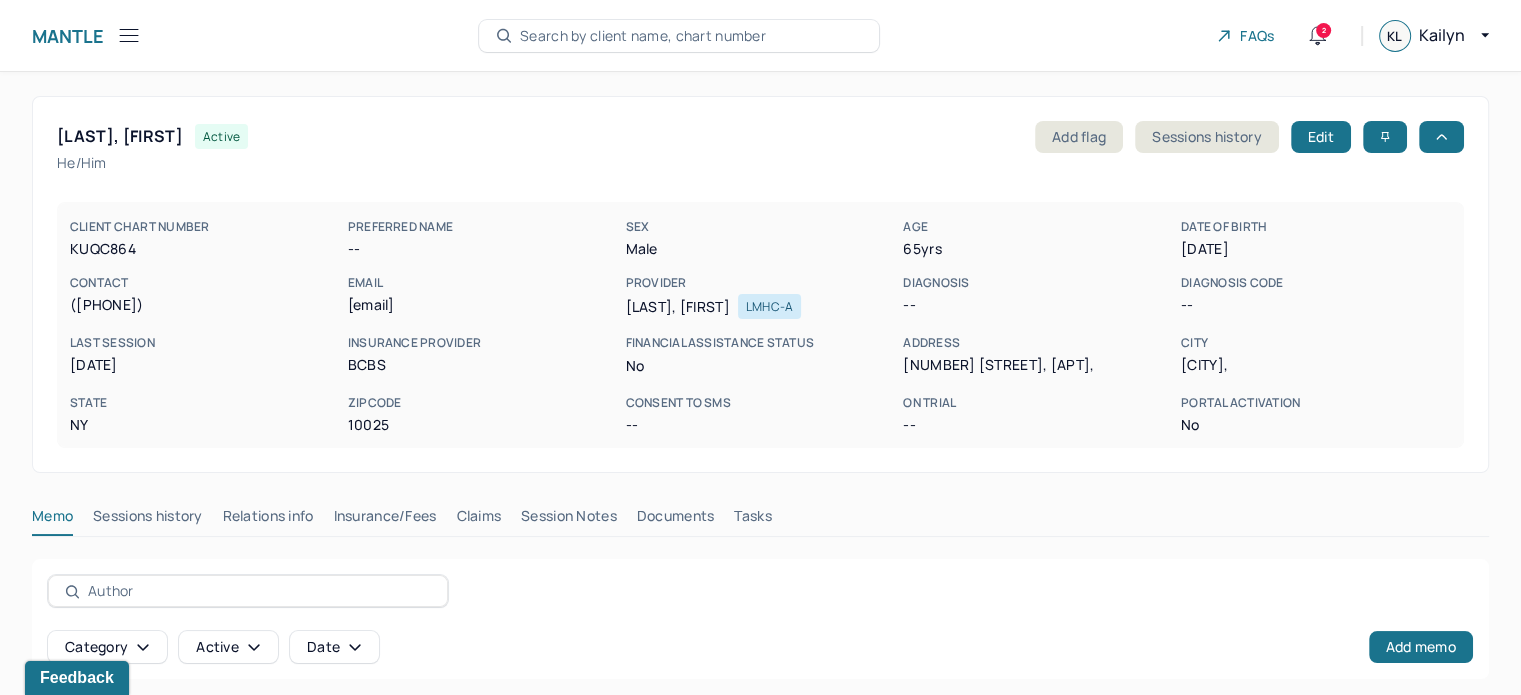 click on "Claims" at bounding box center (478, 520) 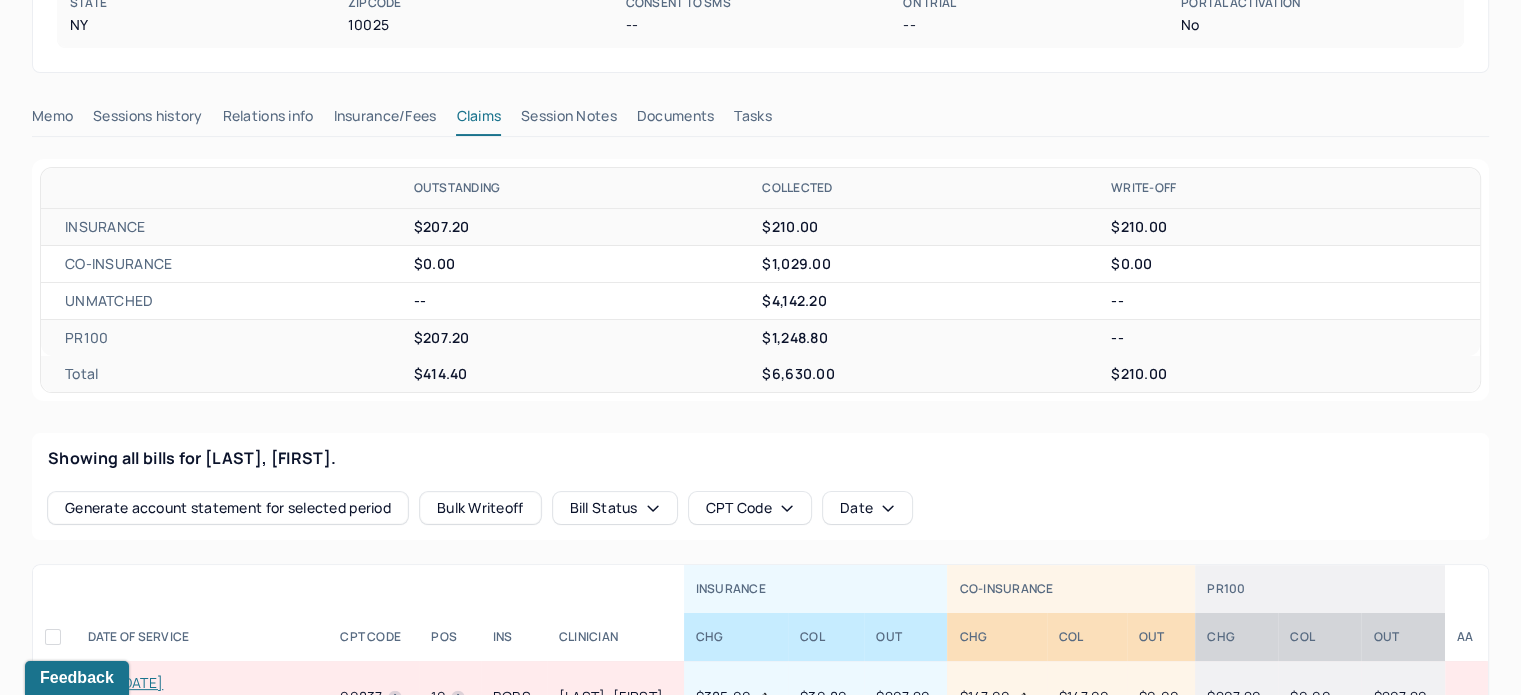 scroll, scrollTop: 800, scrollLeft: 0, axis: vertical 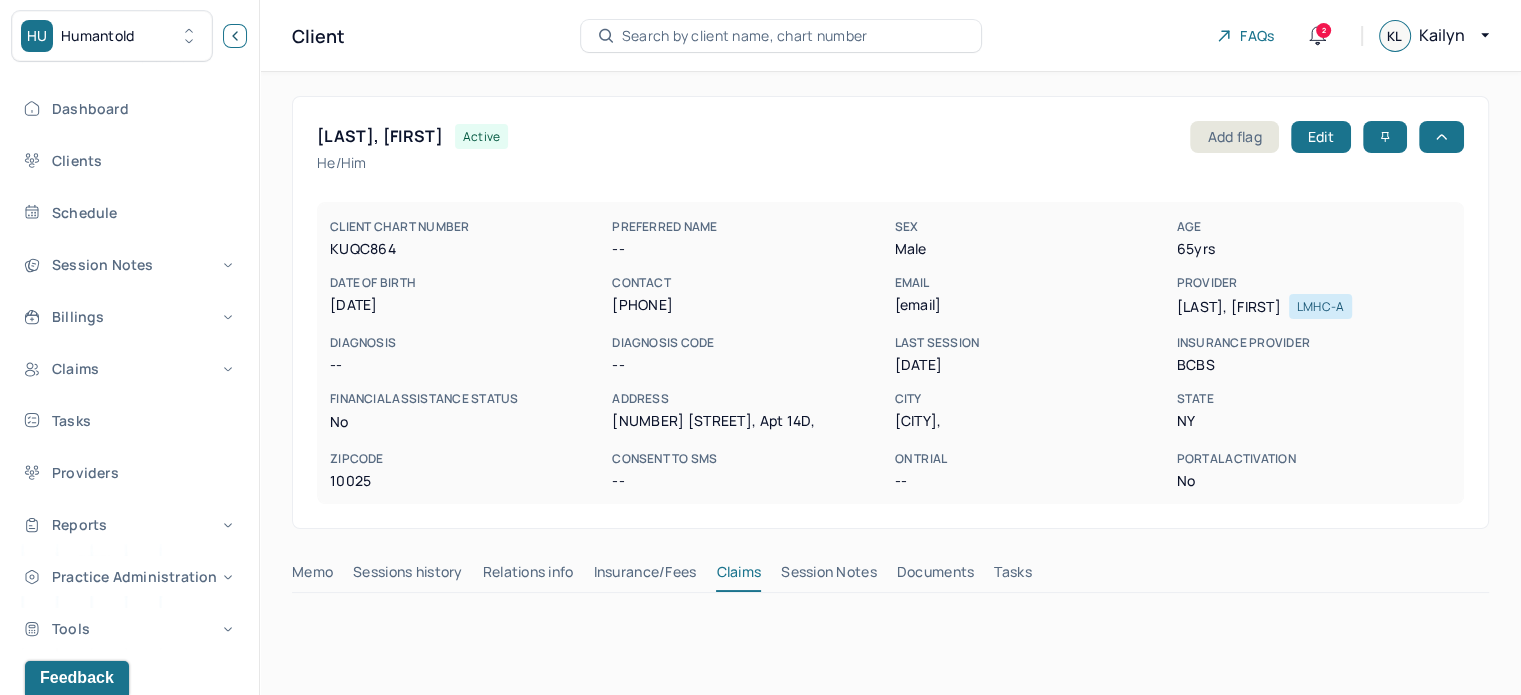 click 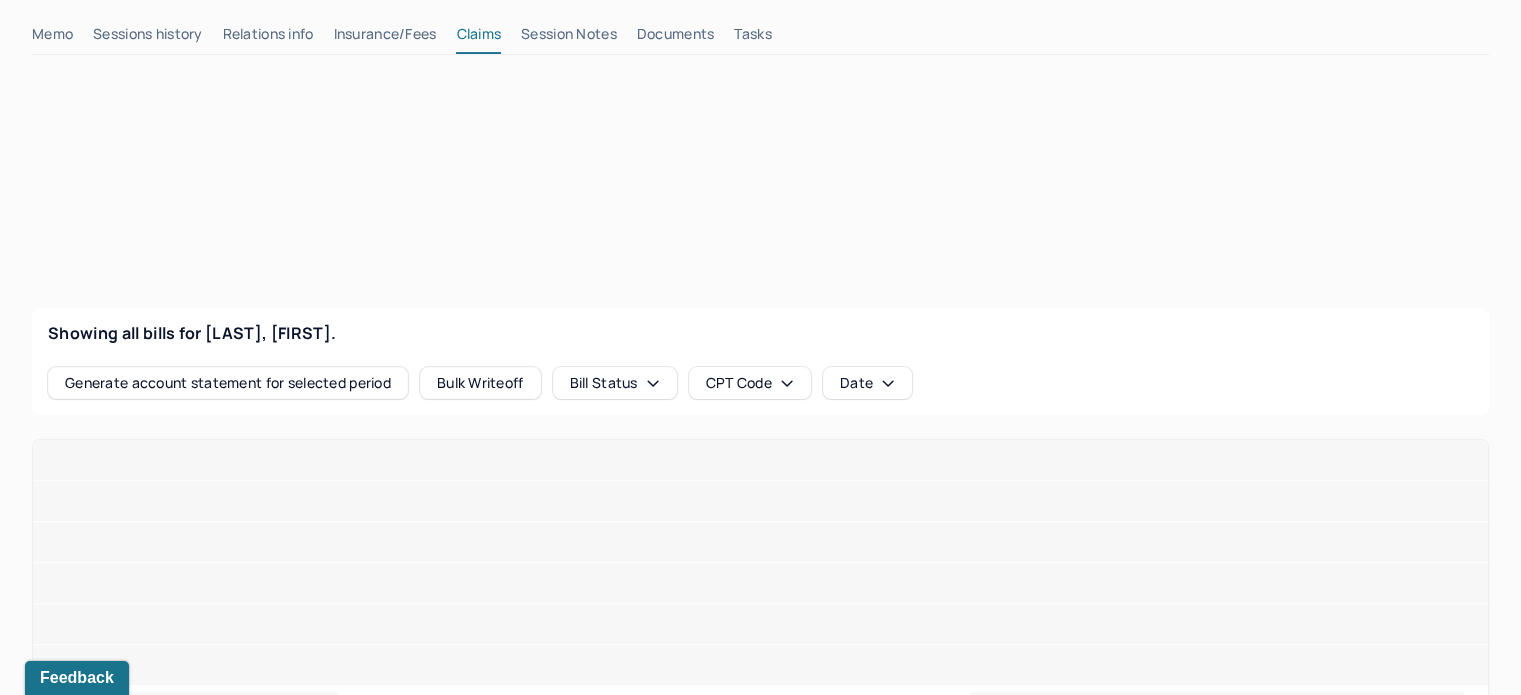 scroll, scrollTop: 500, scrollLeft: 0, axis: vertical 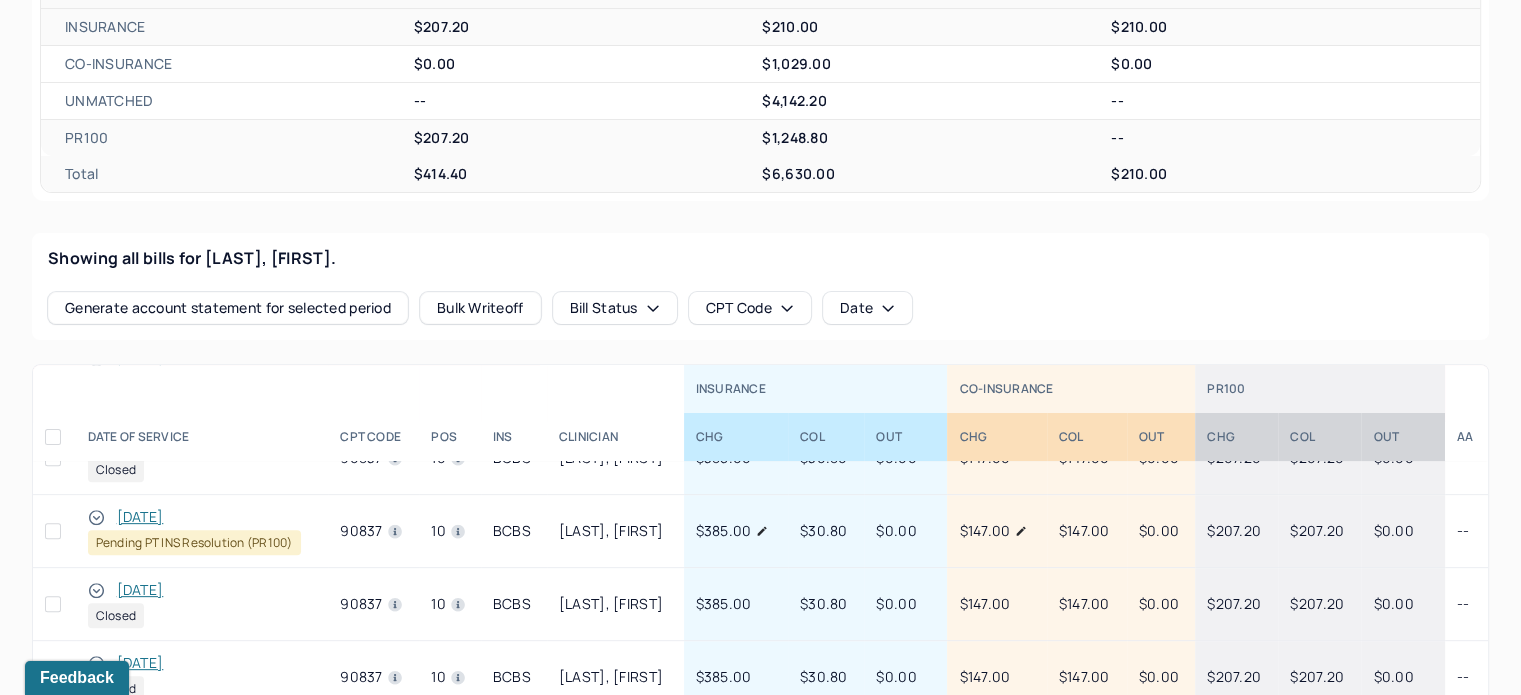 click on "[DATE]" at bounding box center [140, 517] 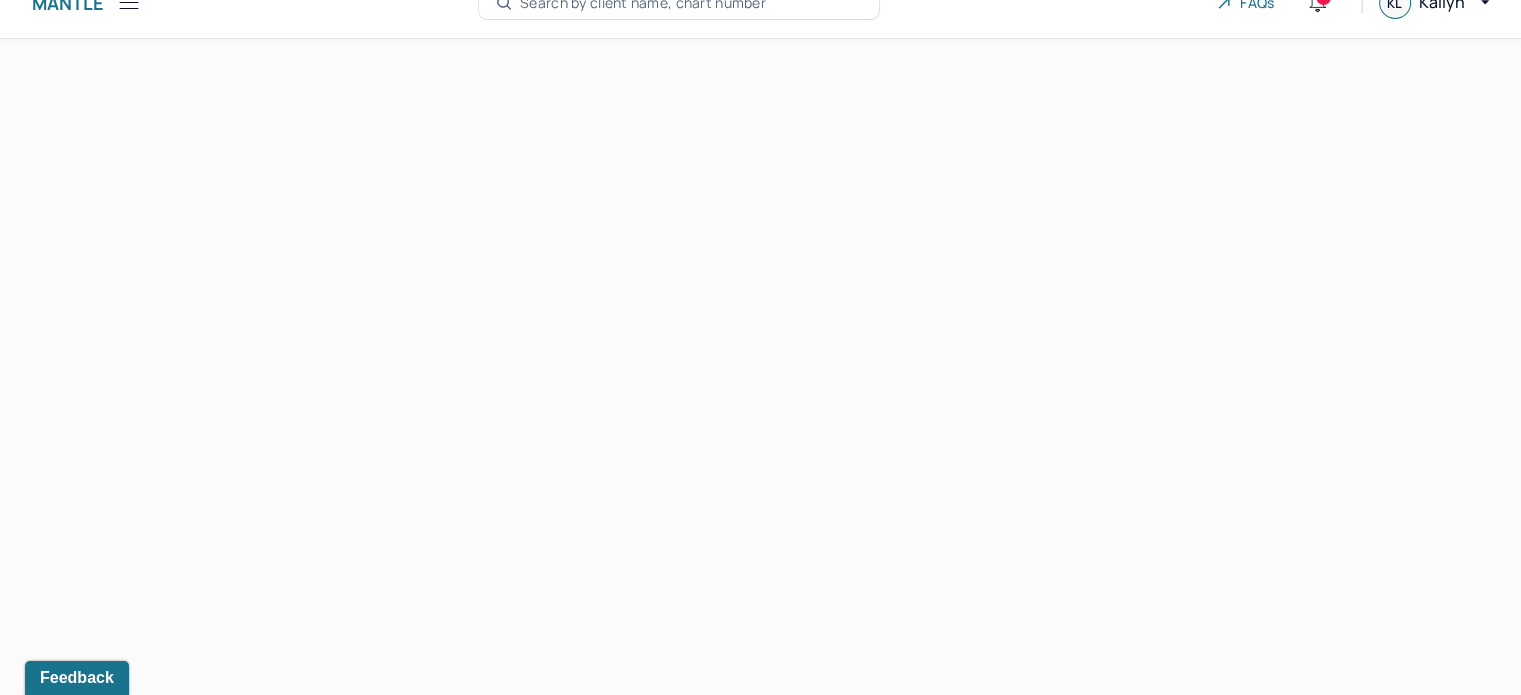 scroll, scrollTop: 0, scrollLeft: 0, axis: both 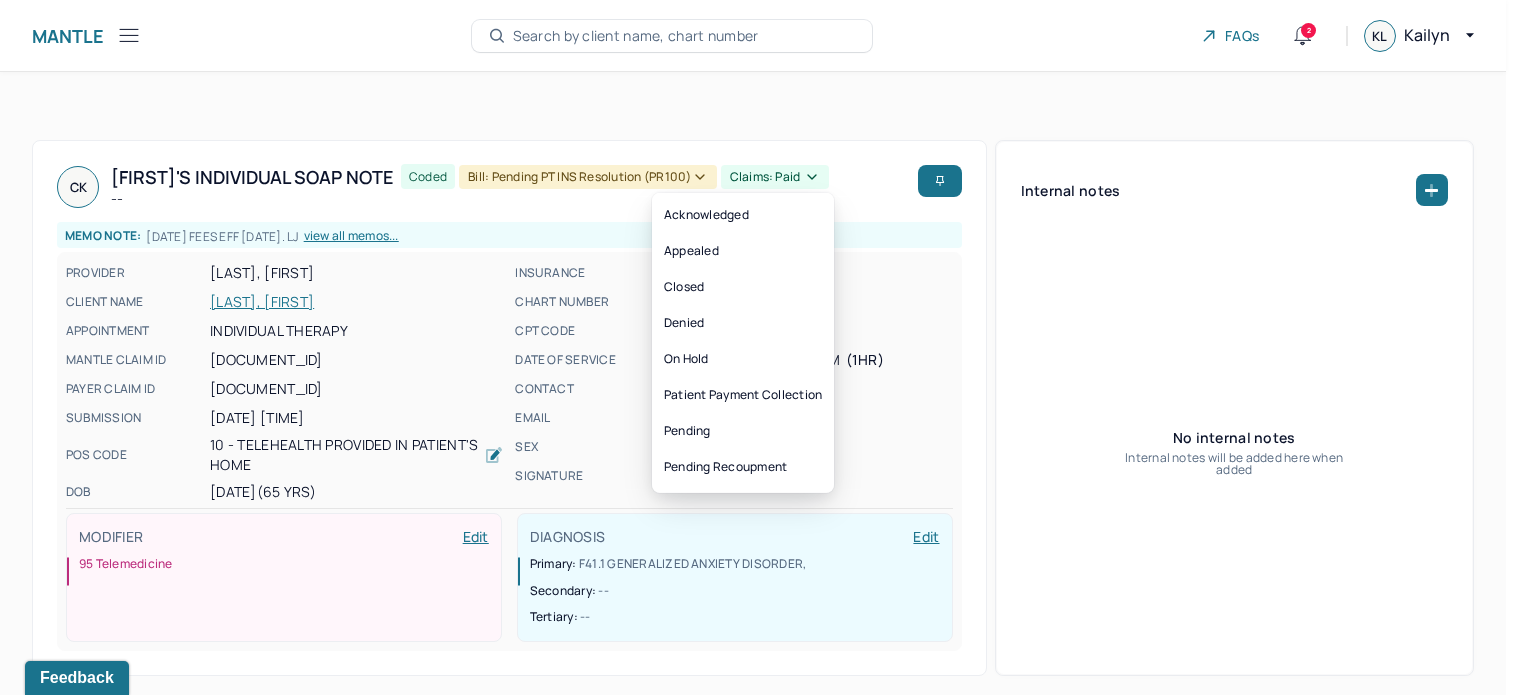 click on "Claims: paid" at bounding box center [775, 177] 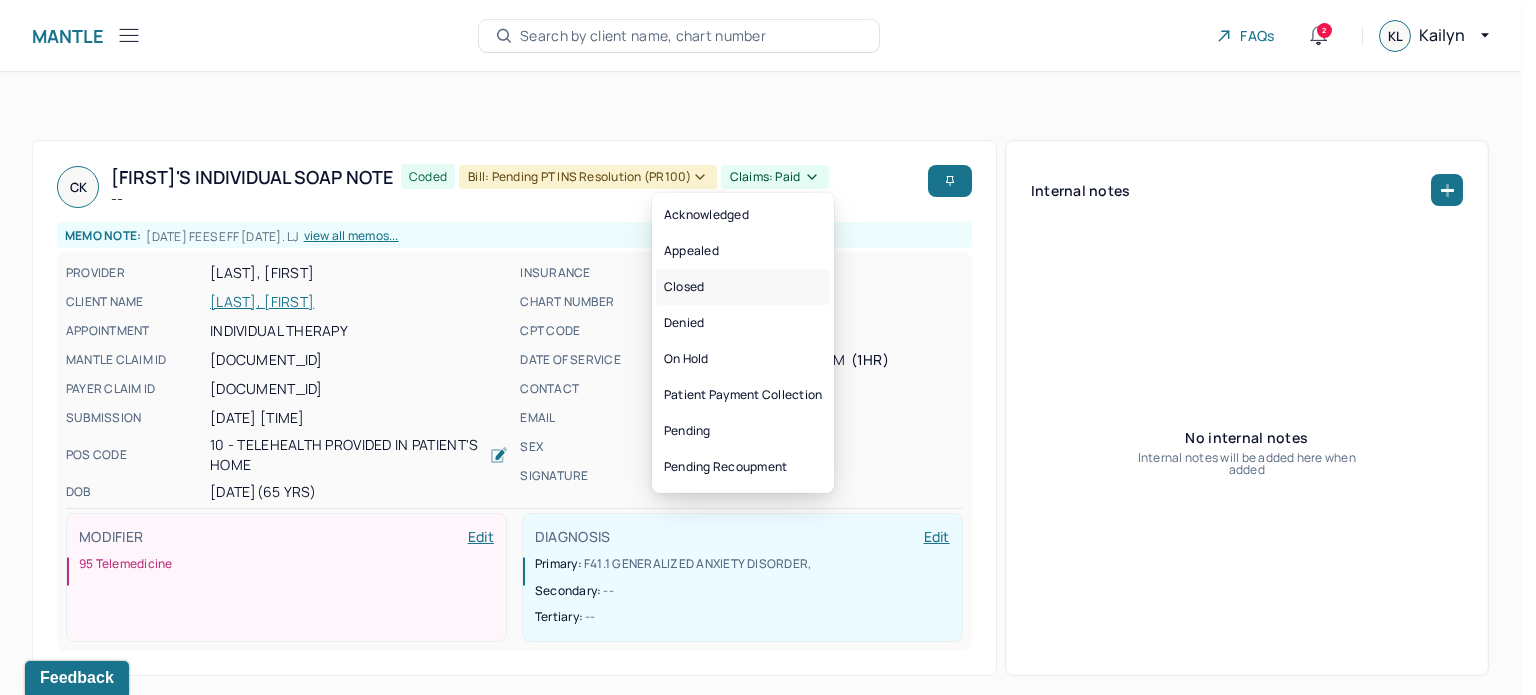 click on "Closed" at bounding box center [743, 287] 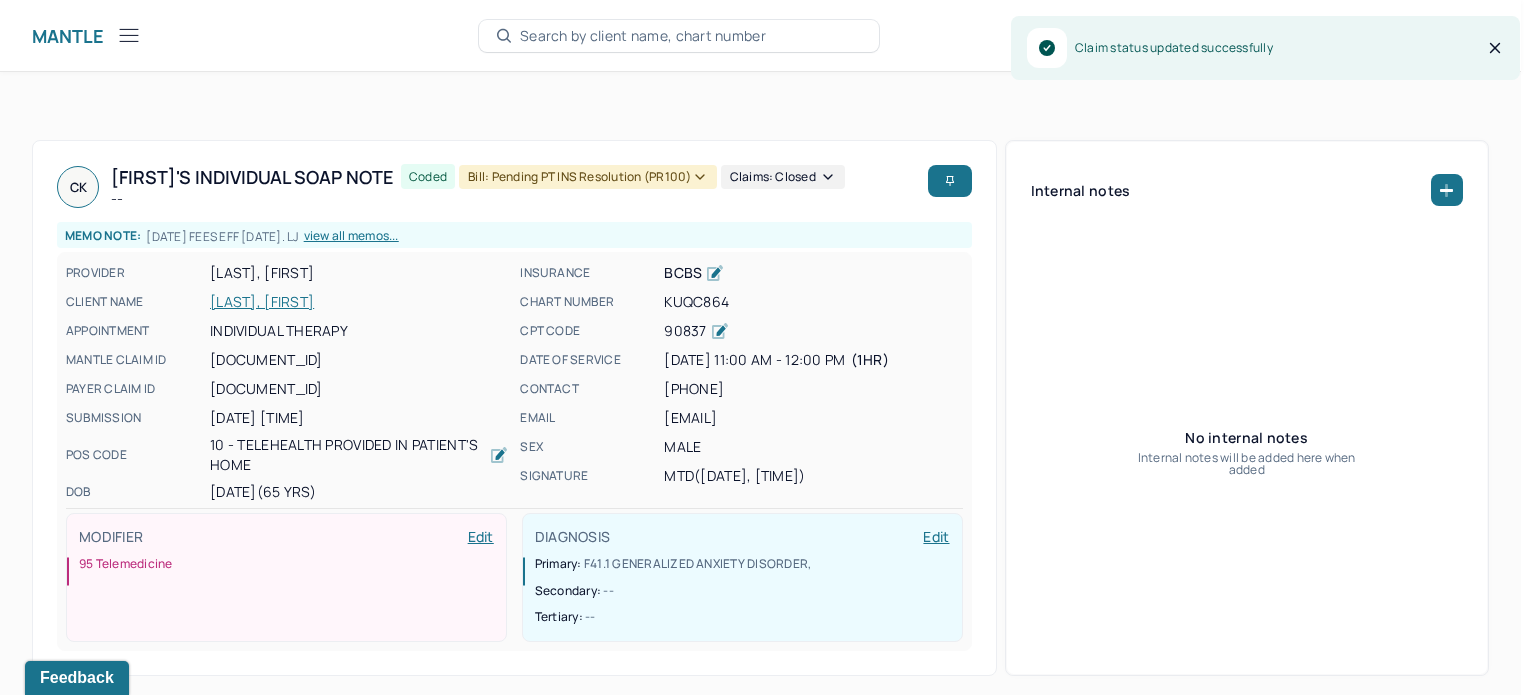 click on "Bill: Pending PT INS Resolution (PR100)" at bounding box center (587, 177) 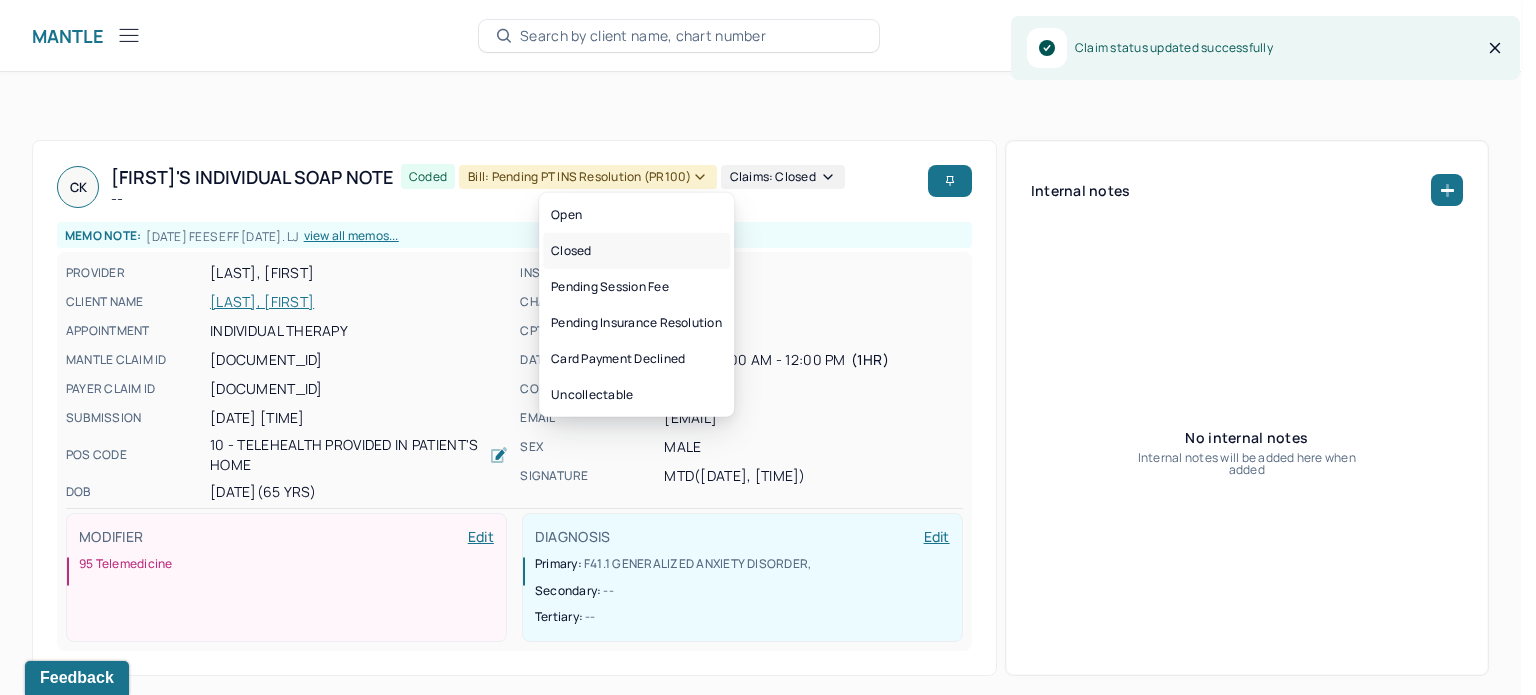 click on "Closed" at bounding box center (636, 251) 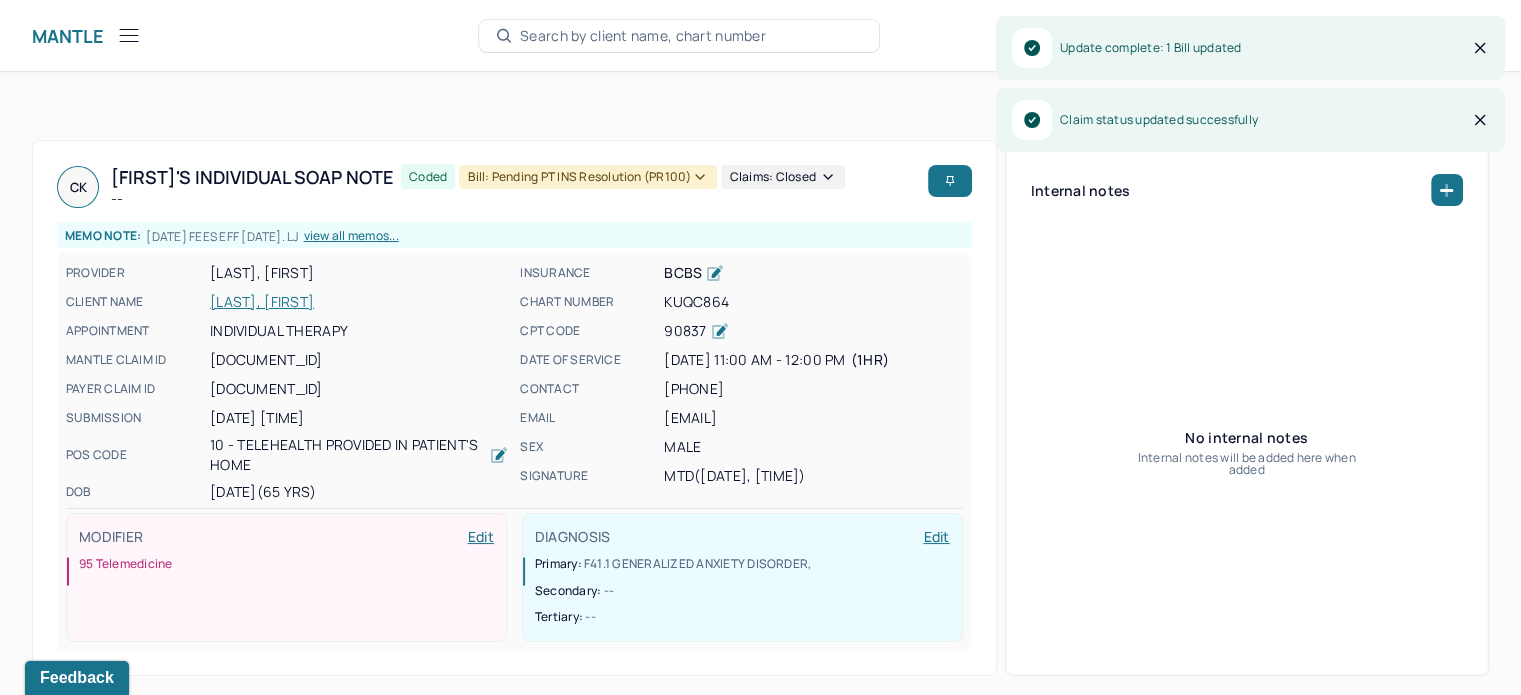 click on "[LAST], [FIRST]" at bounding box center [359, 302] 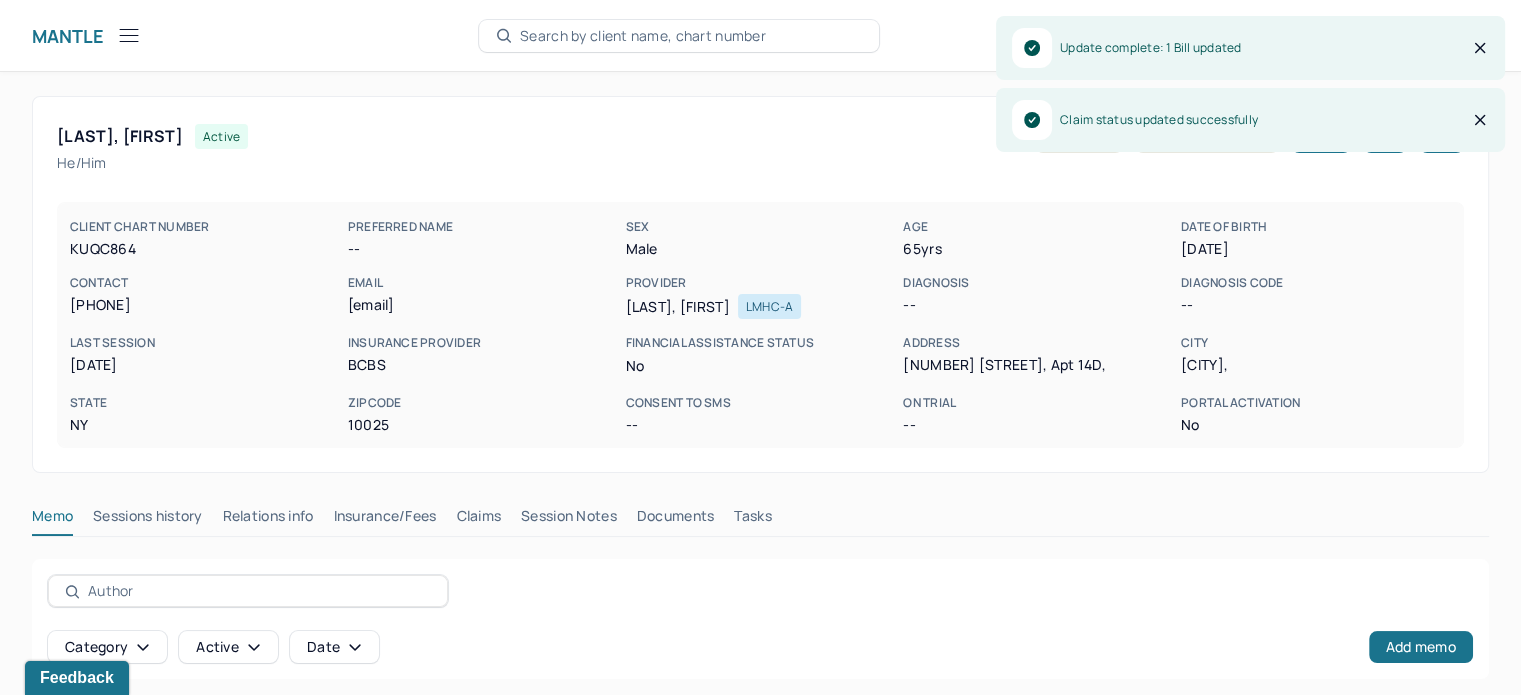click on "Claims" at bounding box center (478, 520) 